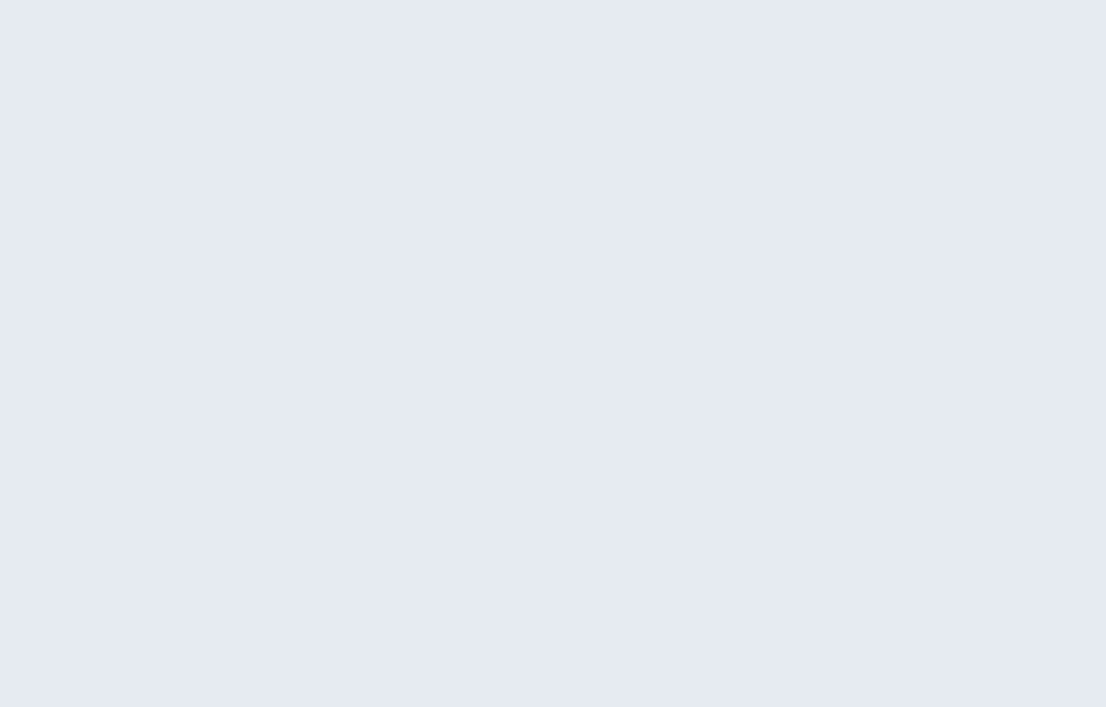 scroll, scrollTop: 0, scrollLeft: 0, axis: both 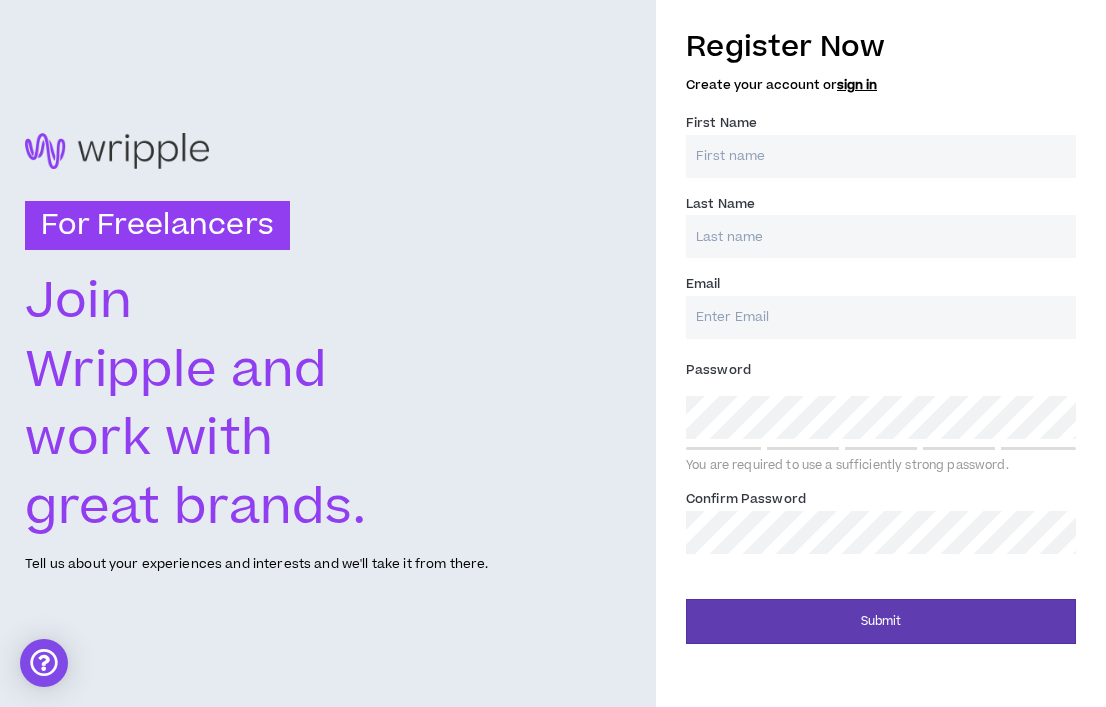 click on "First Name  *" at bounding box center [881, 156] 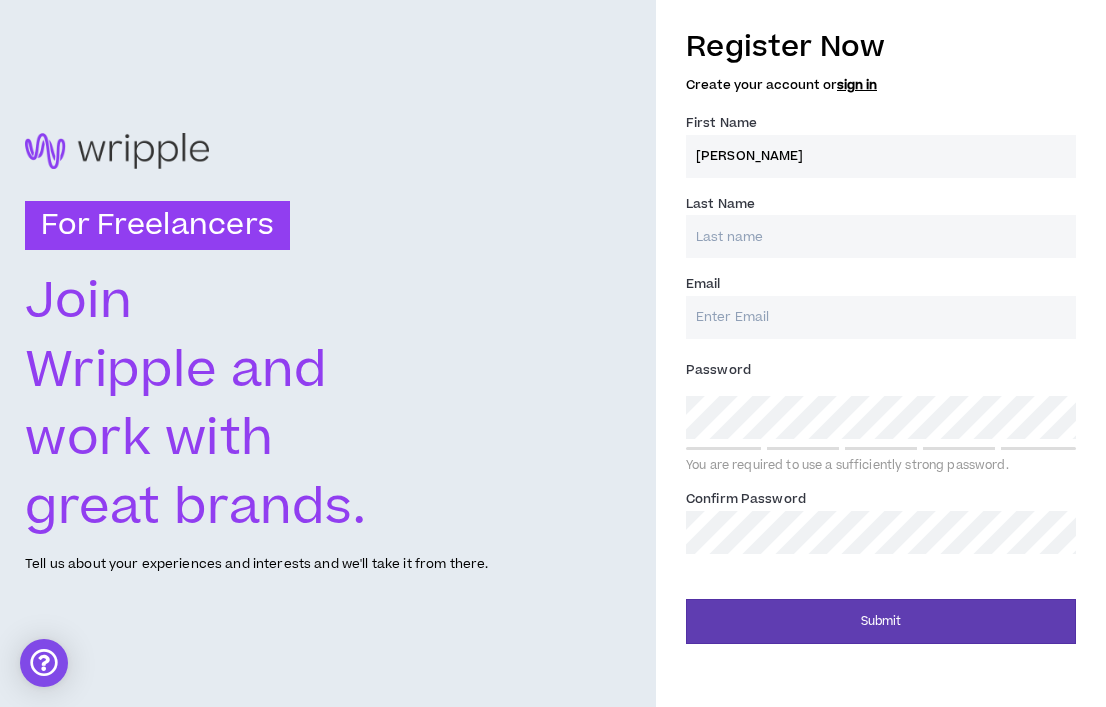 type on "[PERSON_NAME]" 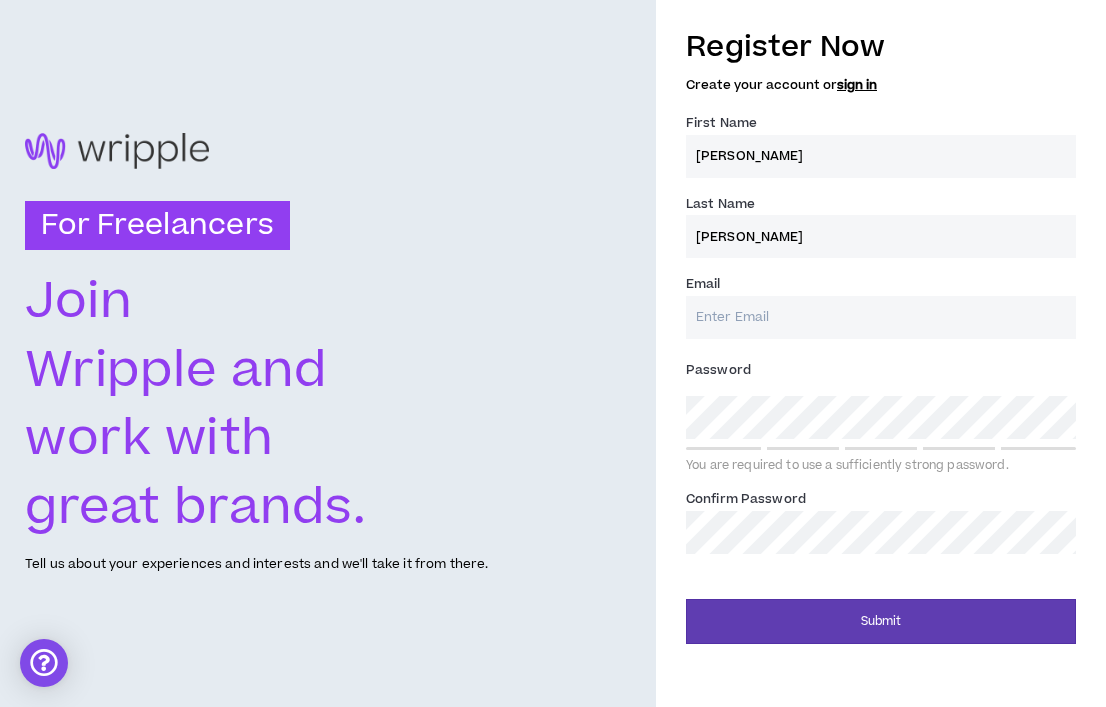 type on "[EMAIL_ADDRESS][DOMAIN_NAME]" 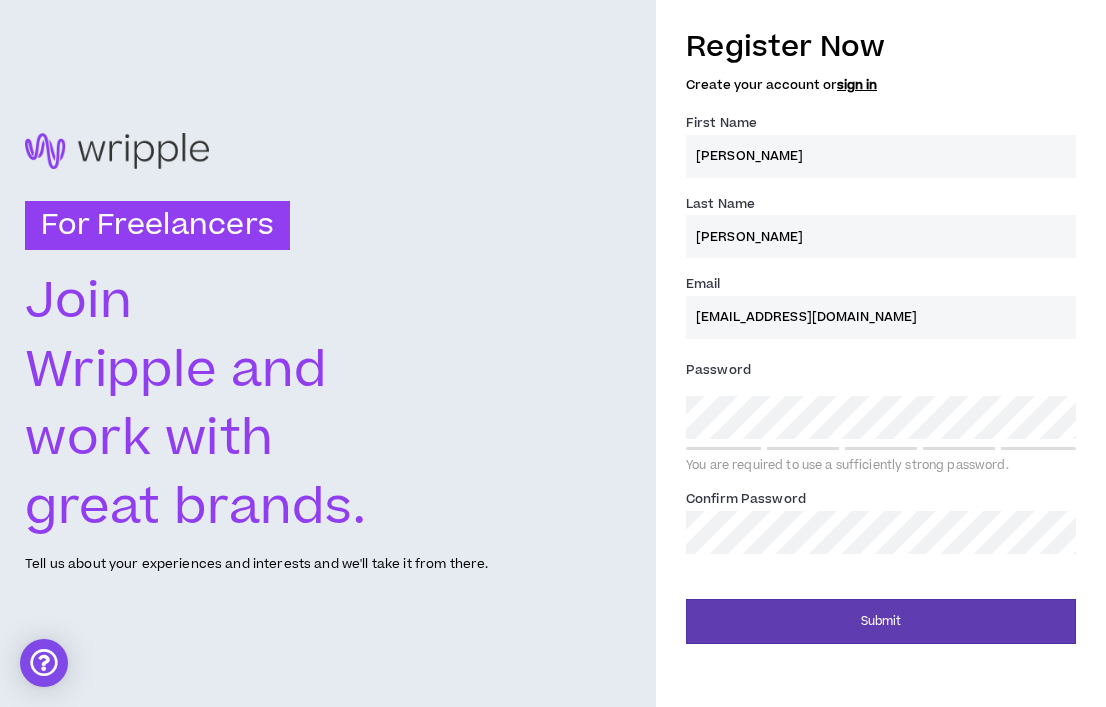 type on "[PERSON_NAME]" 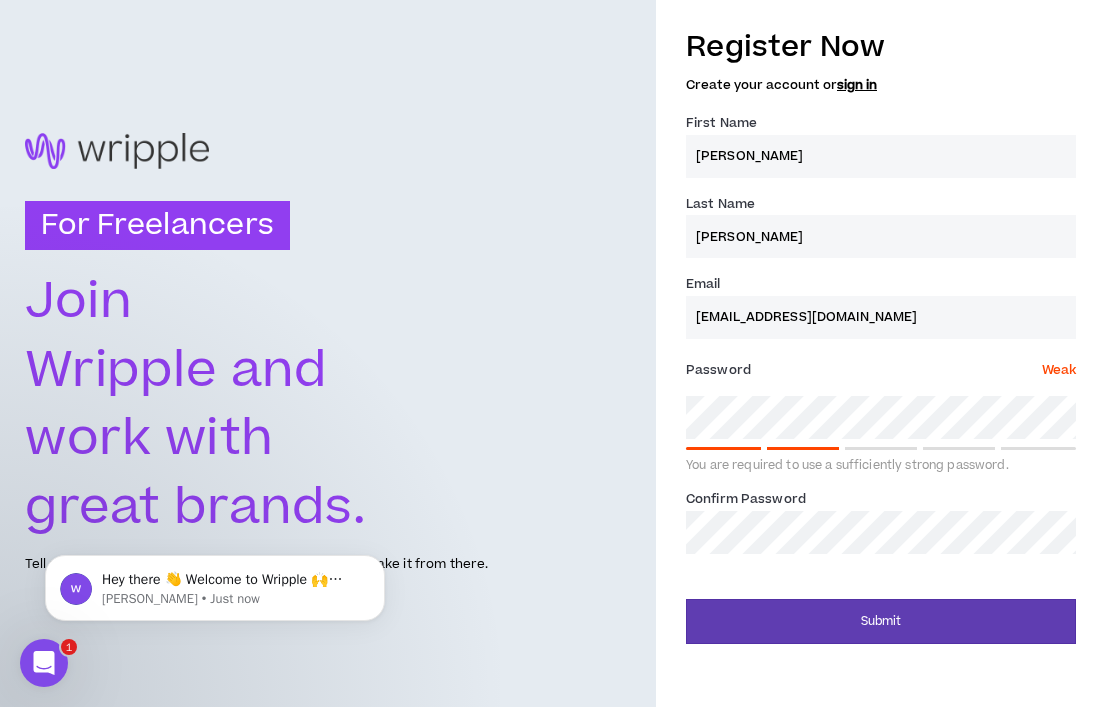 scroll, scrollTop: 0, scrollLeft: 0, axis: both 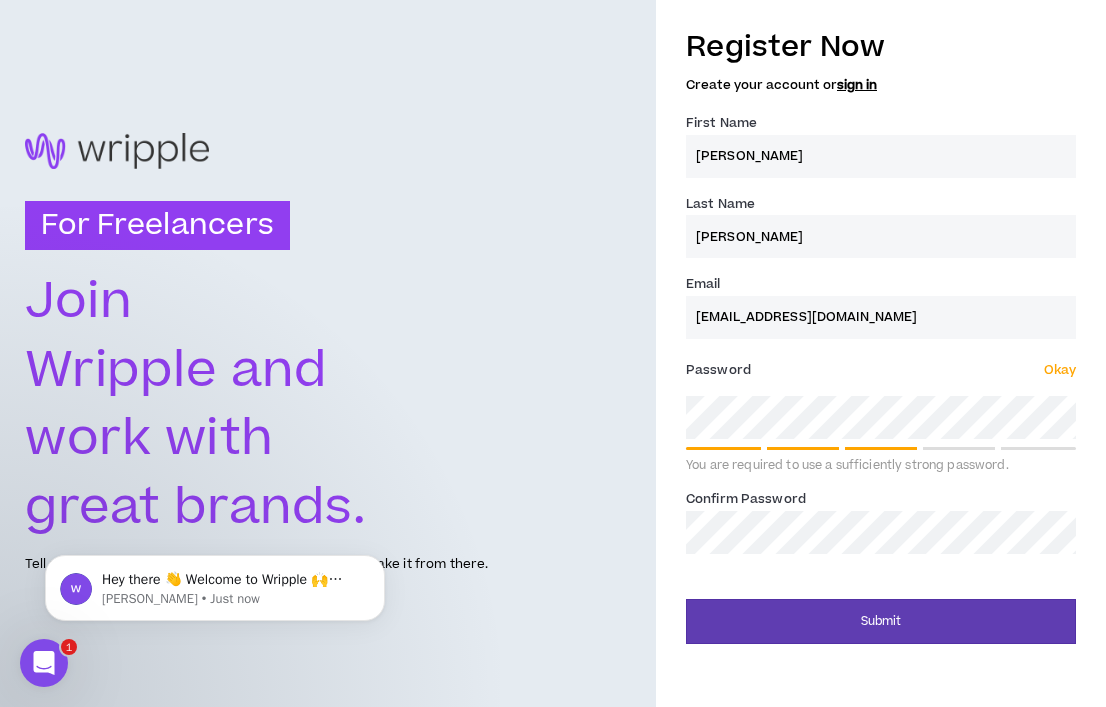 click on "For Freelancers [PERSON_NAME] and work with great brands. Tell us about your experiences and interests and we'll take it from there. Register Now Create your account or  sign in First Name  * [PERSON_NAME] Last Name  * [PERSON_NAME] Email  * [EMAIL_ADDRESS][DOMAIN_NAME] Password  * Okay You are required to use a sufficiently strong password. Confirm Password  * Submit" at bounding box center (553, 353) 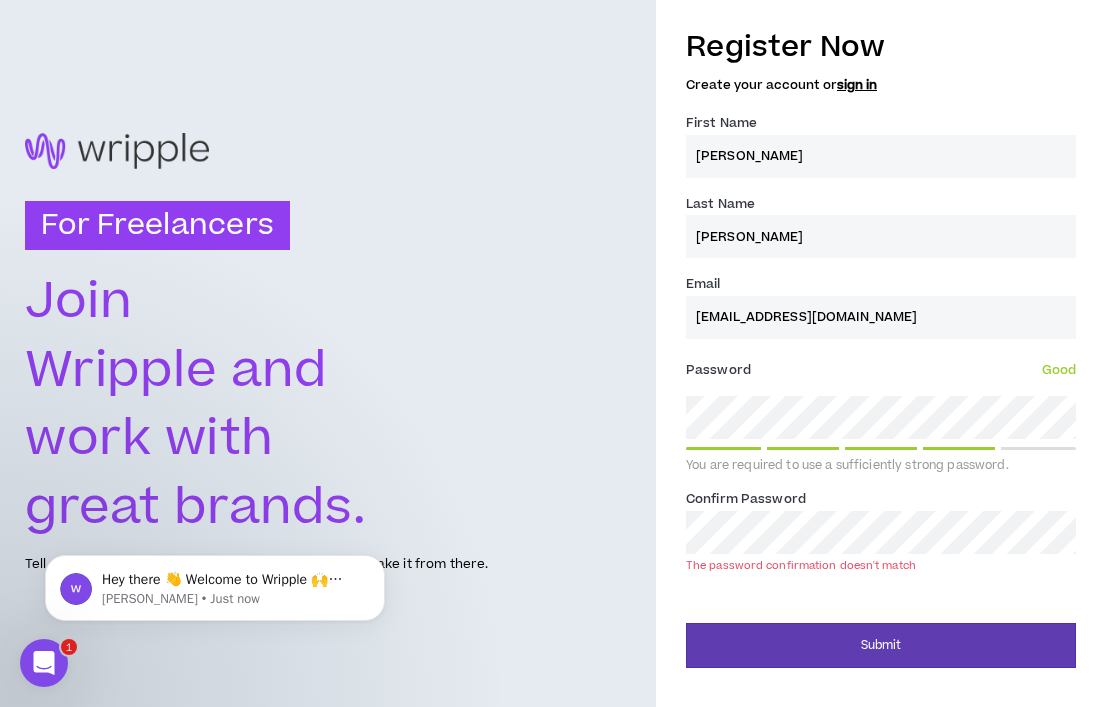 click on "For Freelancers [PERSON_NAME] and work with great brands. Tell us about your experiences and interests and we'll take it from there. Register Now Create your account or  sign in First Name  * [PERSON_NAME] Last Name  * [PERSON_NAME] Email  * [EMAIL_ADDRESS][DOMAIN_NAME] Password  * Good You are required to use a sufficiently strong password. Confirm Password  * The password confirmation doesn't match Submit" at bounding box center [553, 353] 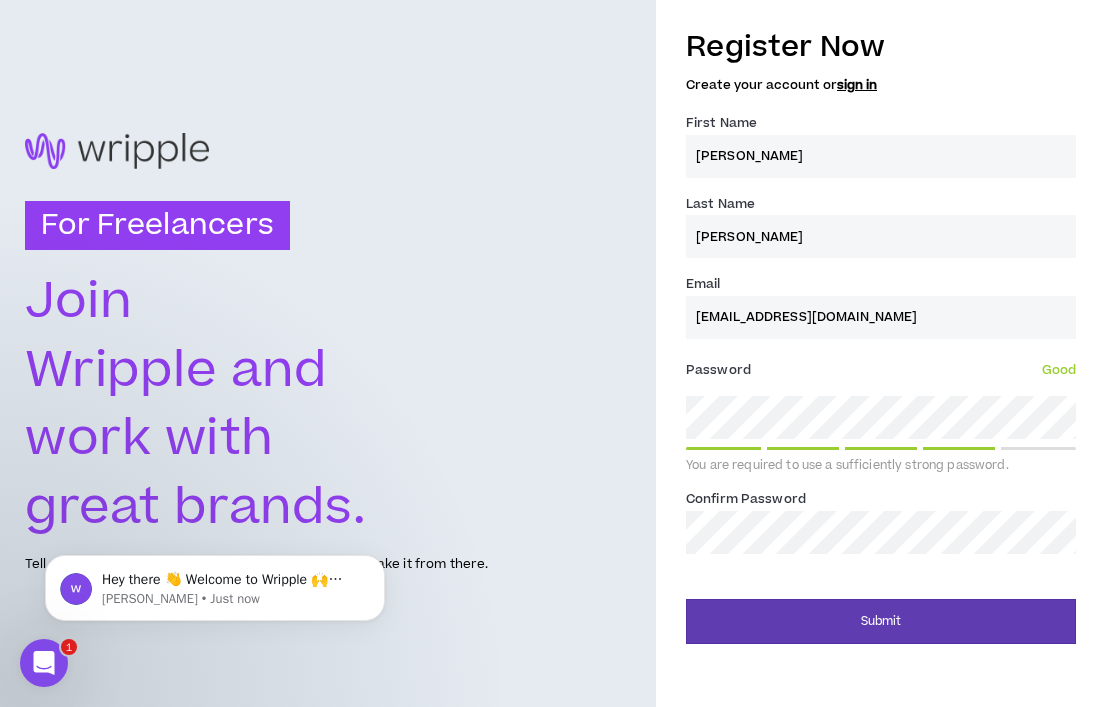 click on "Confirm Password  *" at bounding box center [746, 499] 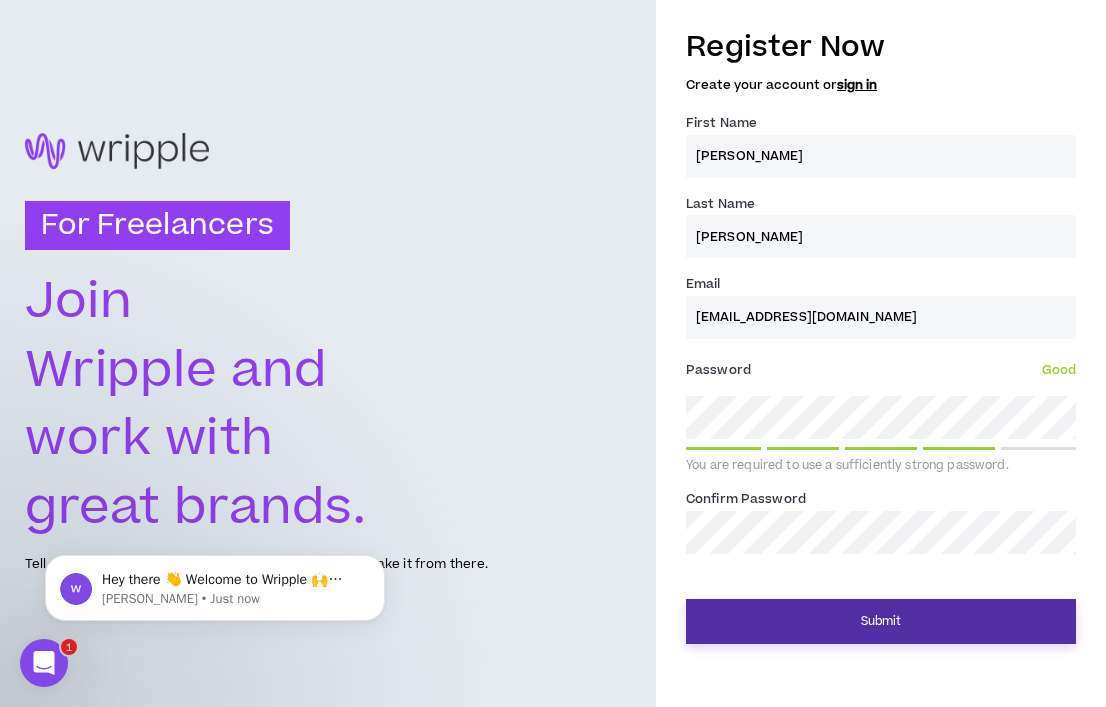 click on "Submit" at bounding box center (881, 621) 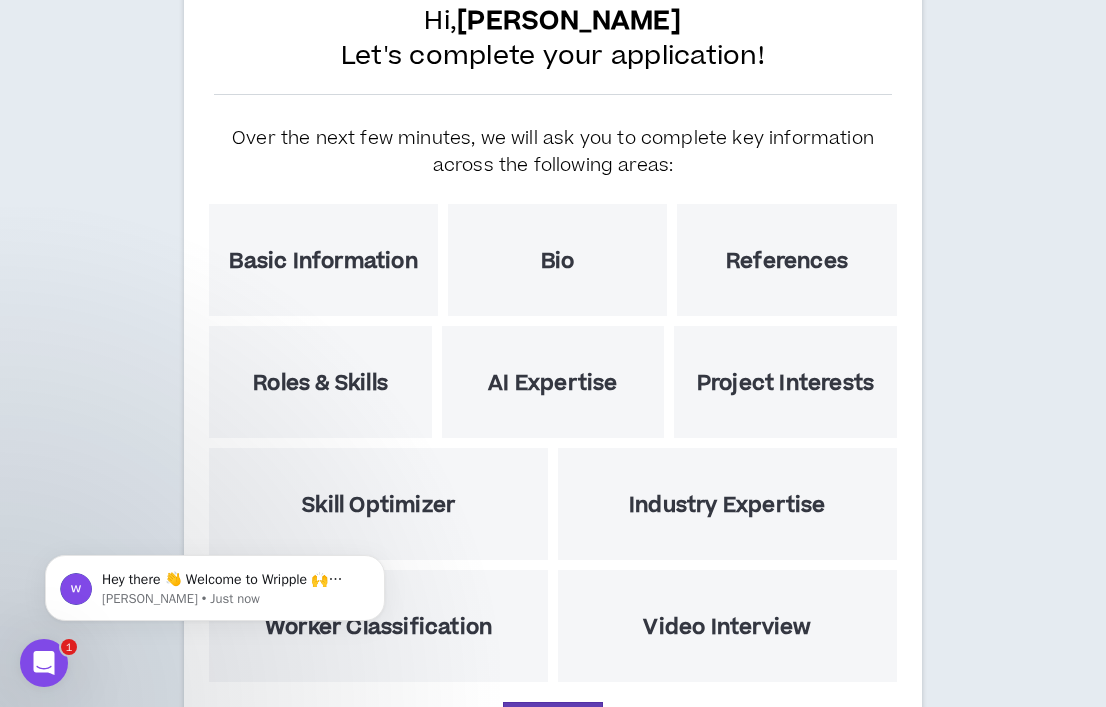 scroll, scrollTop: 139, scrollLeft: 0, axis: vertical 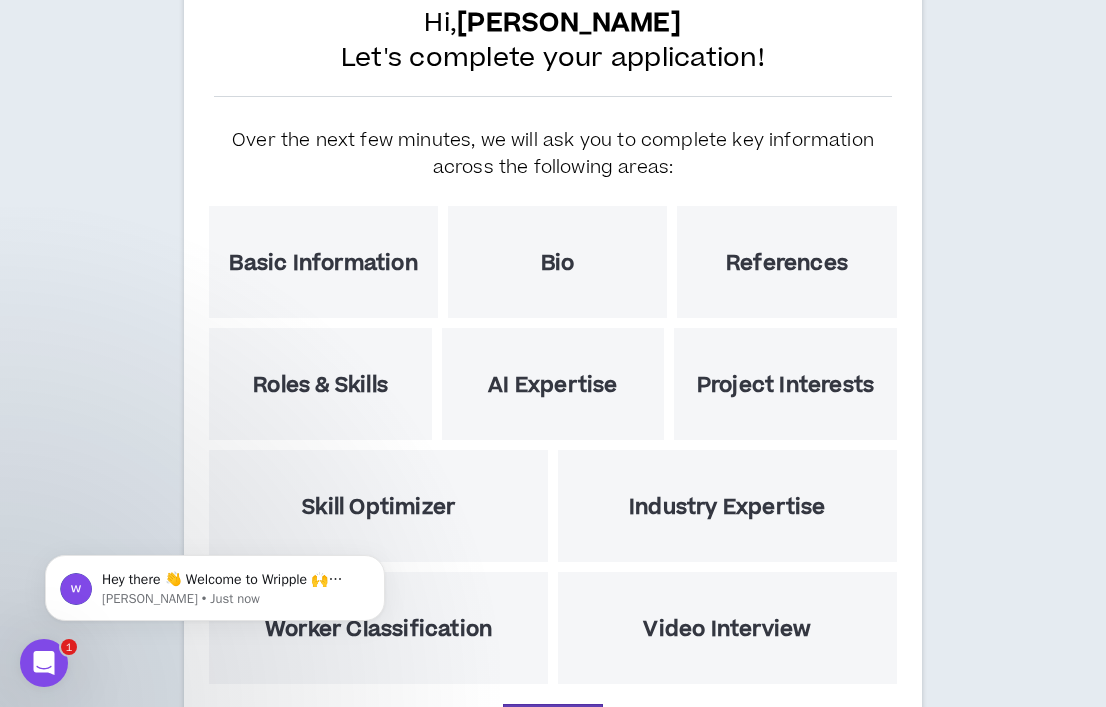click on "Bio" at bounding box center (558, 263) 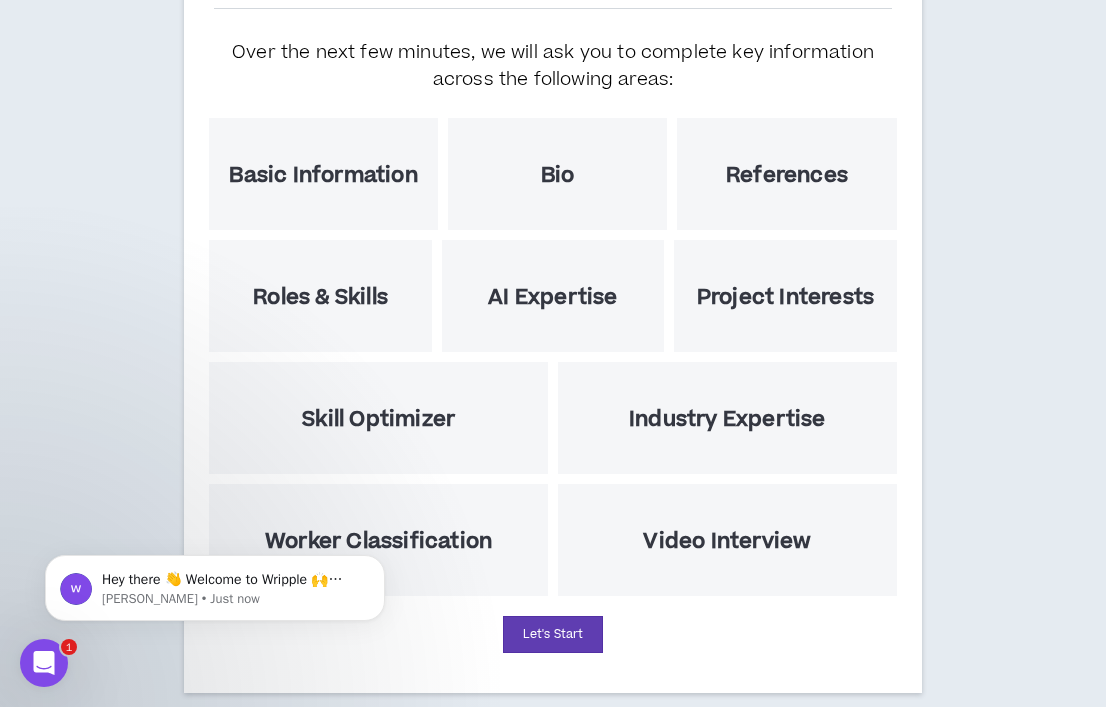 scroll, scrollTop: 258, scrollLeft: 0, axis: vertical 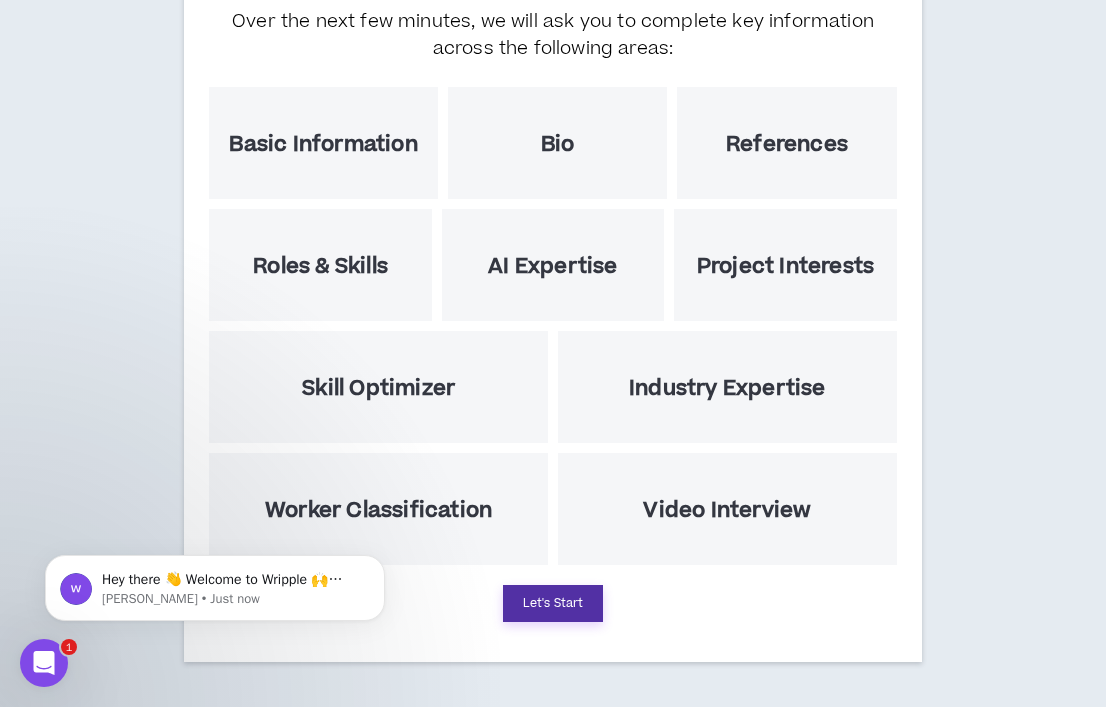 click on "Let's Start" at bounding box center [553, 603] 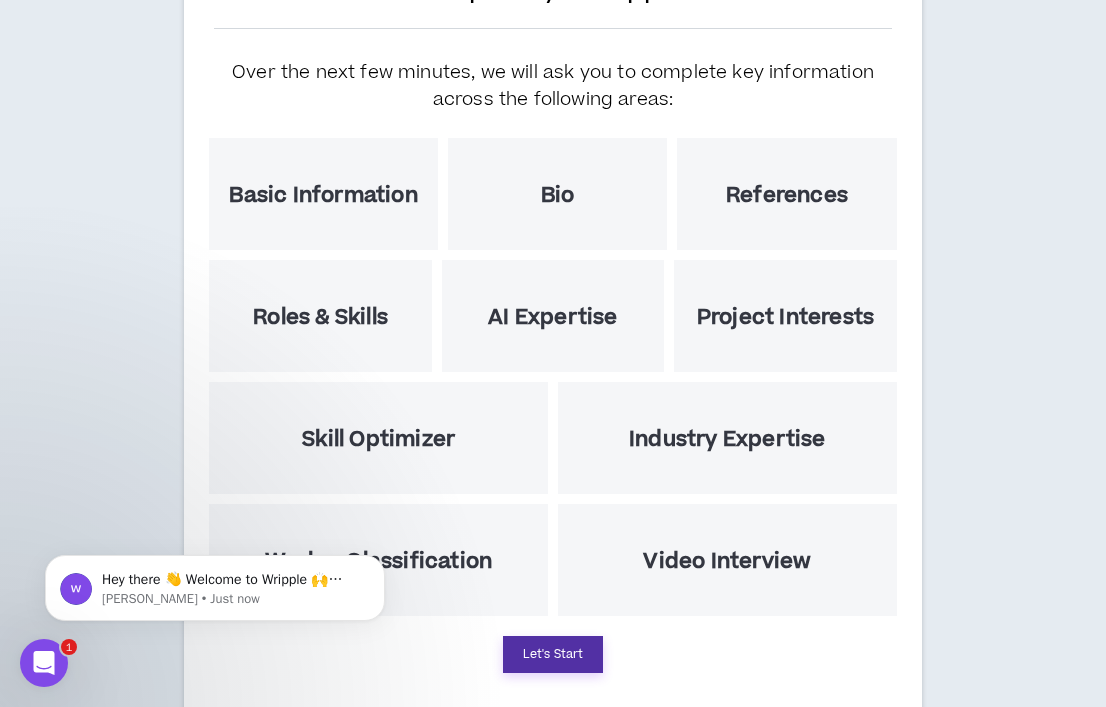 select on "US" 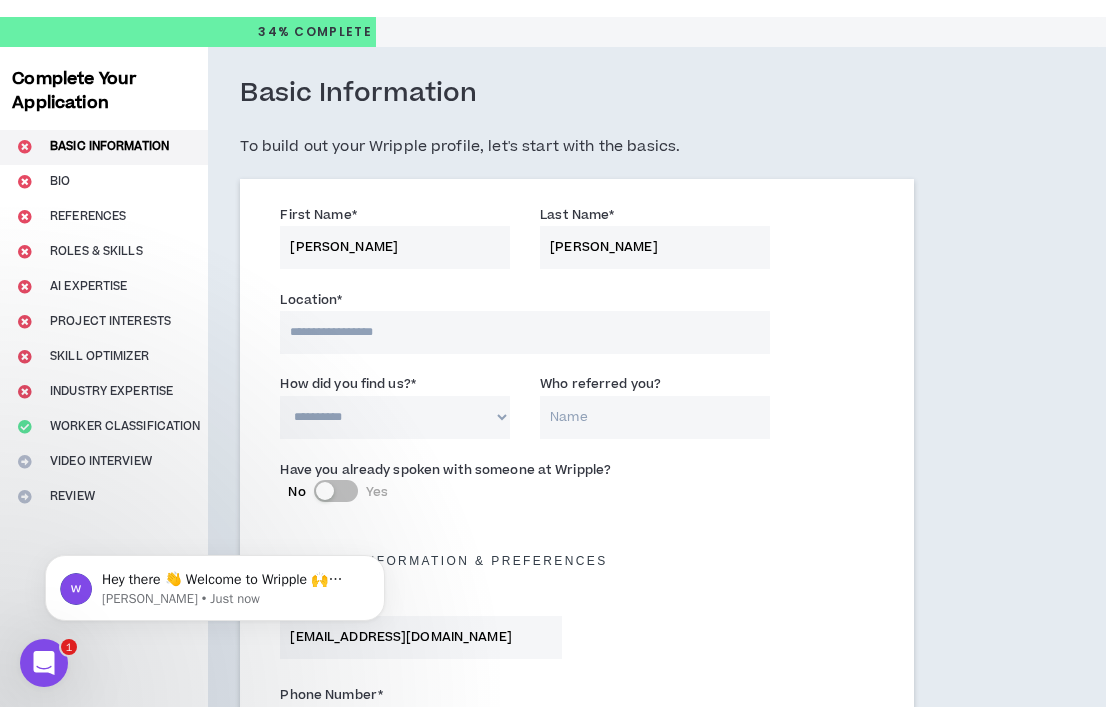 scroll, scrollTop: 44, scrollLeft: 0, axis: vertical 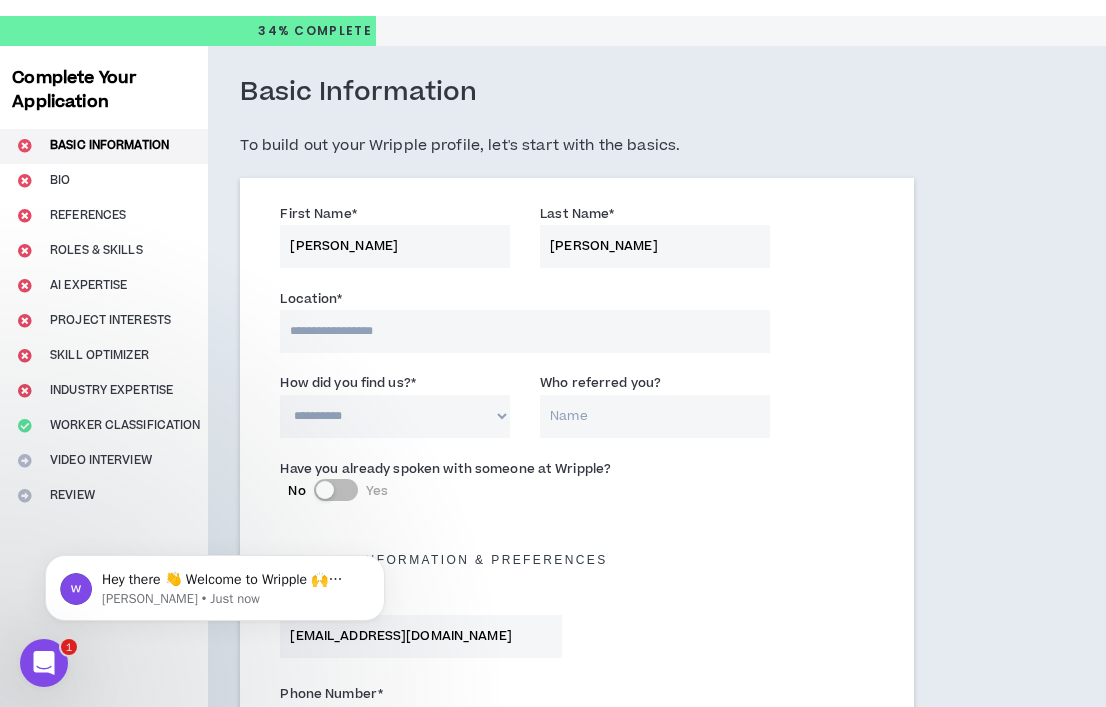 click at bounding box center [524, 331] 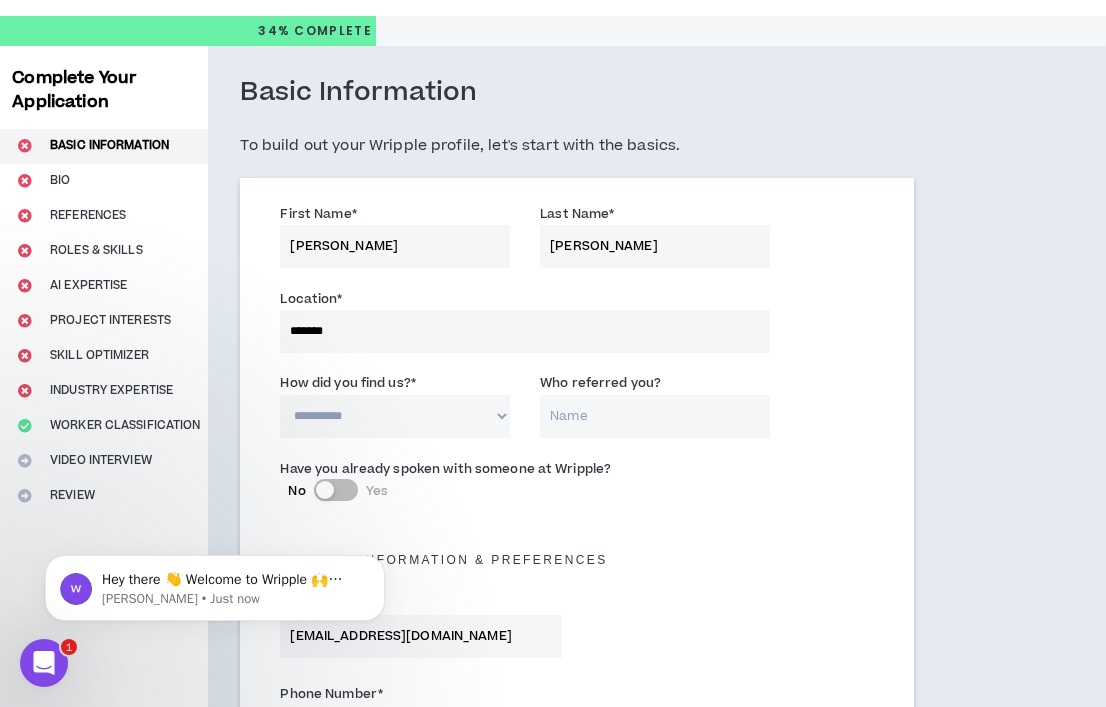 click on "**********" at bounding box center (395, 416) 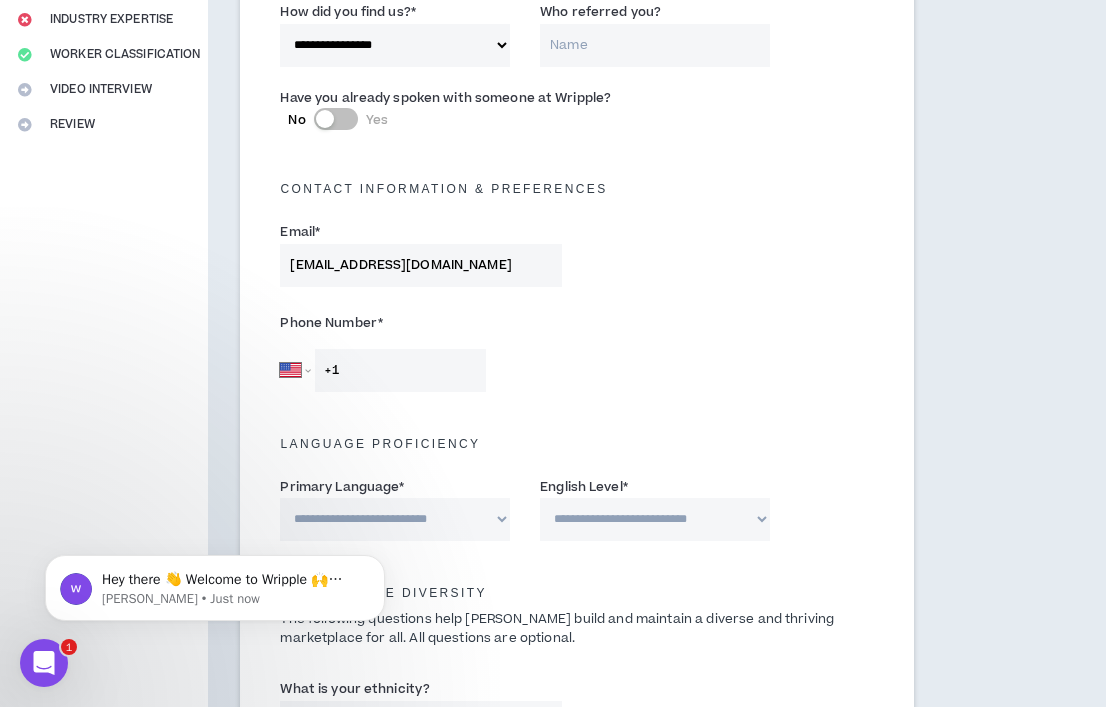 scroll, scrollTop: 546, scrollLeft: 0, axis: vertical 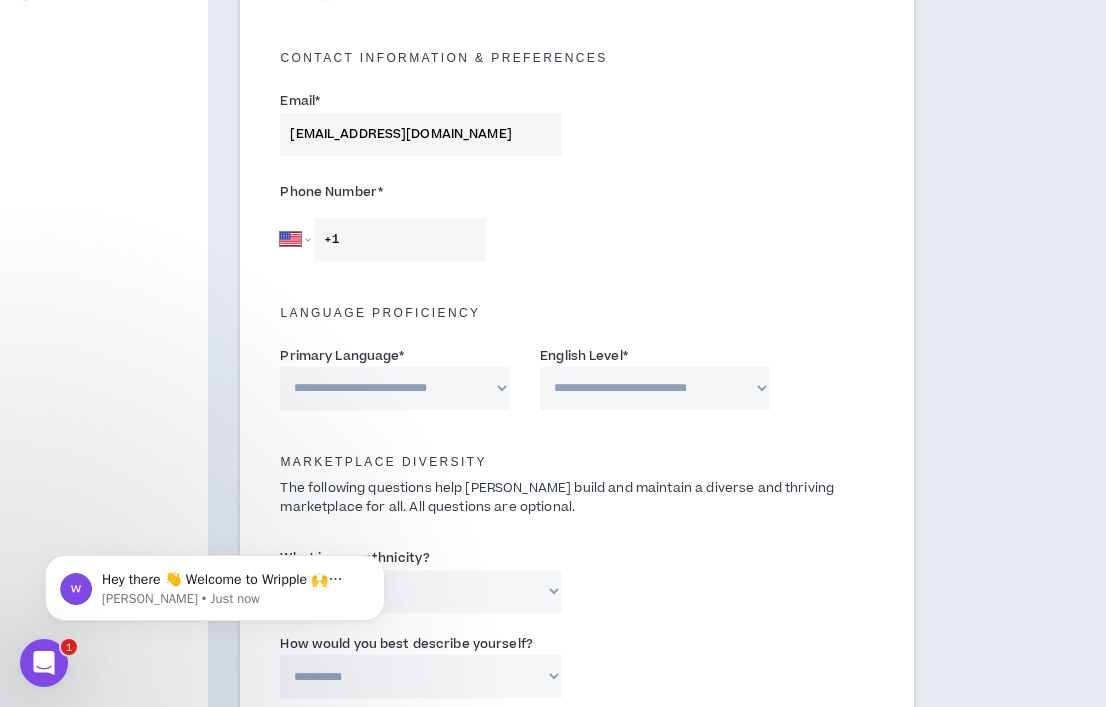 click on "+1" at bounding box center (400, 239) 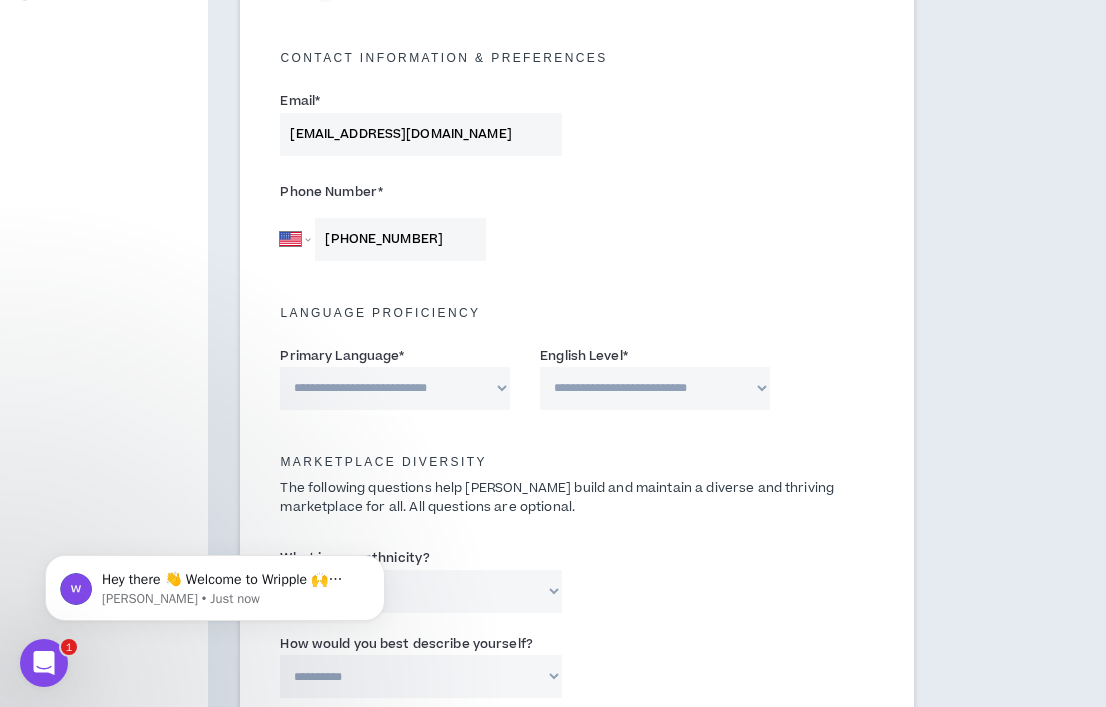 click on "**********" at bounding box center [395, 388] 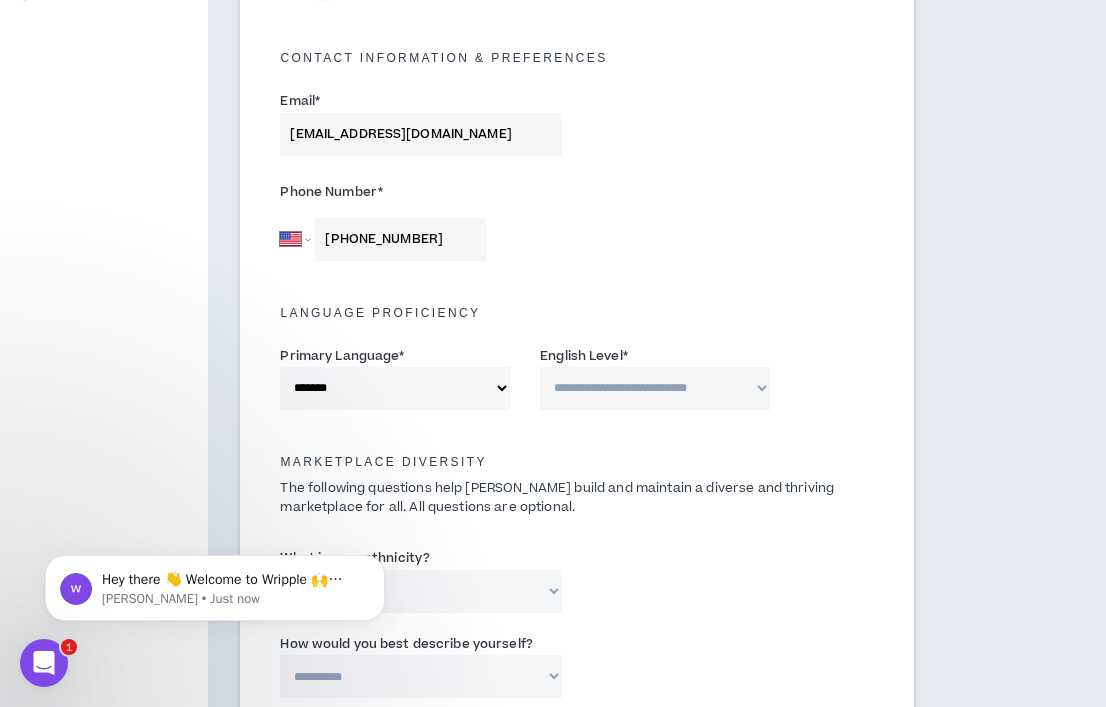 click on "**********" at bounding box center (655, 388) 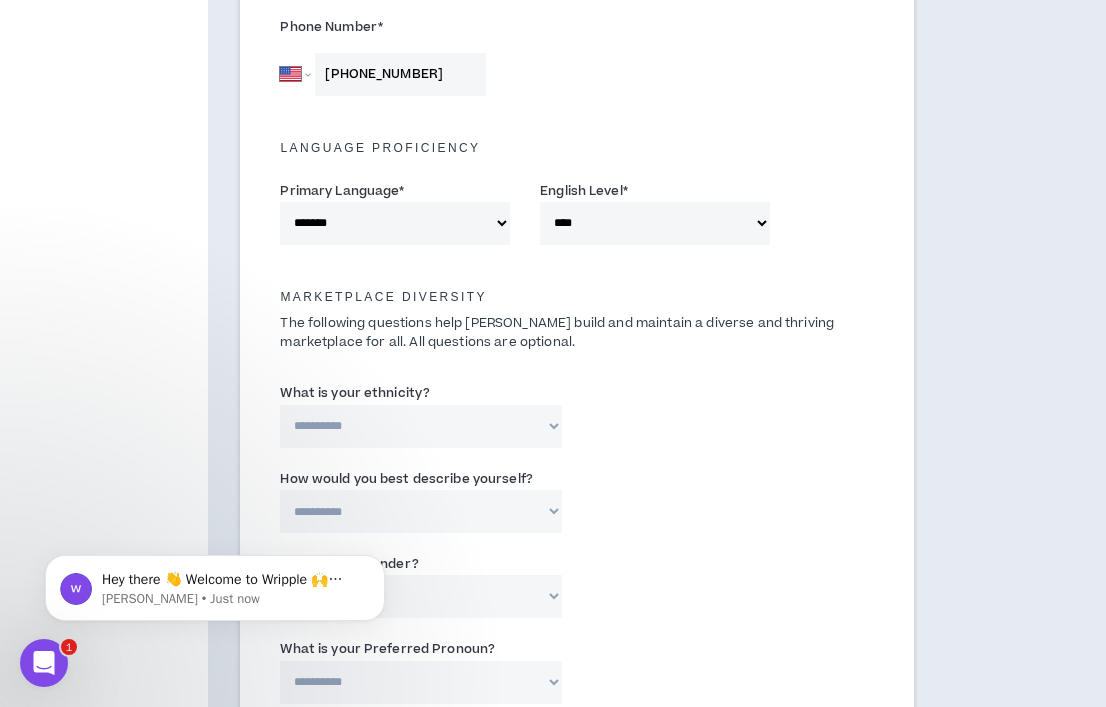 scroll, scrollTop: 741, scrollLeft: 0, axis: vertical 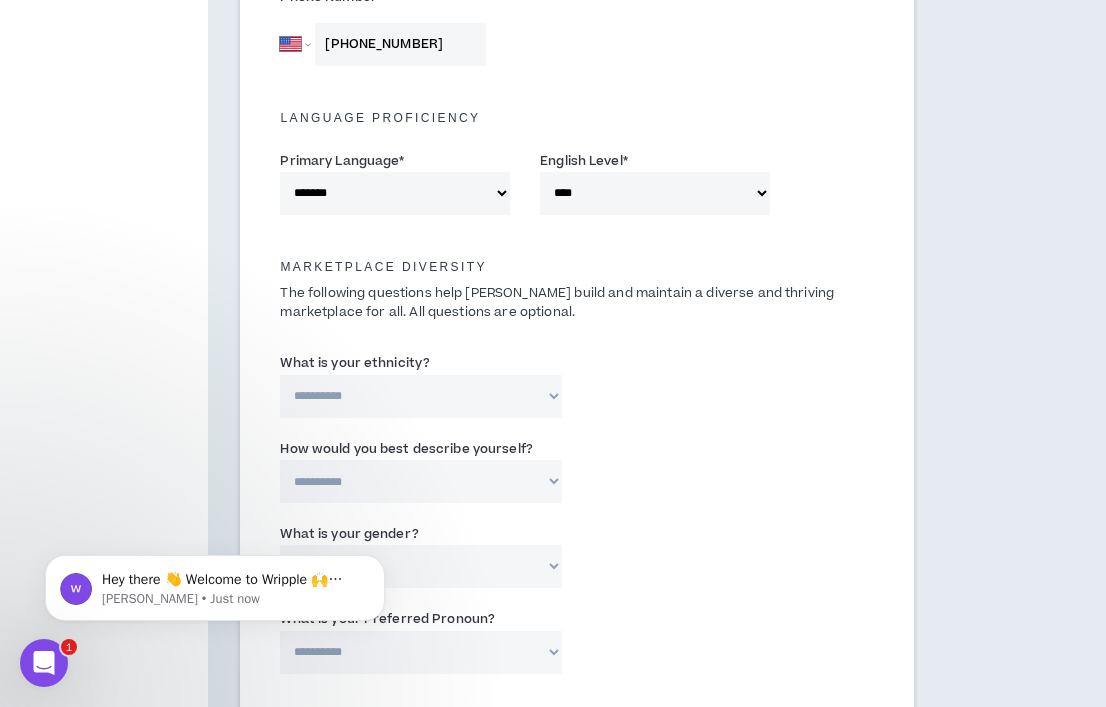 click on "**********" at bounding box center [421, 396] 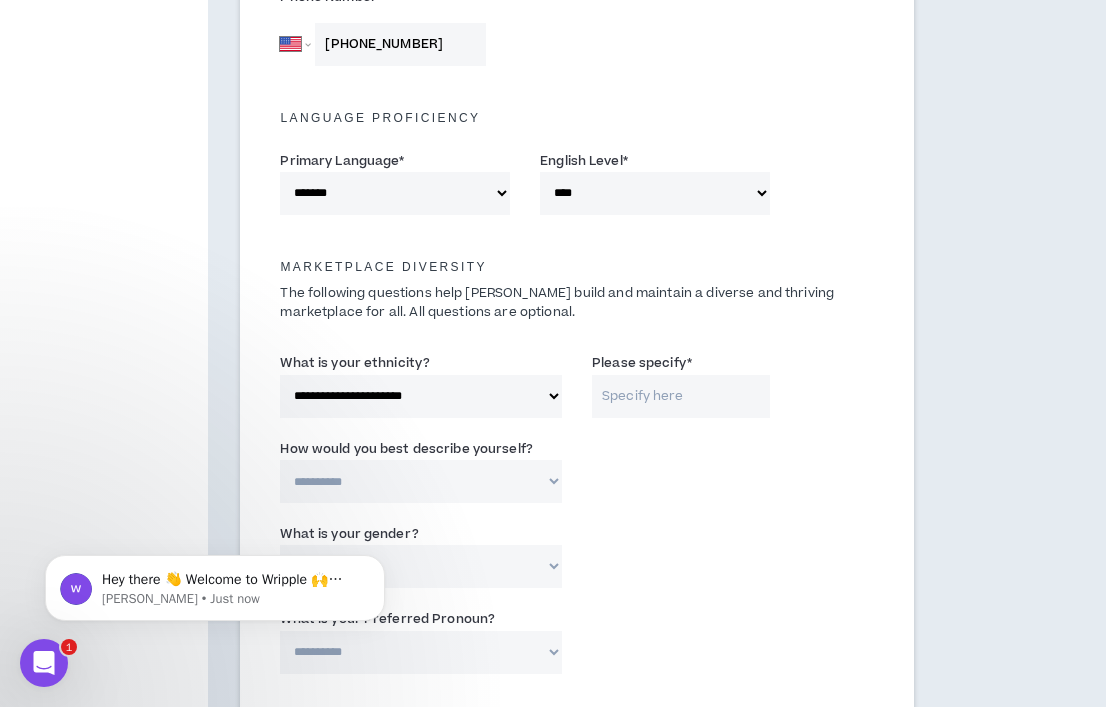 click on "**********" at bounding box center [421, 481] 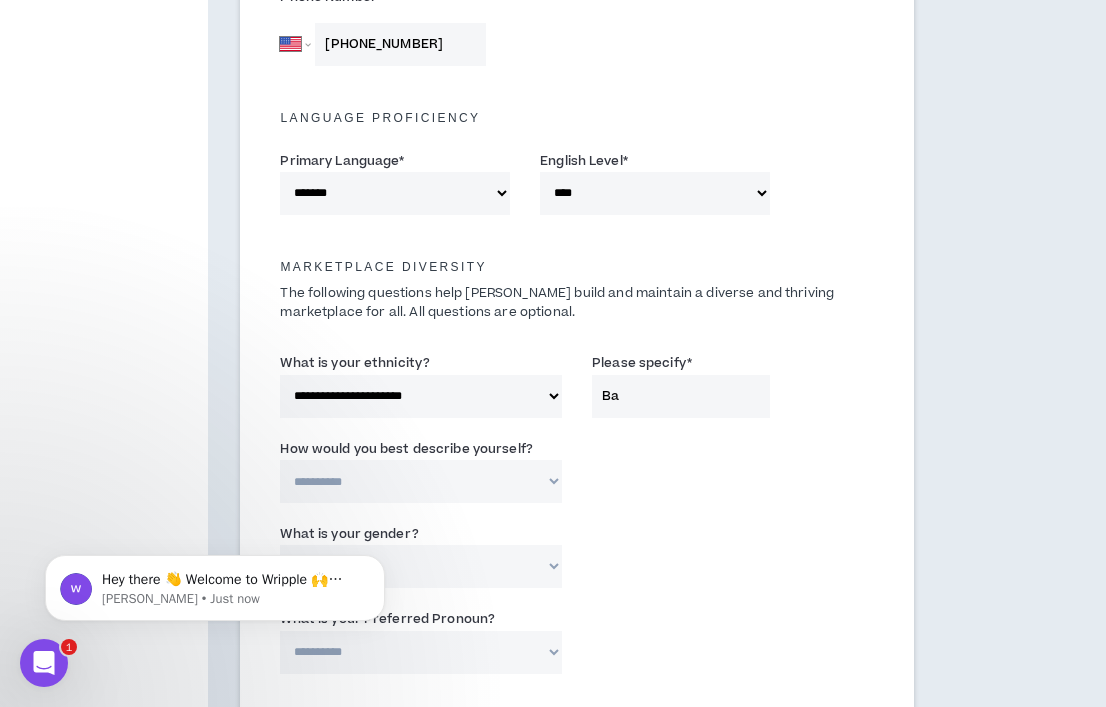 type on "B" 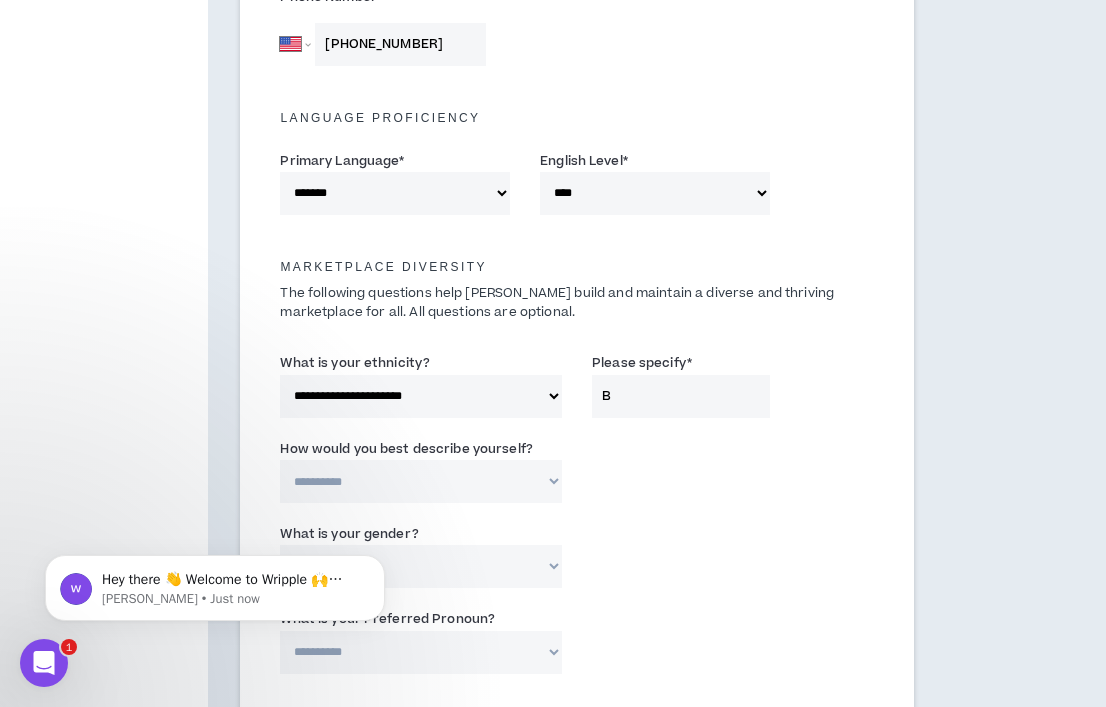 type 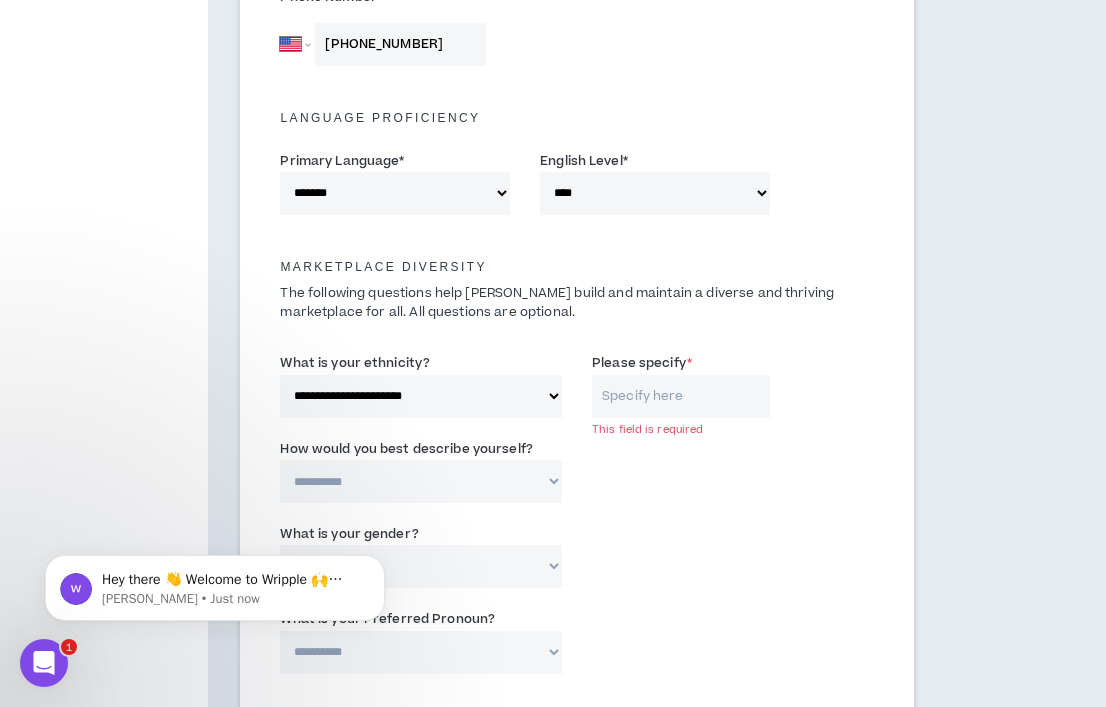 click on "**********" at bounding box center [421, 396] 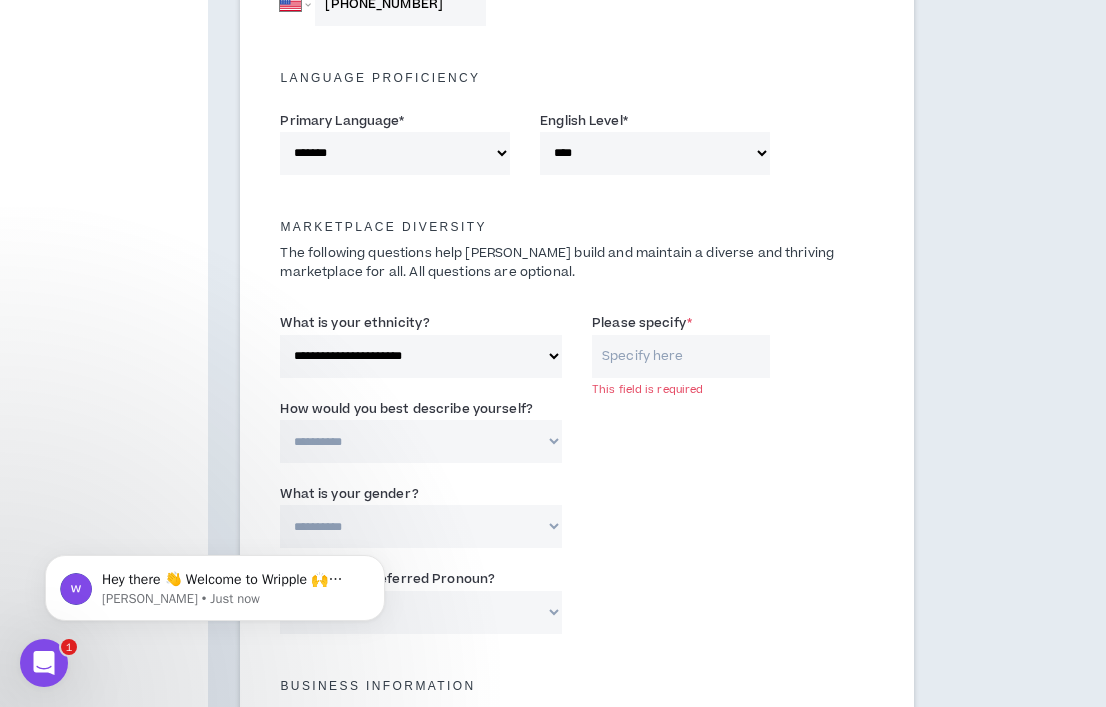 scroll, scrollTop: 792, scrollLeft: 0, axis: vertical 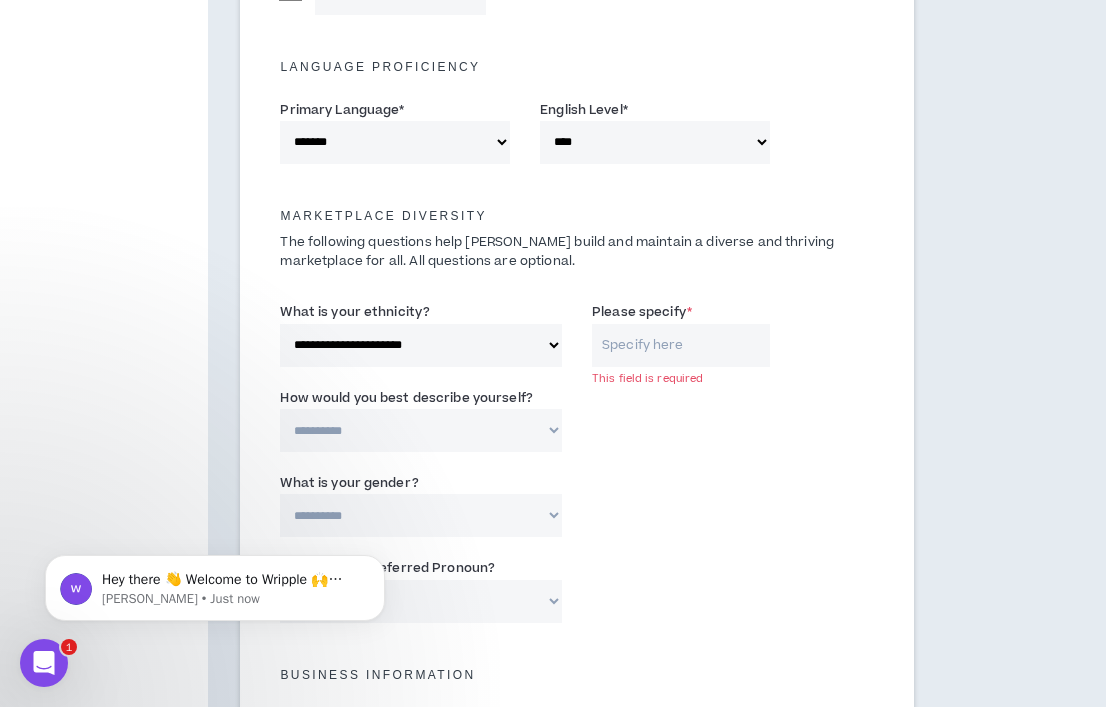 click on "**********" at bounding box center [421, 345] 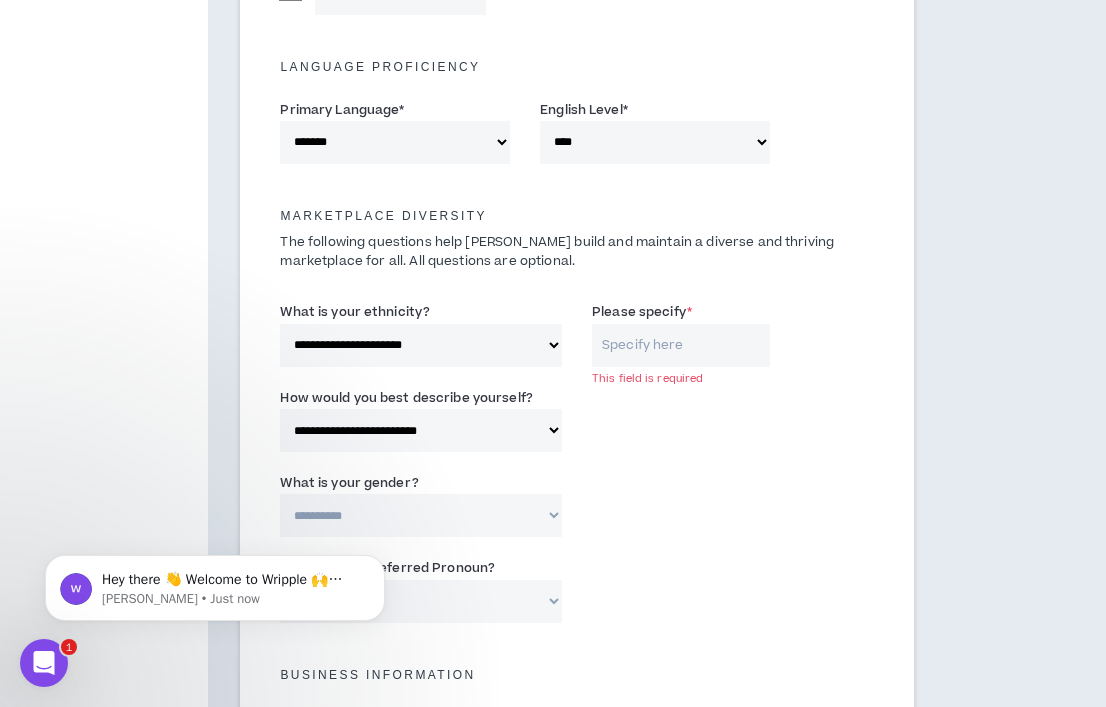 click on "**********" at bounding box center (576, 424) 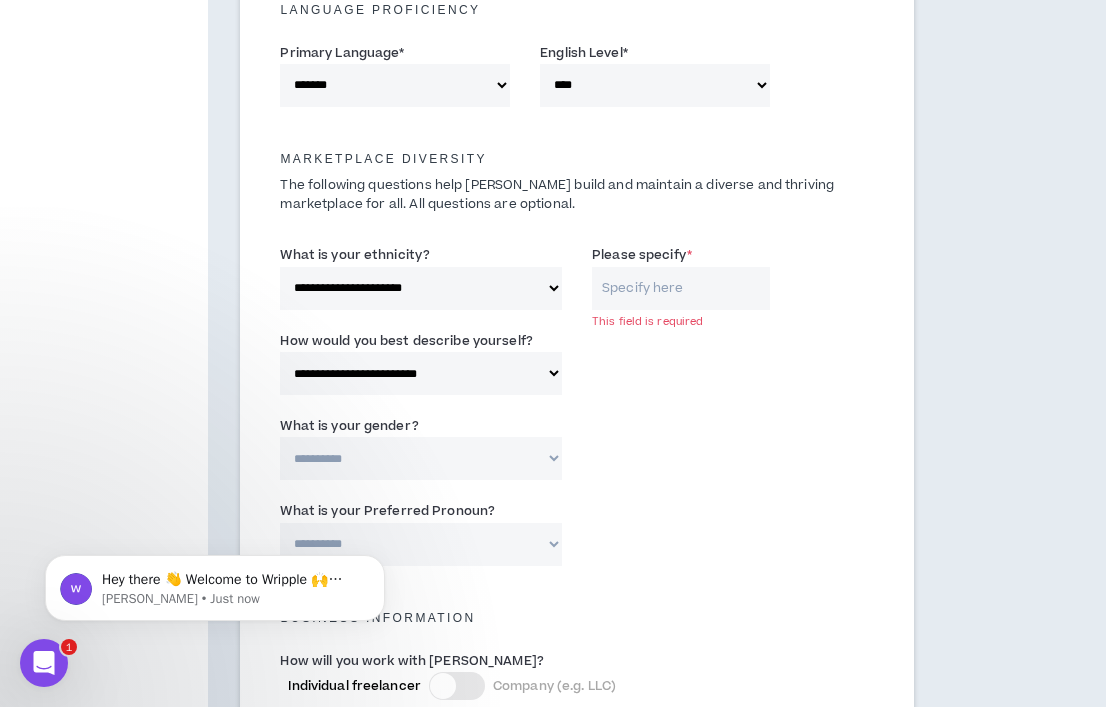 scroll, scrollTop: 854, scrollLeft: 0, axis: vertical 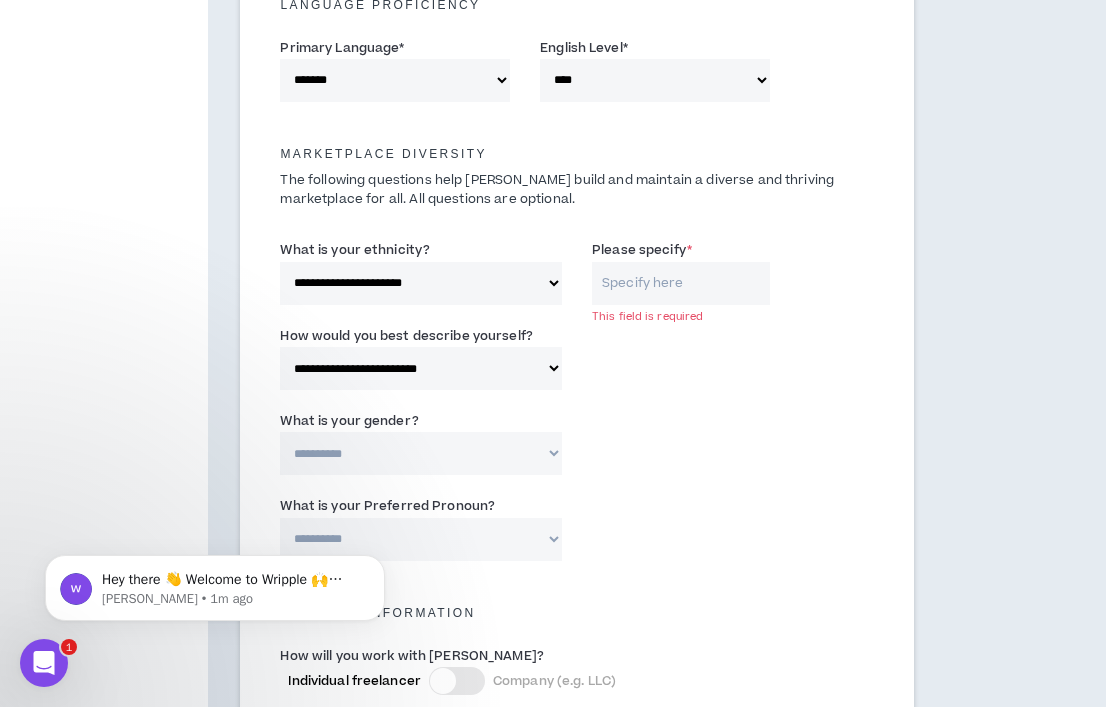 click on "Please specify  *" at bounding box center (681, 283) 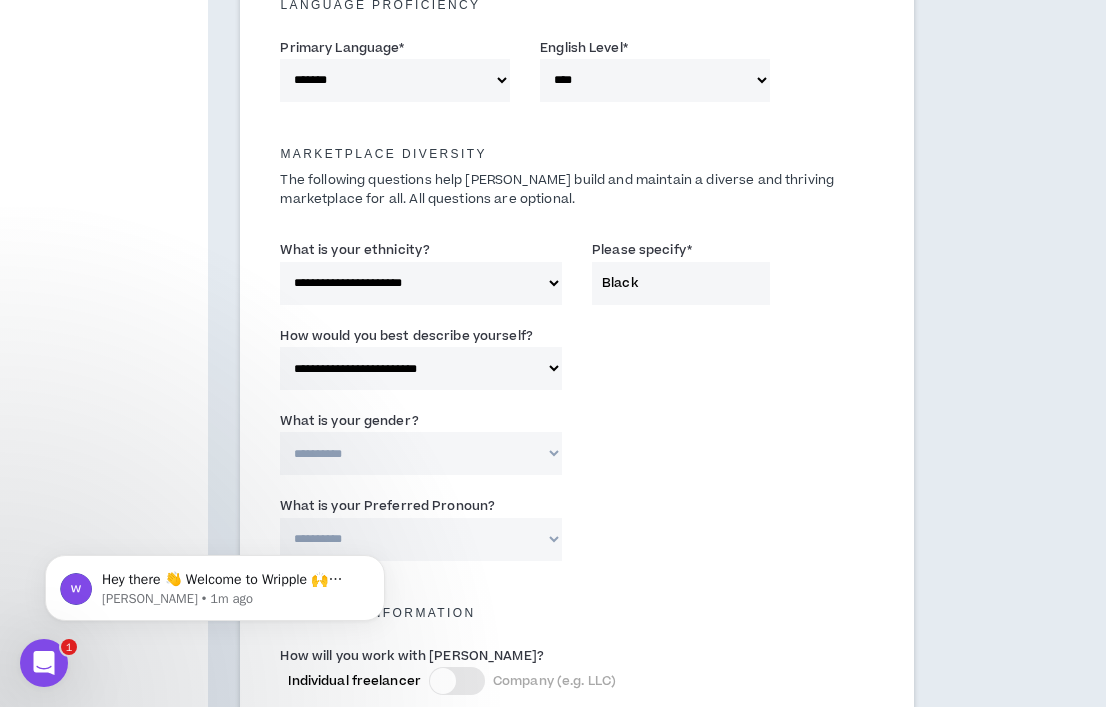 type on "Black" 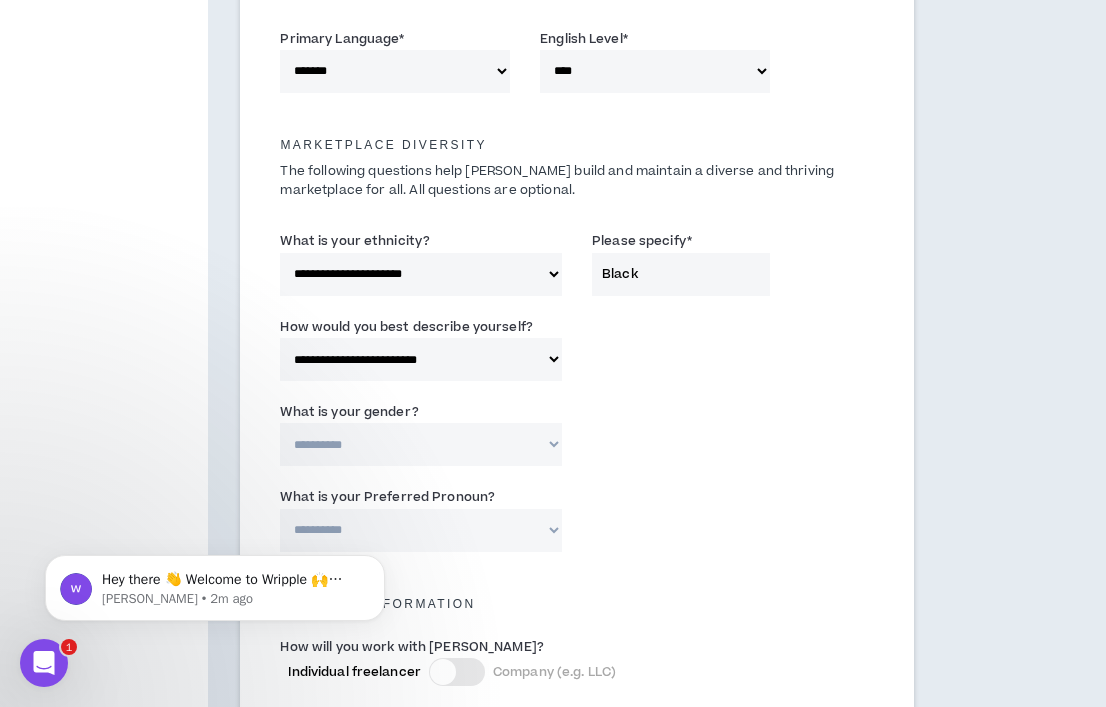 scroll, scrollTop: 864, scrollLeft: 0, axis: vertical 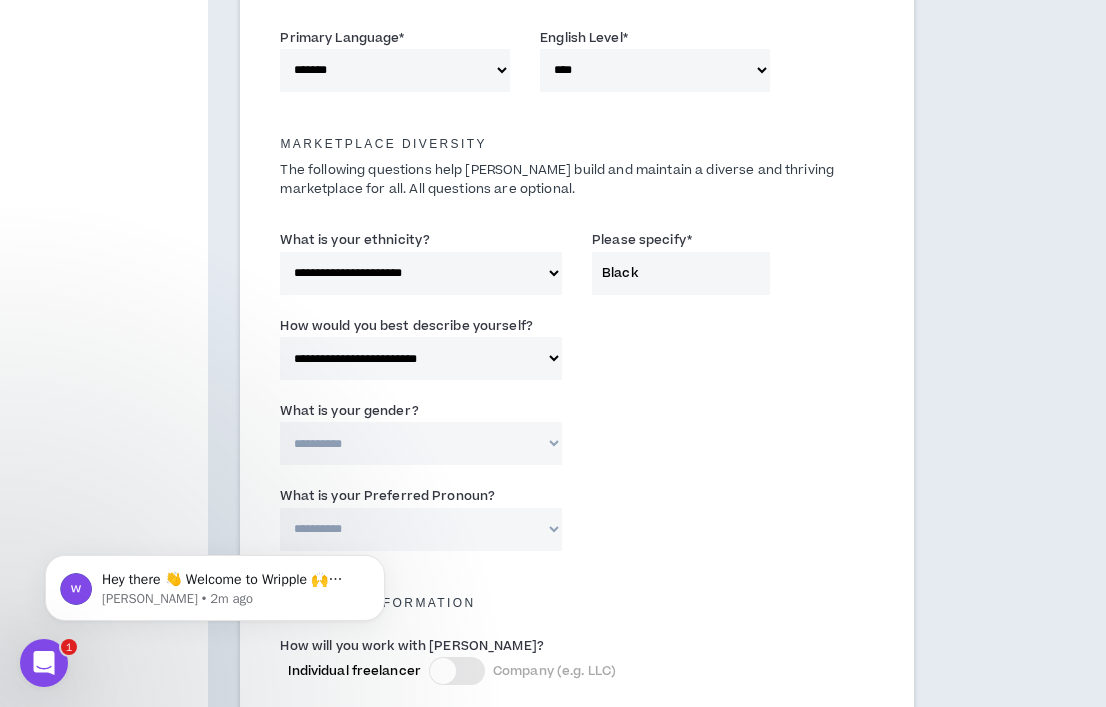 click on "**********" at bounding box center (421, 443) 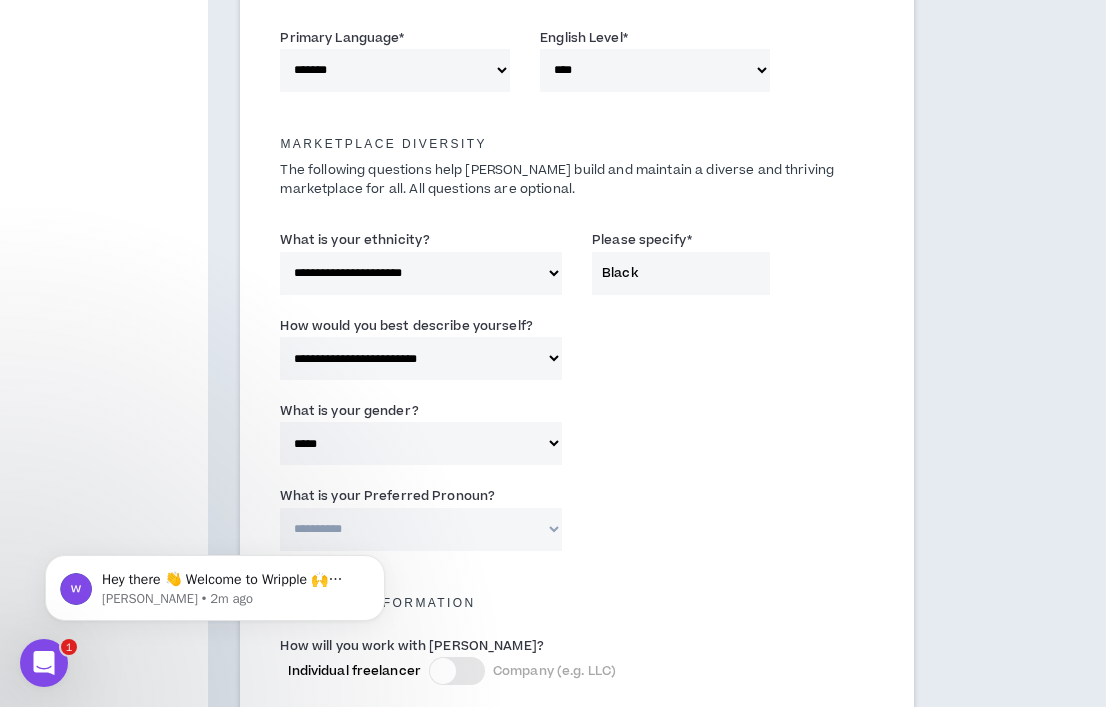 click on "**********" at bounding box center [421, 529] 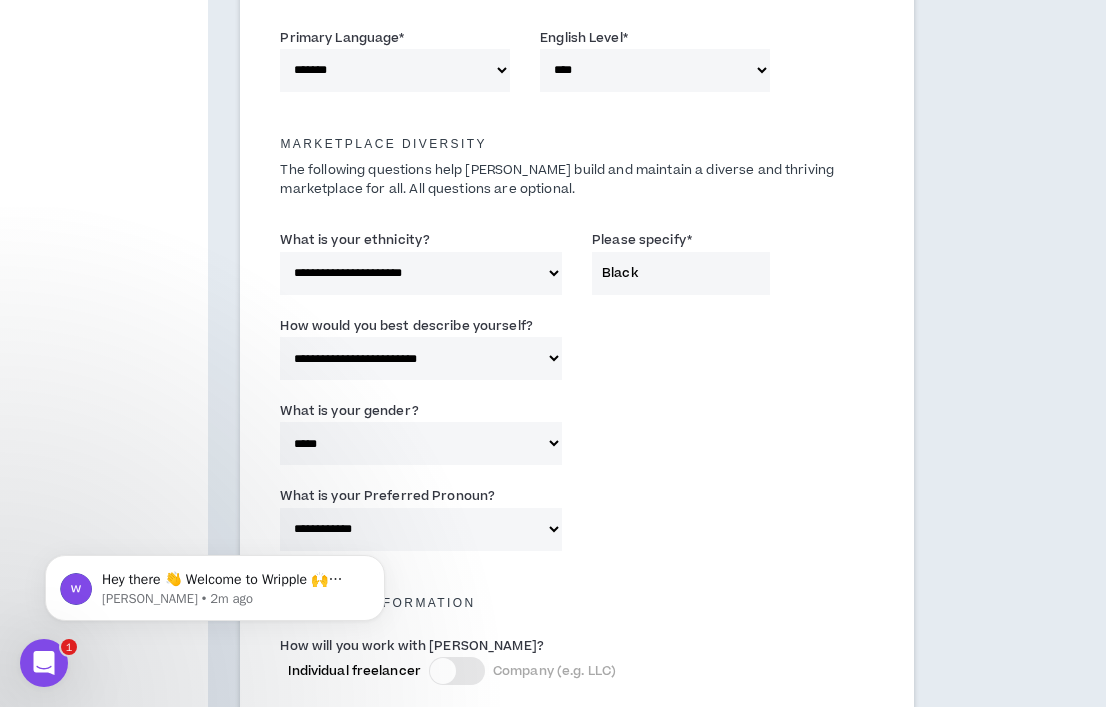 click on "Business Information" at bounding box center [576, 593] 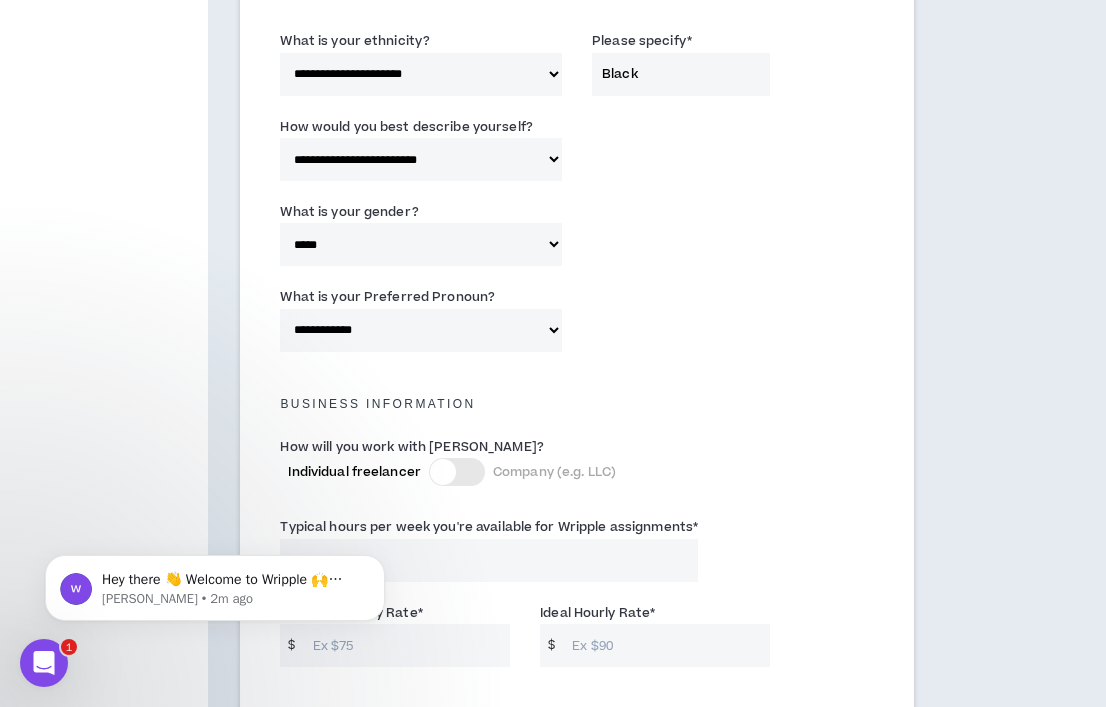scroll, scrollTop: 1137, scrollLeft: 0, axis: vertical 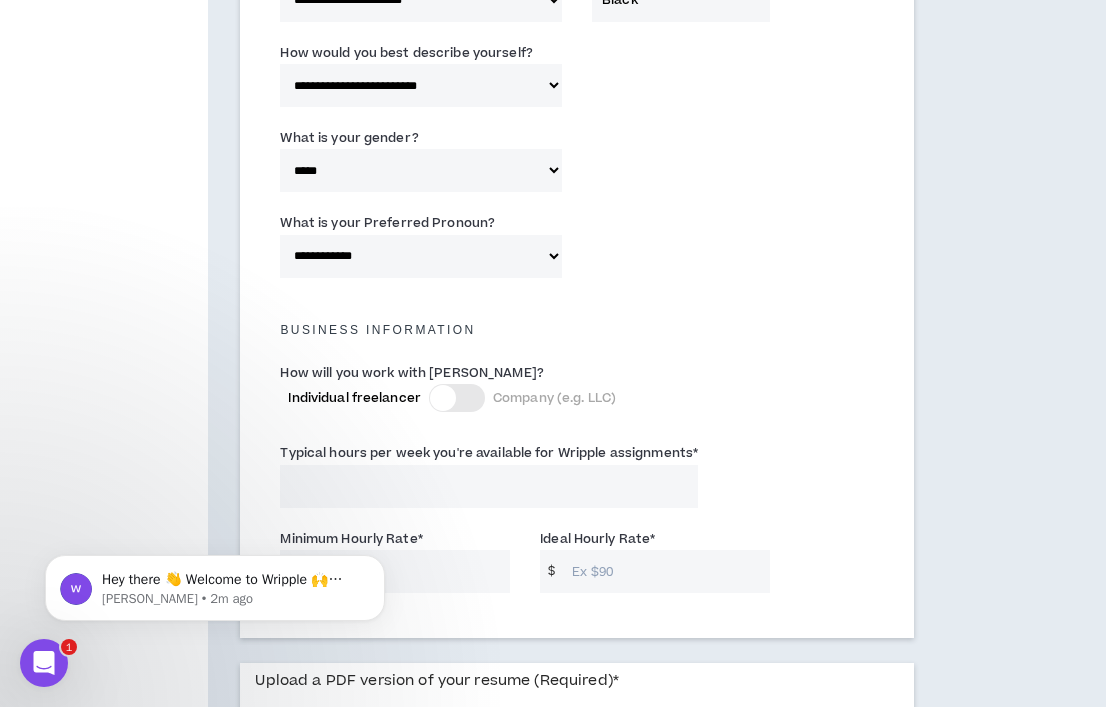 click at bounding box center [457, 398] 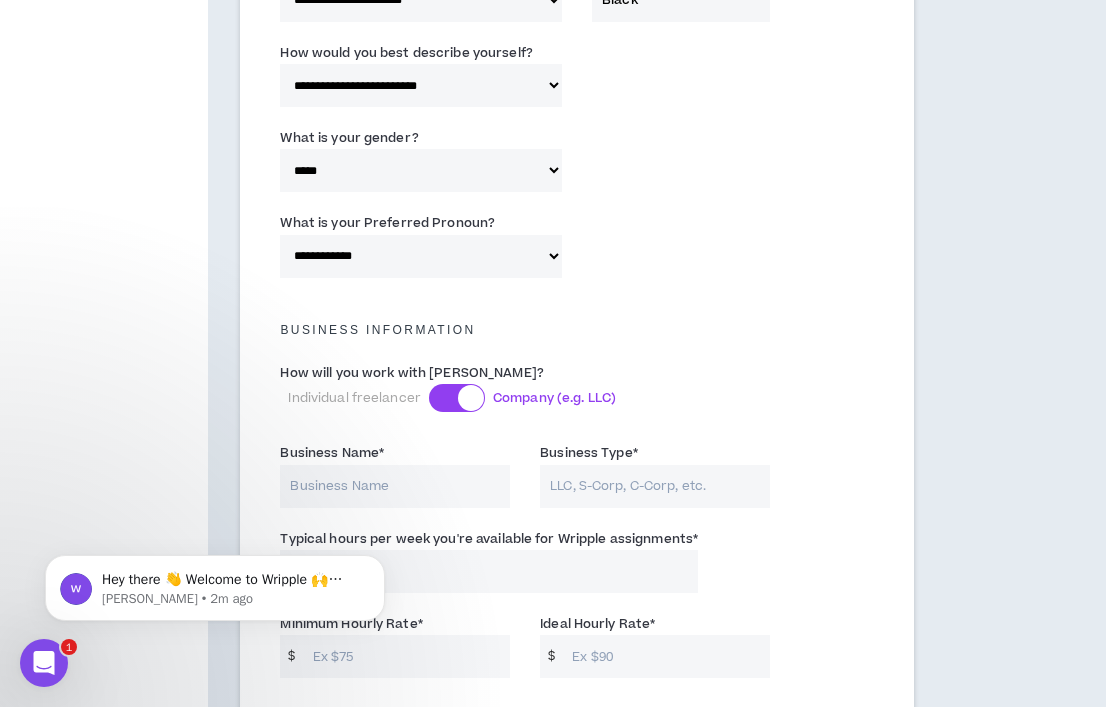 click on "Business Name  *" at bounding box center [395, 486] 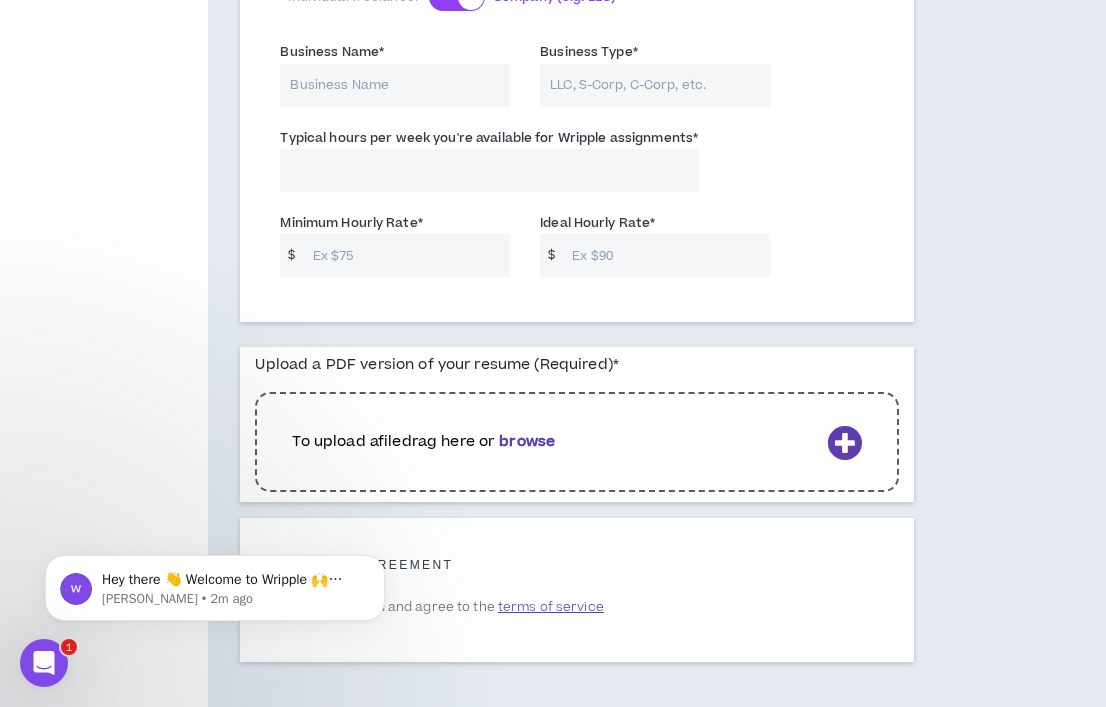 scroll, scrollTop: 1488, scrollLeft: 0, axis: vertical 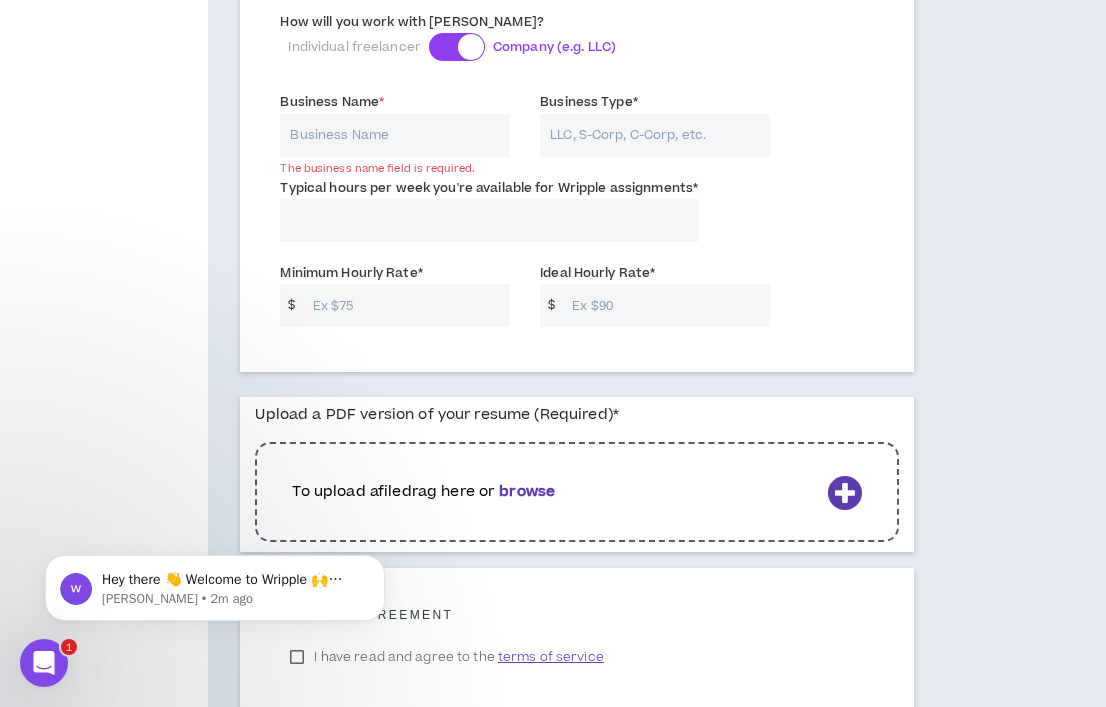 click at bounding box center (844, 492) 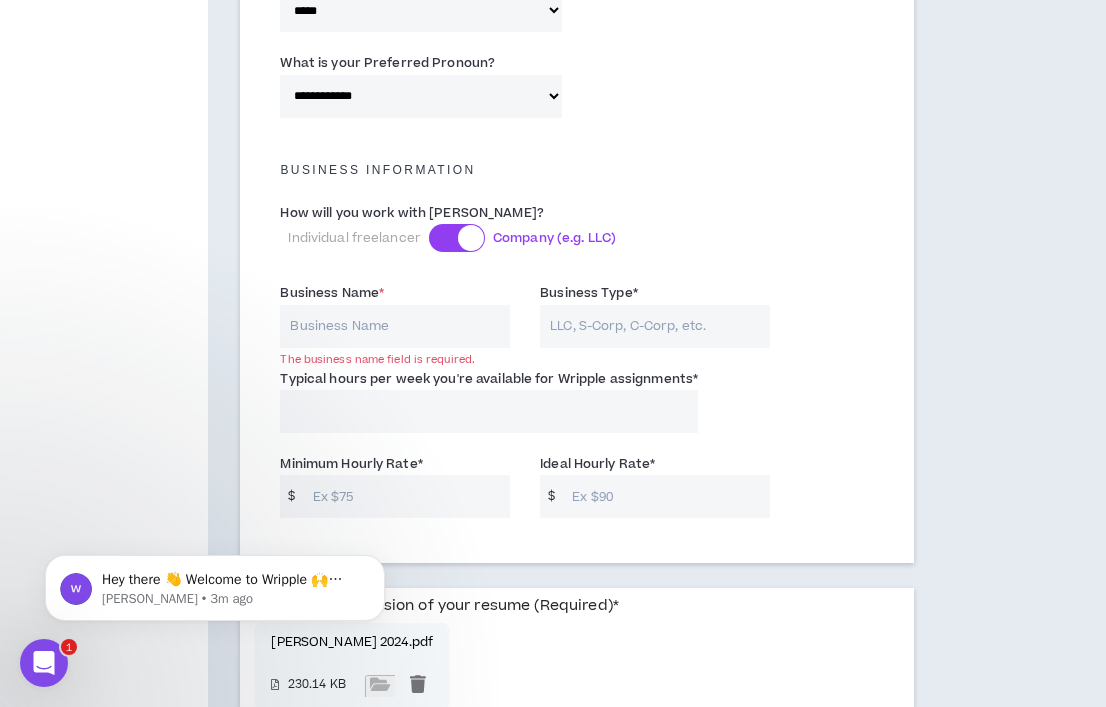 scroll, scrollTop: 1285, scrollLeft: 0, axis: vertical 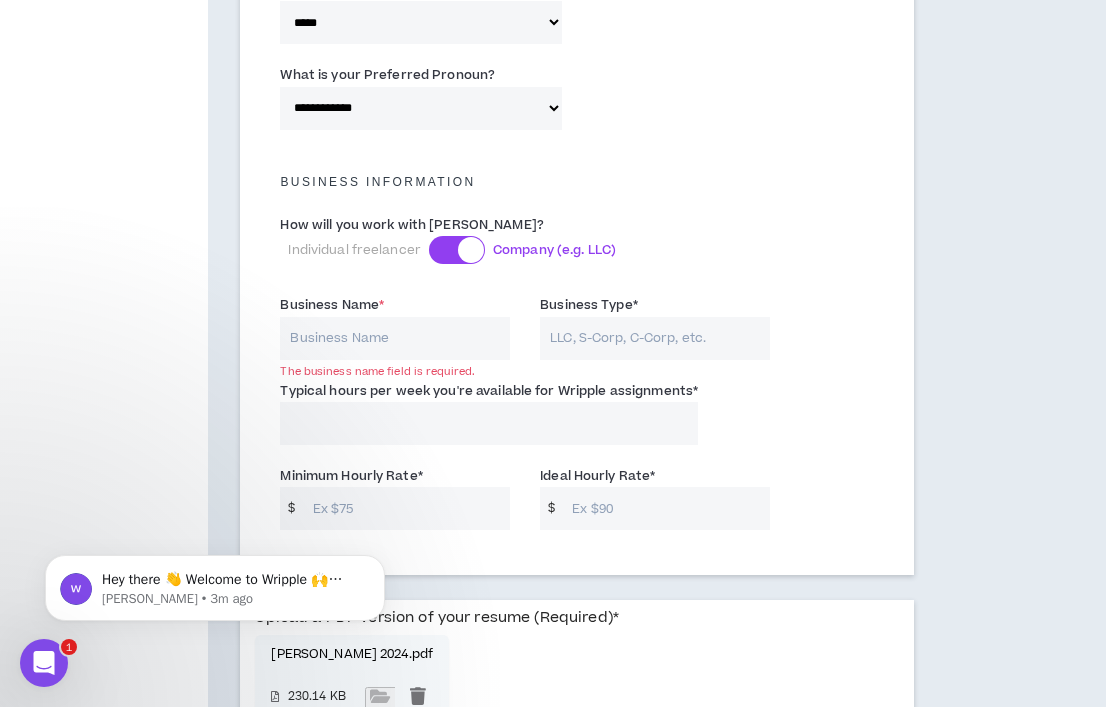 click on "Business Name  *" at bounding box center [395, 338] 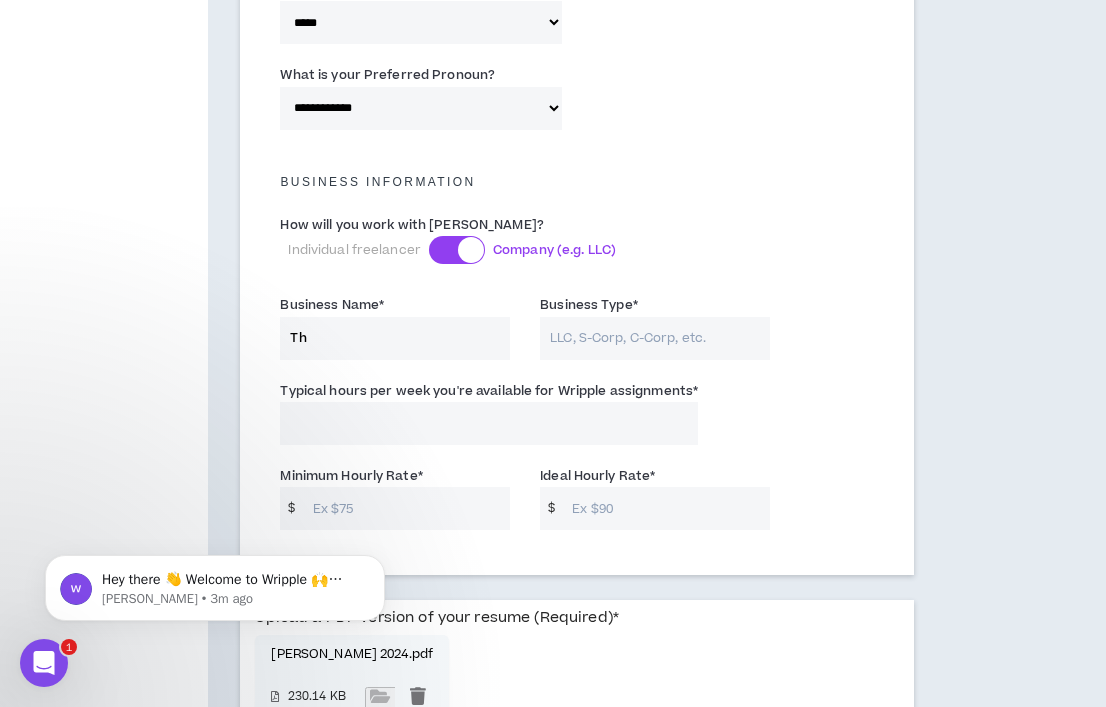 type on "T" 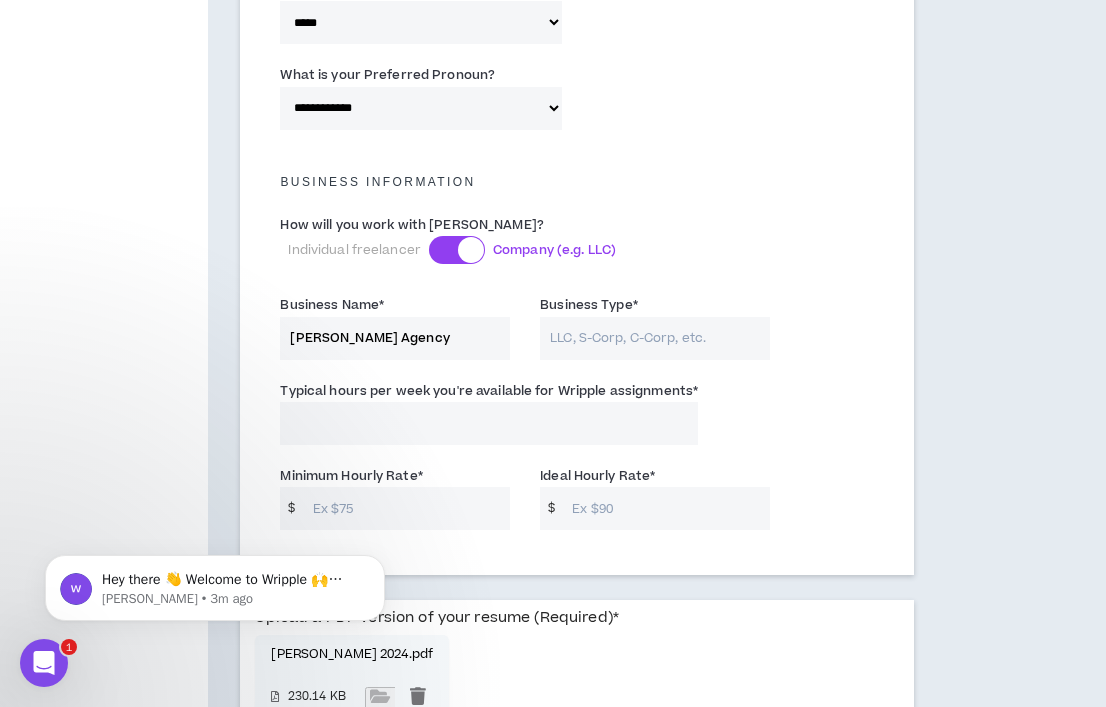 type on "[PERSON_NAME] Agency" 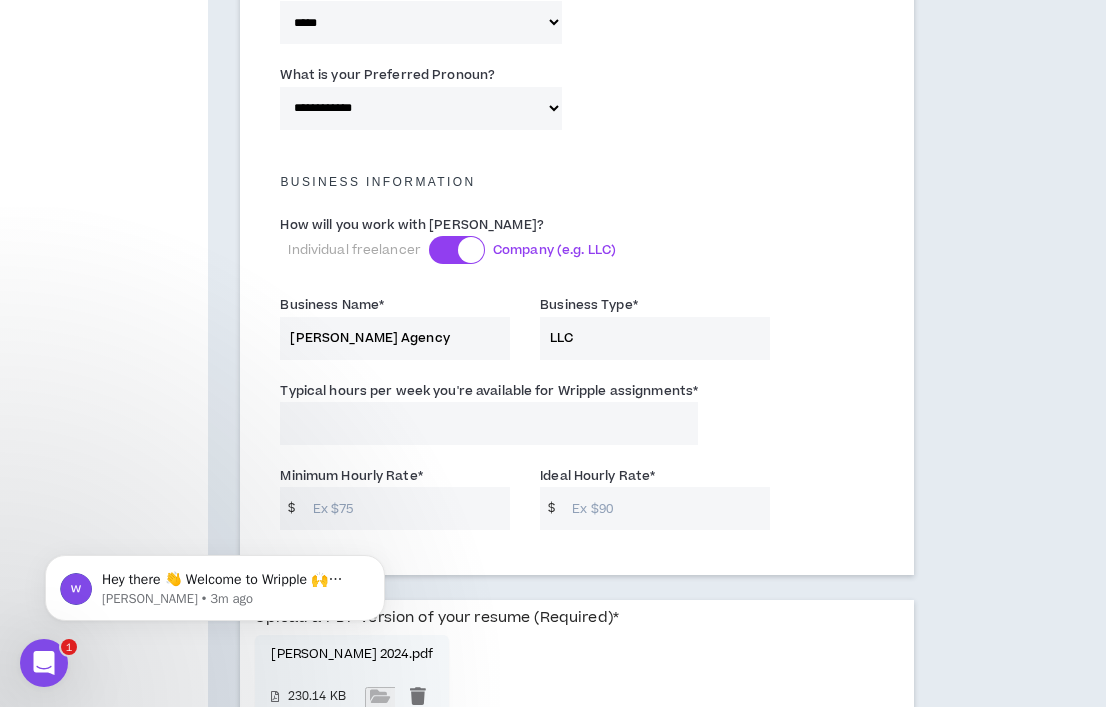 type on "LLC" 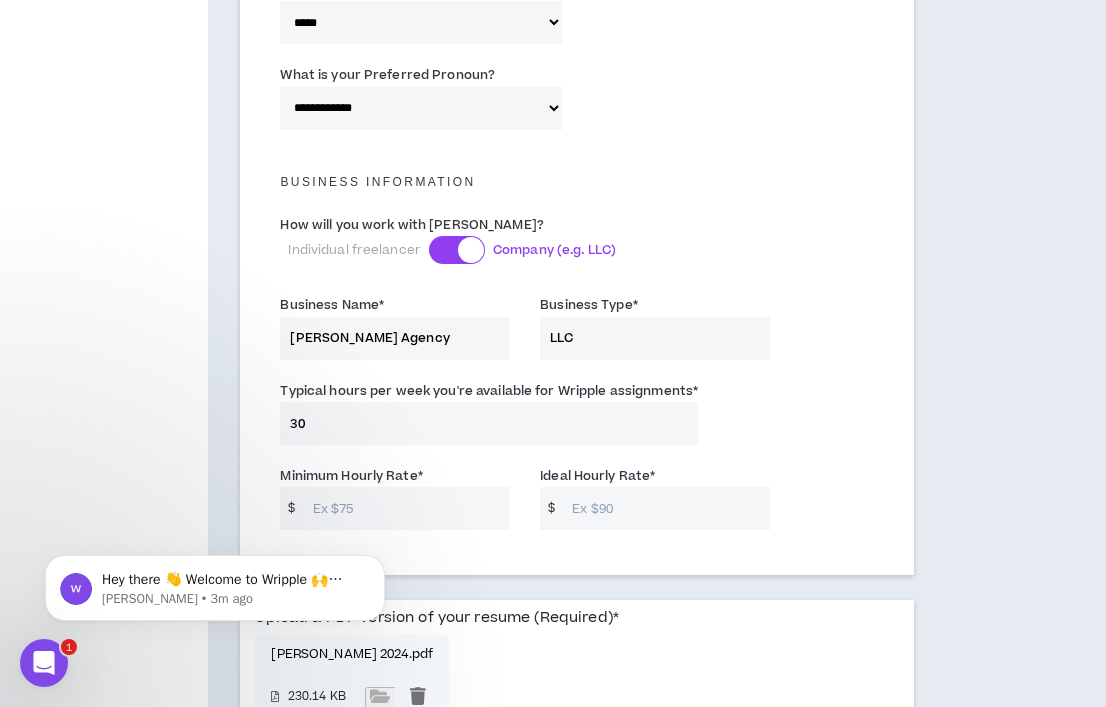 type on "30" 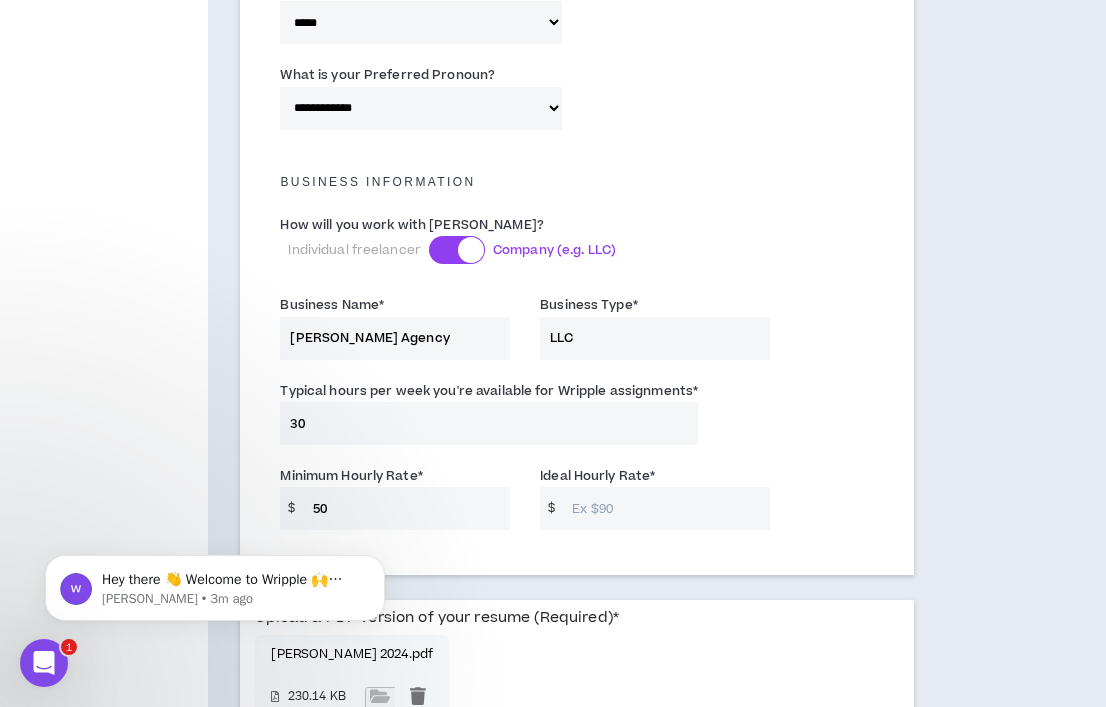 type on "5" 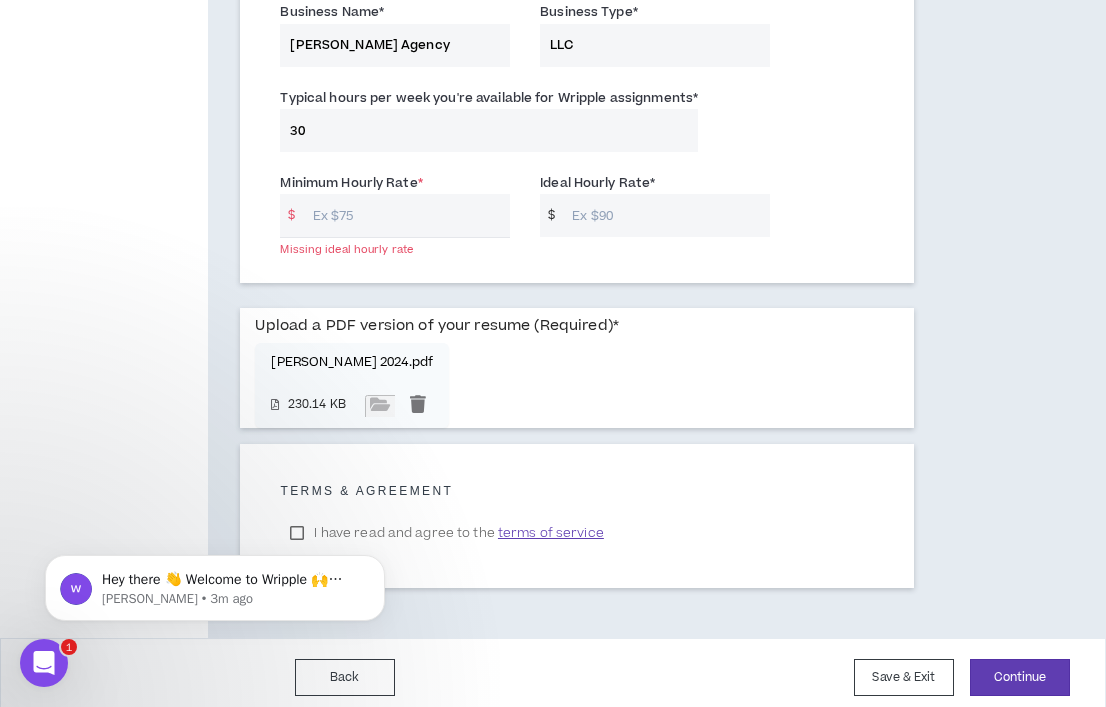 scroll, scrollTop: 1587, scrollLeft: 0, axis: vertical 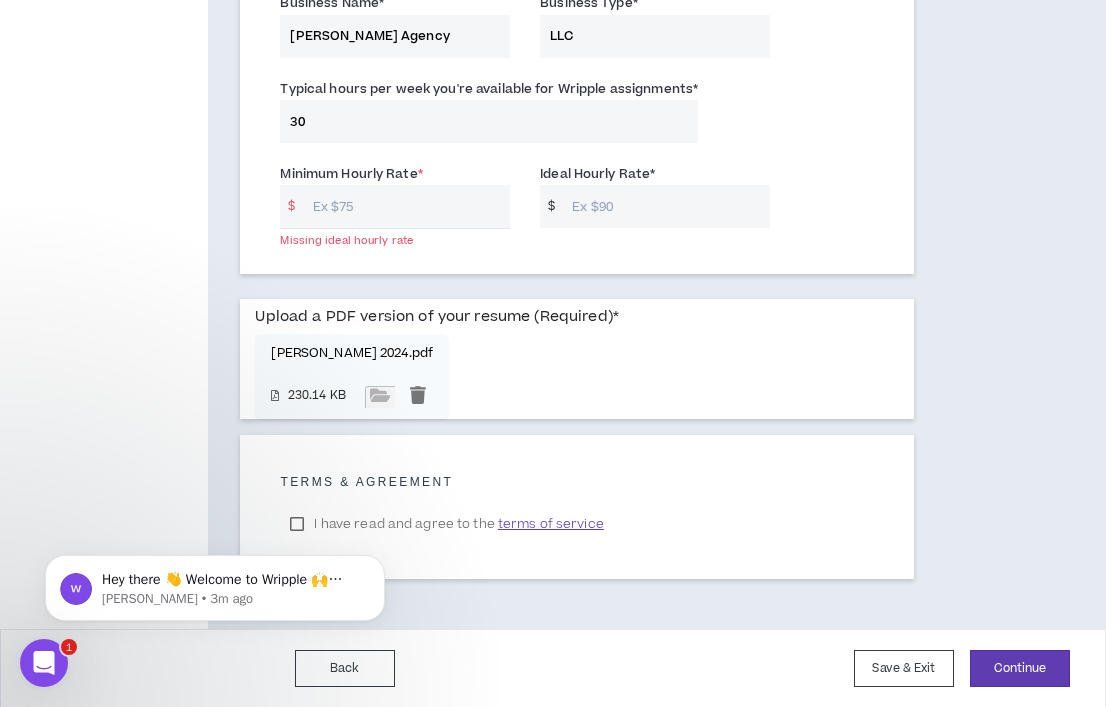 click on "Hey there 👋 Welcome to Wripple 🙌 Take a look around! If you have any questions, just reply to this message. [PERSON_NAME] • 3m ago" 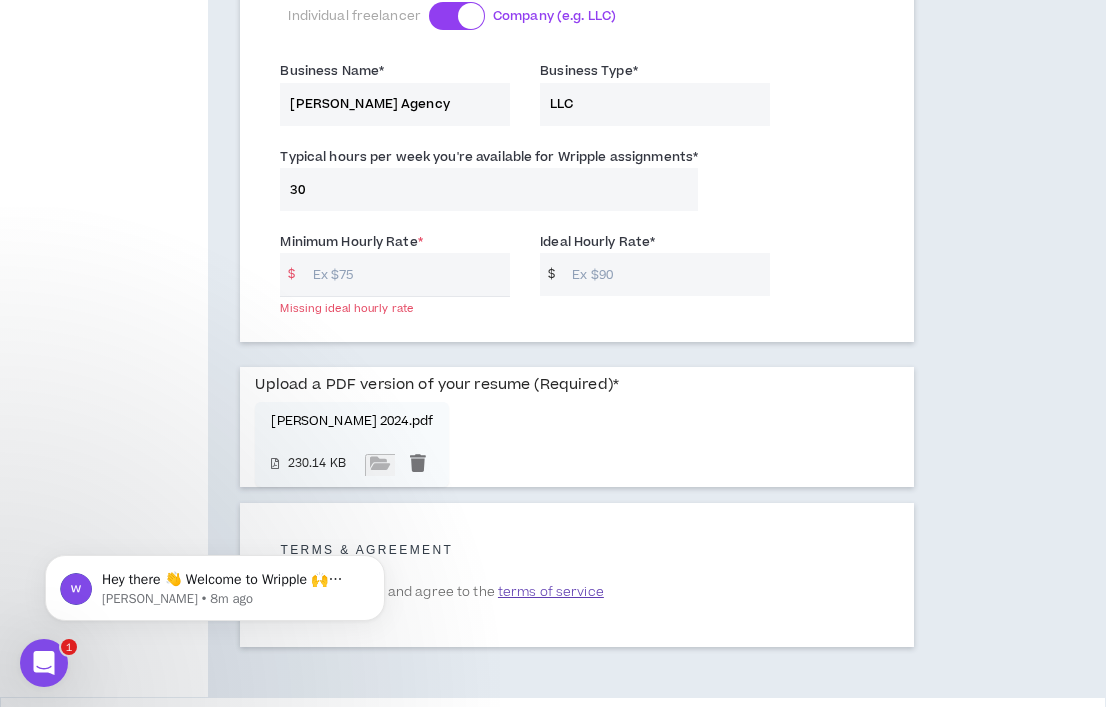 scroll, scrollTop: 1423, scrollLeft: 0, axis: vertical 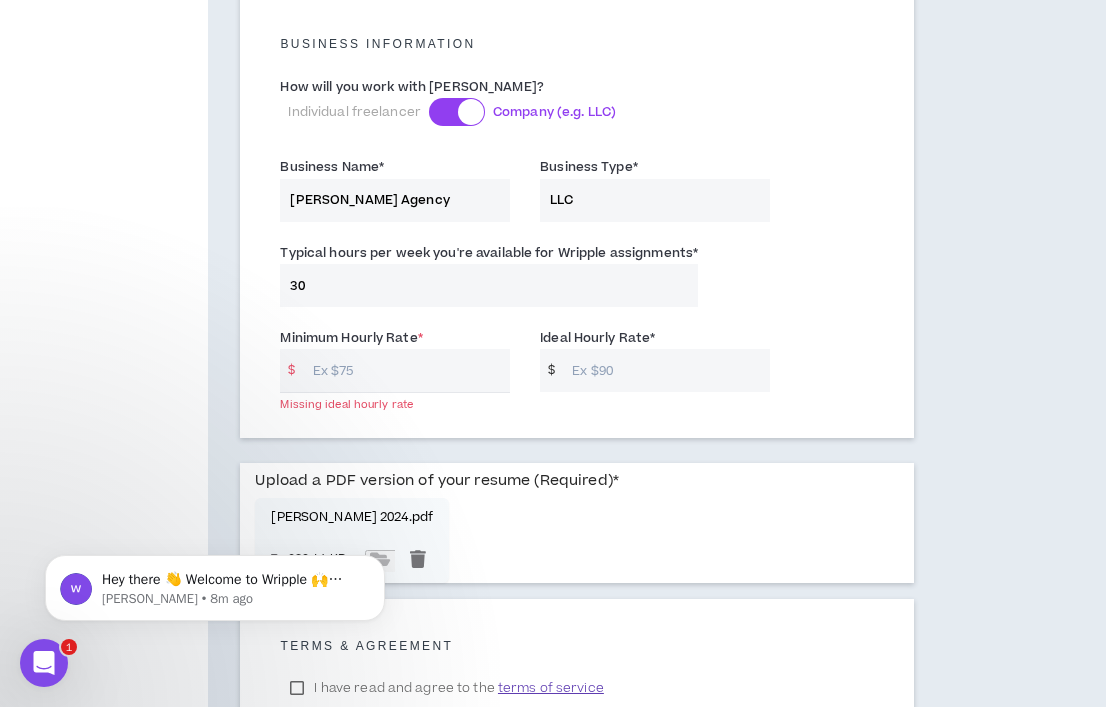 click on "Minimum Hourly Rate  *" at bounding box center [407, 370] 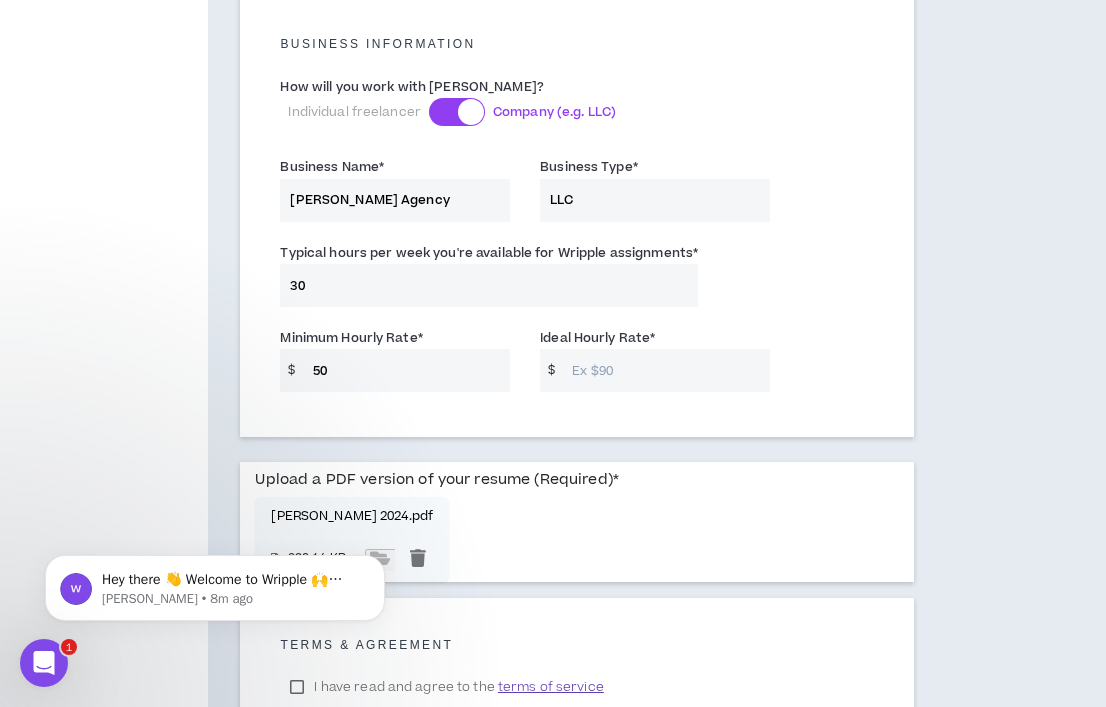 type on "50" 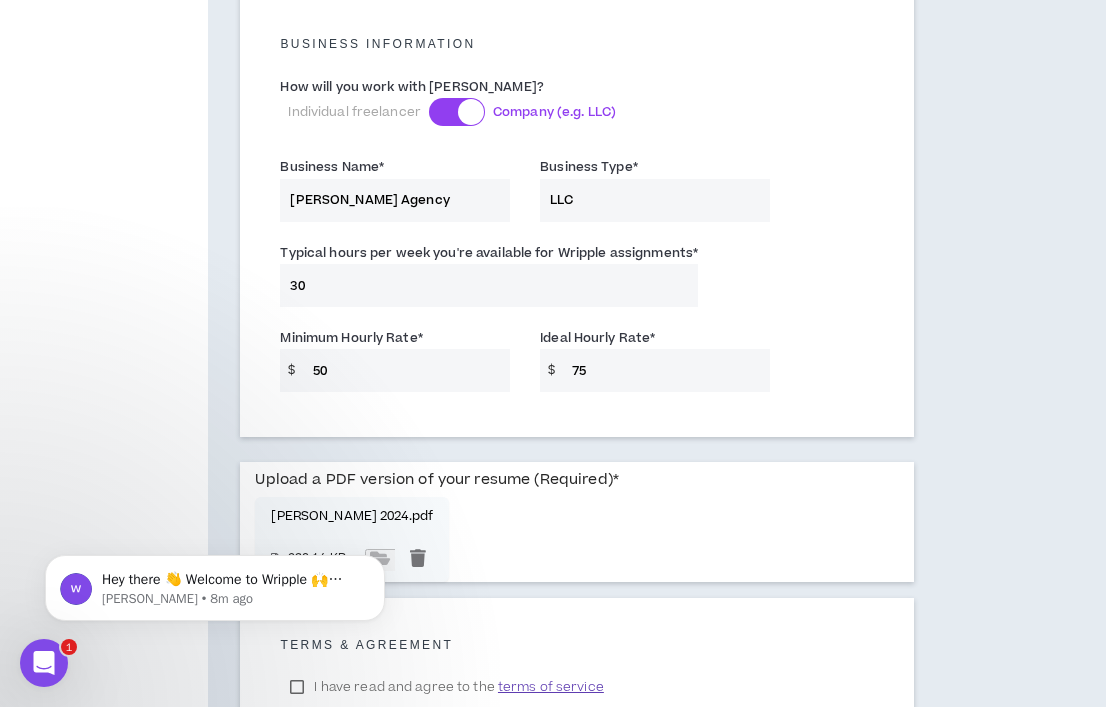 type on "75" 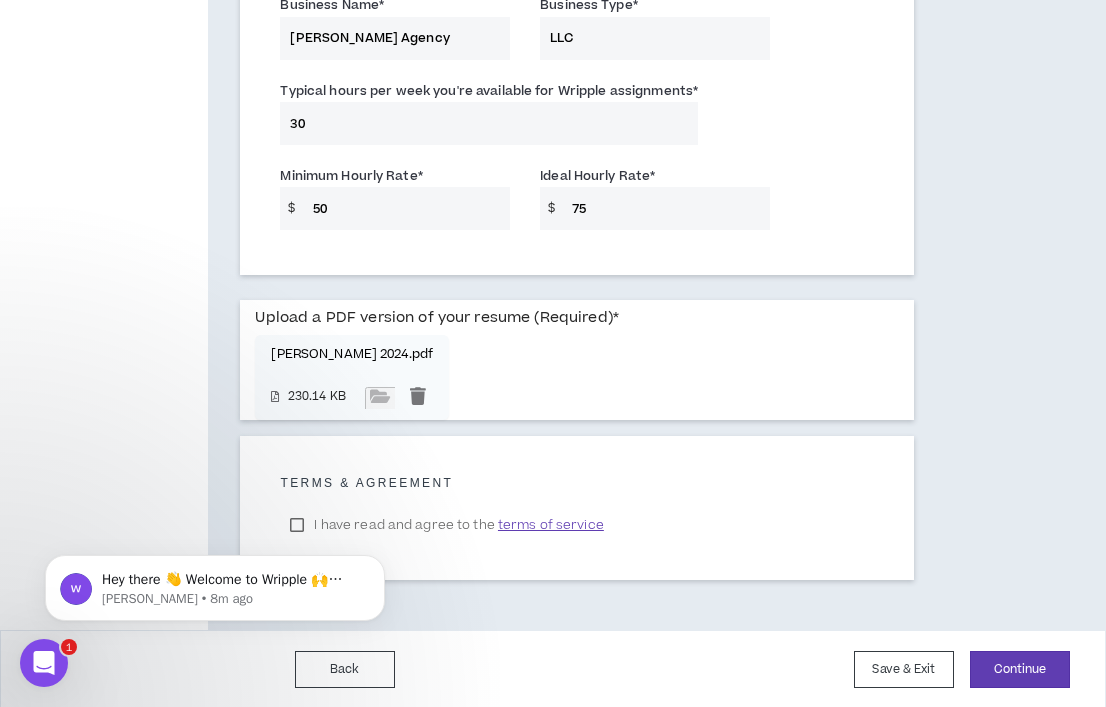 scroll, scrollTop: 1586, scrollLeft: 0, axis: vertical 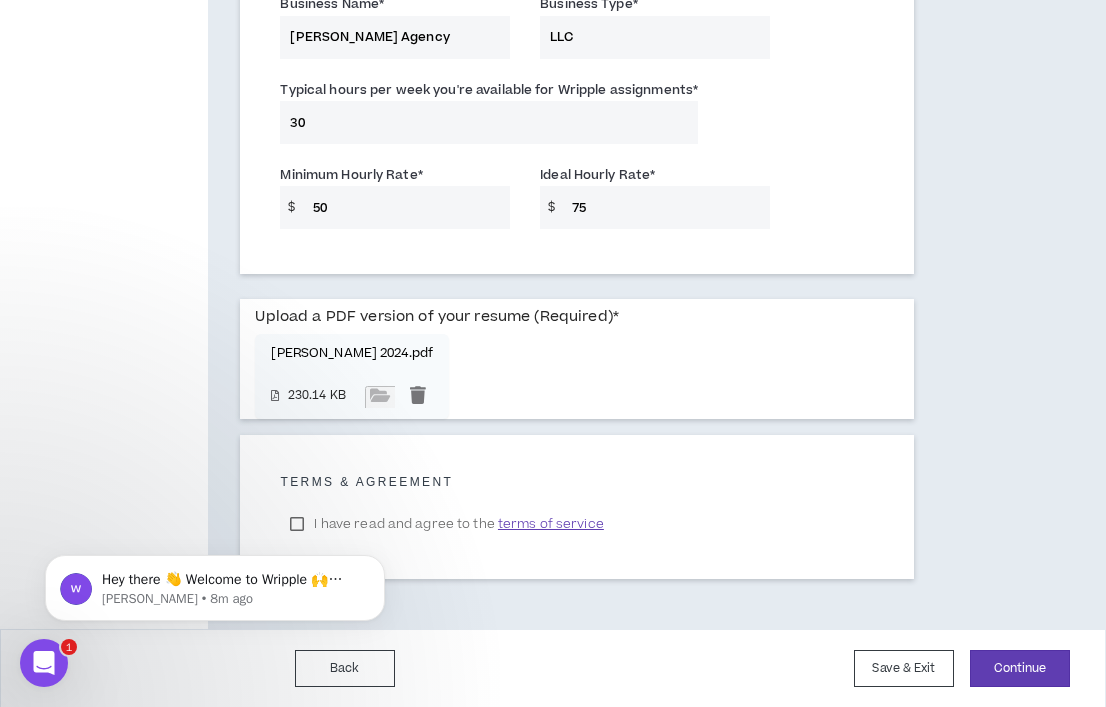 click on "Hey there 👋 Welcome to Wripple 🙌 Take a look around! If you have any questions, just reply to this message. [PERSON_NAME] • 8m ago" 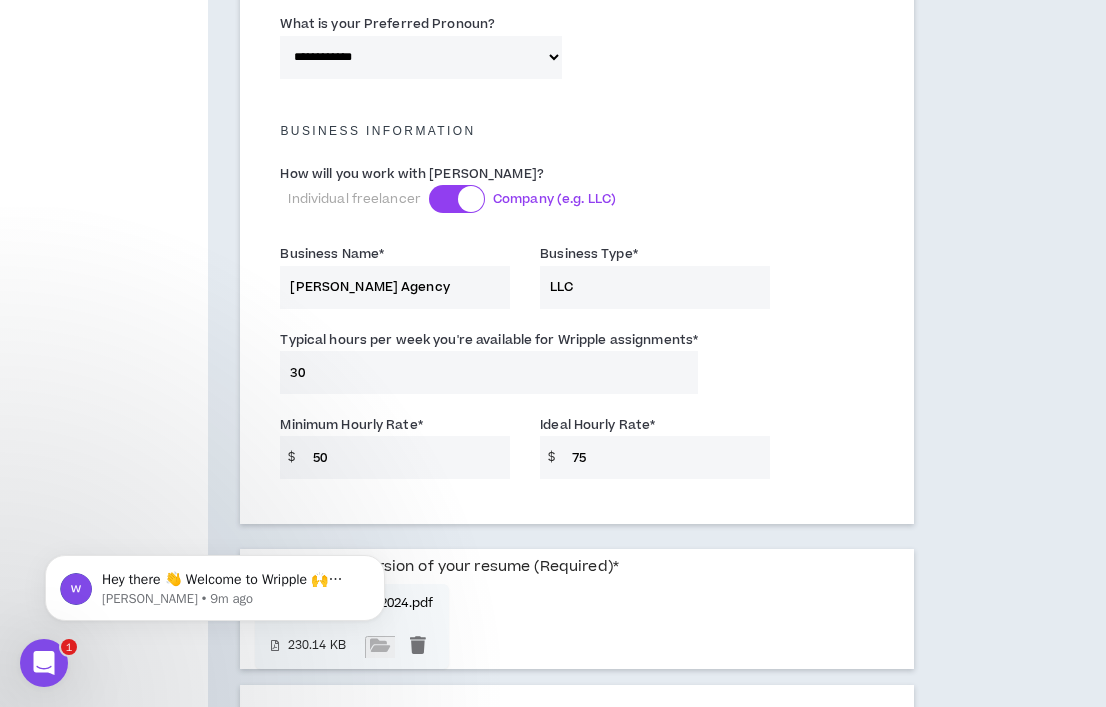 scroll, scrollTop: 1586, scrollLeft: 0, axis: vertical 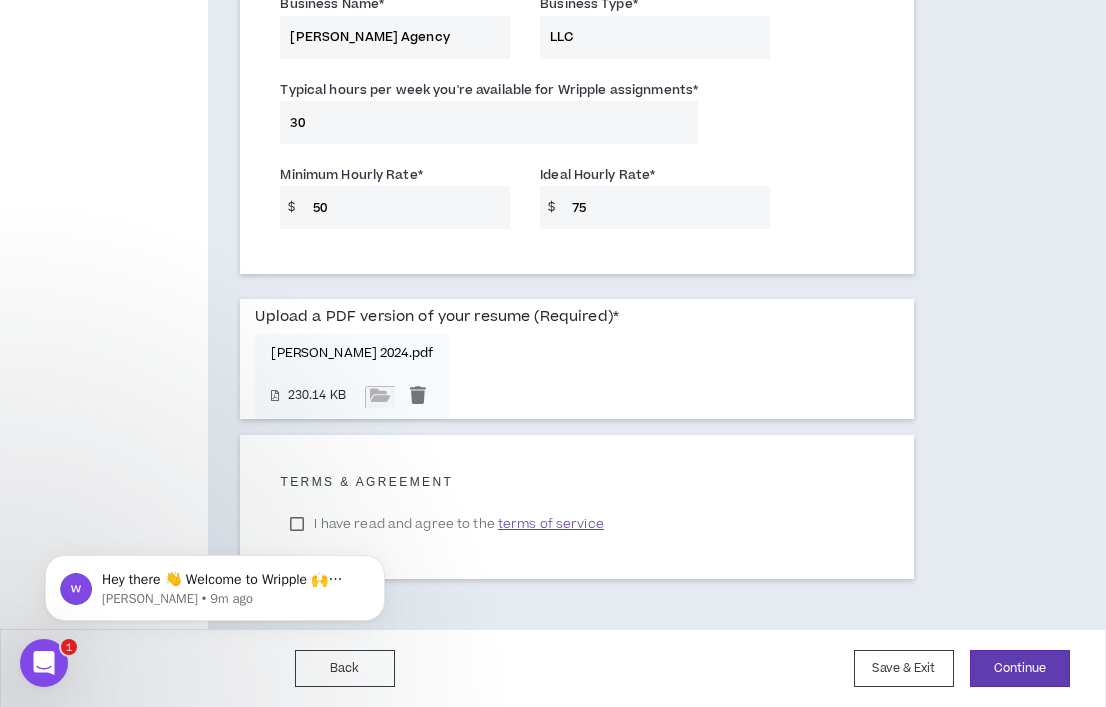 click on "Hey there 👋 Welcome to Wripple 🙌 Take a look around! If you have any questions, just reply to this message. [PERSON_NAME] • 9m ago" 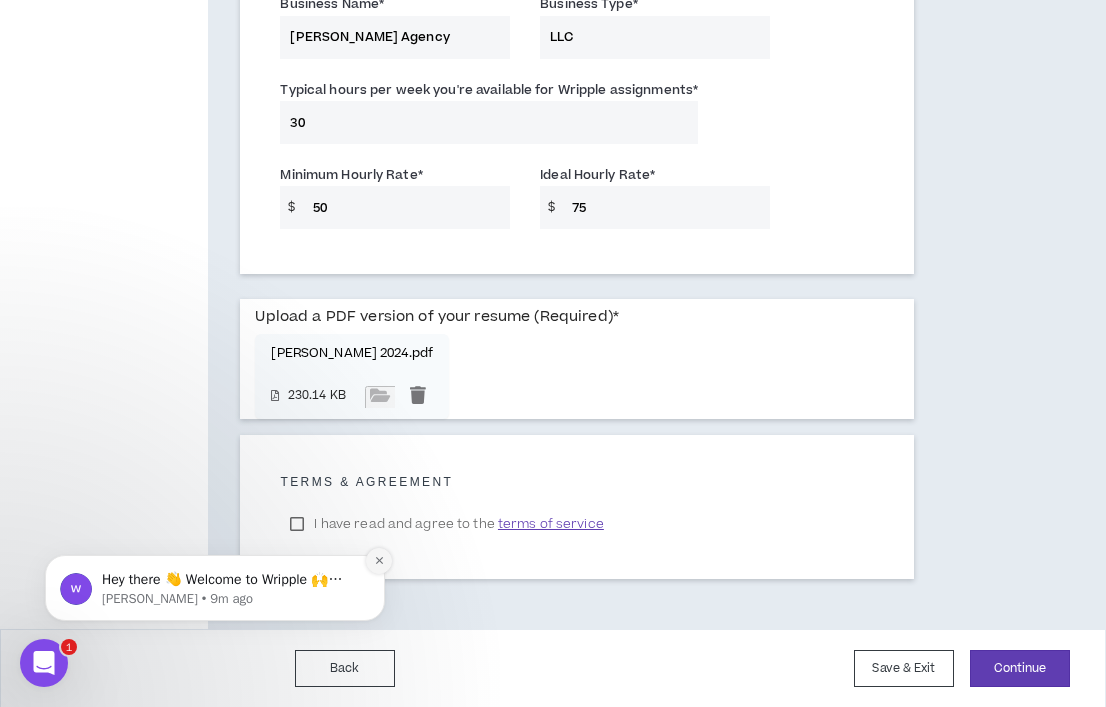 click 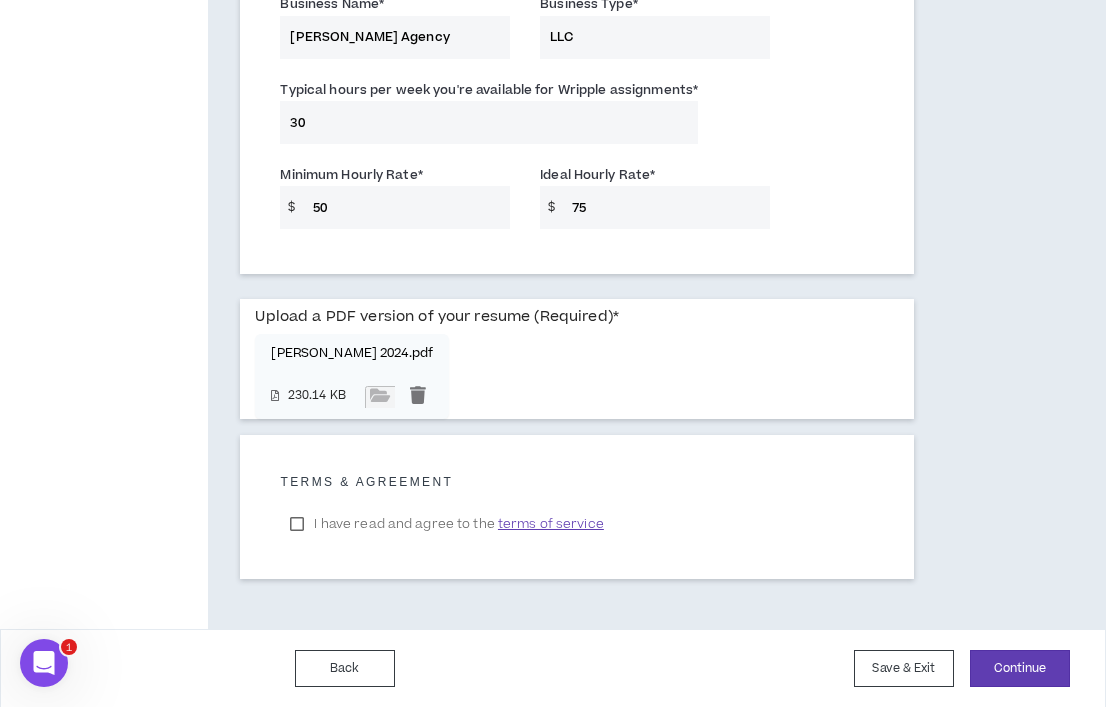 click on "I have read and agree to the    terms of service" at bounding box center [446, 524] 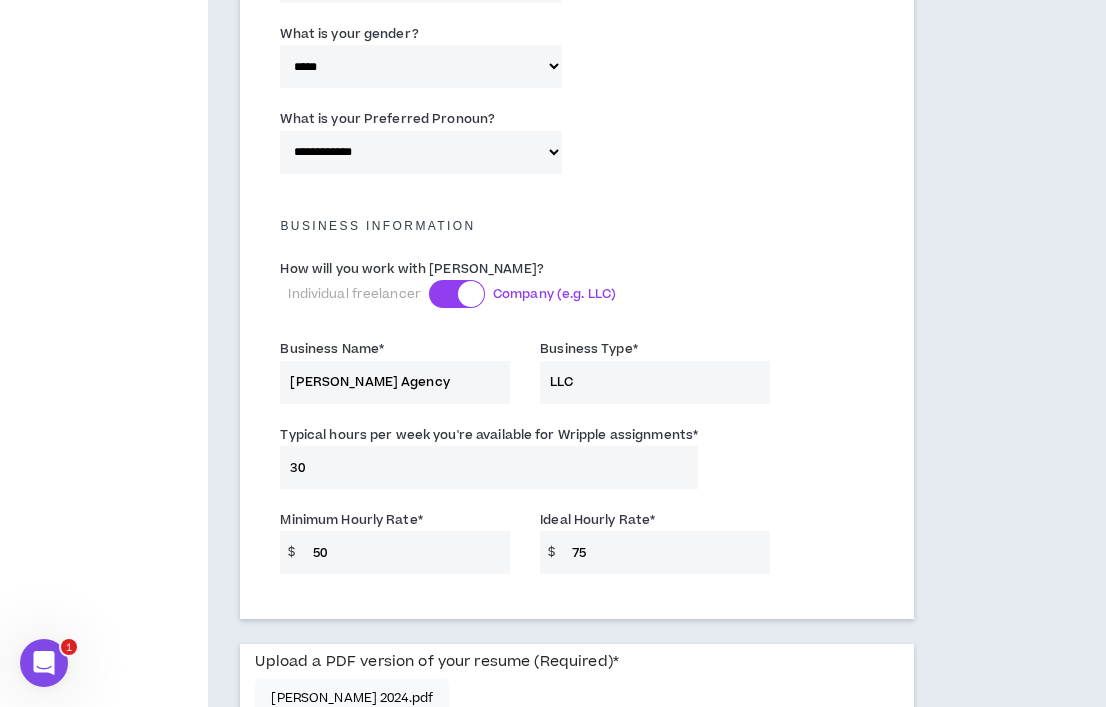 scroll, scrollTop: 1586, scrollLeft: 0, axis: vertical 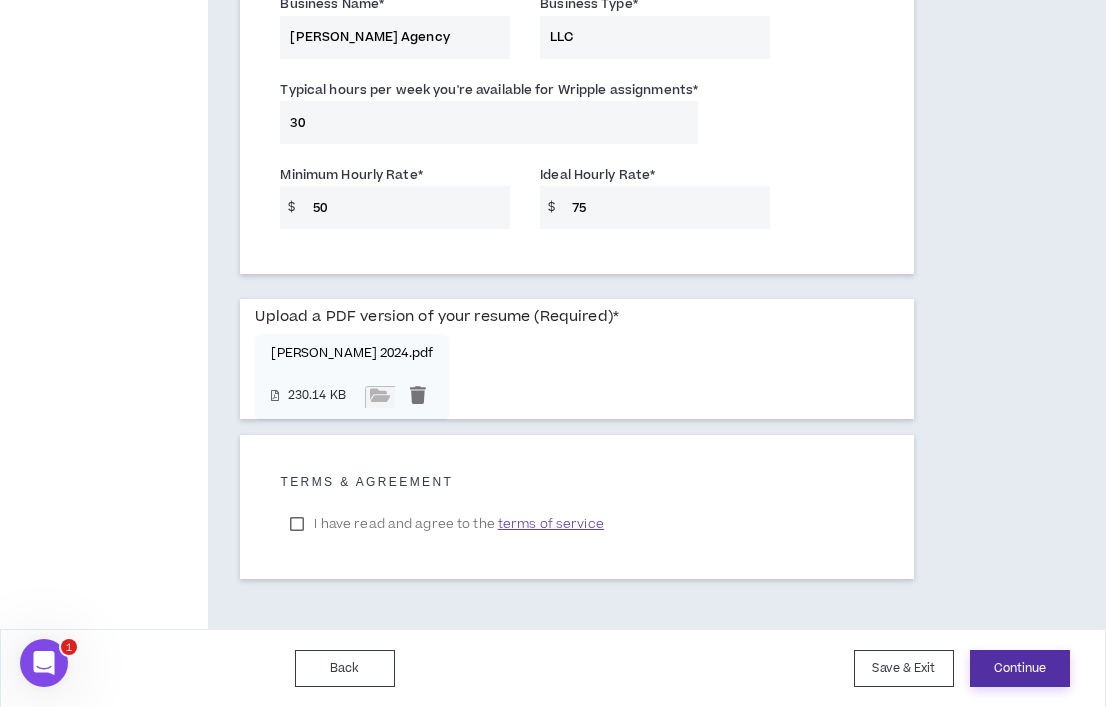 click on "Continue" at bounding box center (1020, 668) 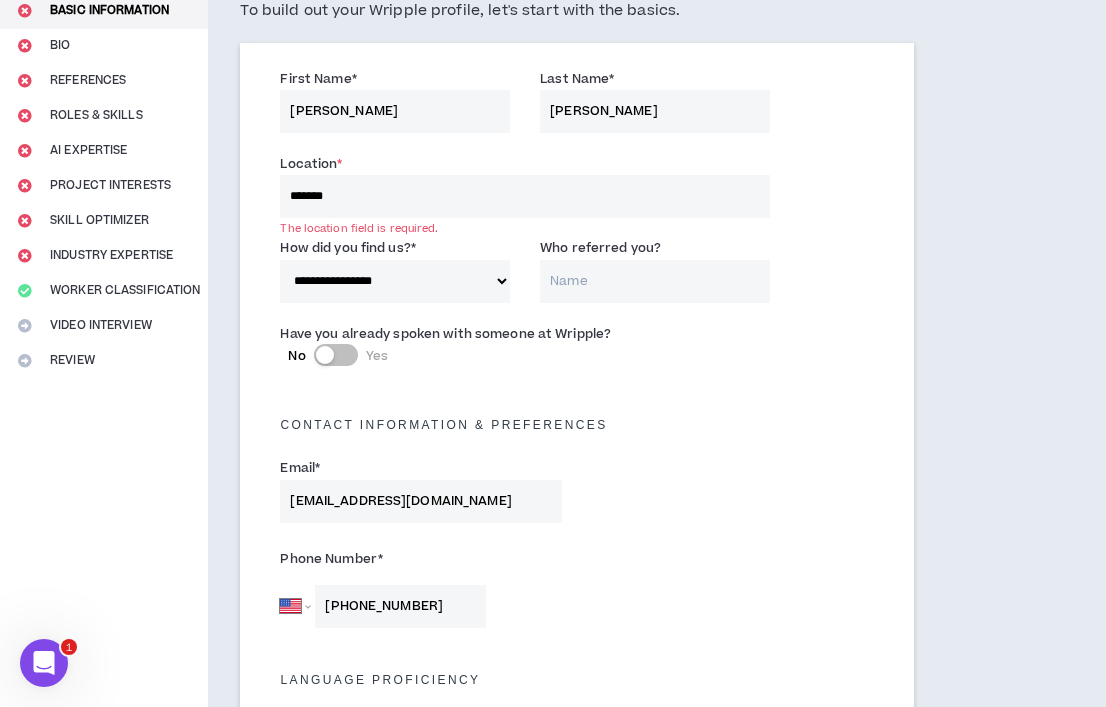 scroll, scrollTop: 83, scrollLeft: 0, axis: vertical 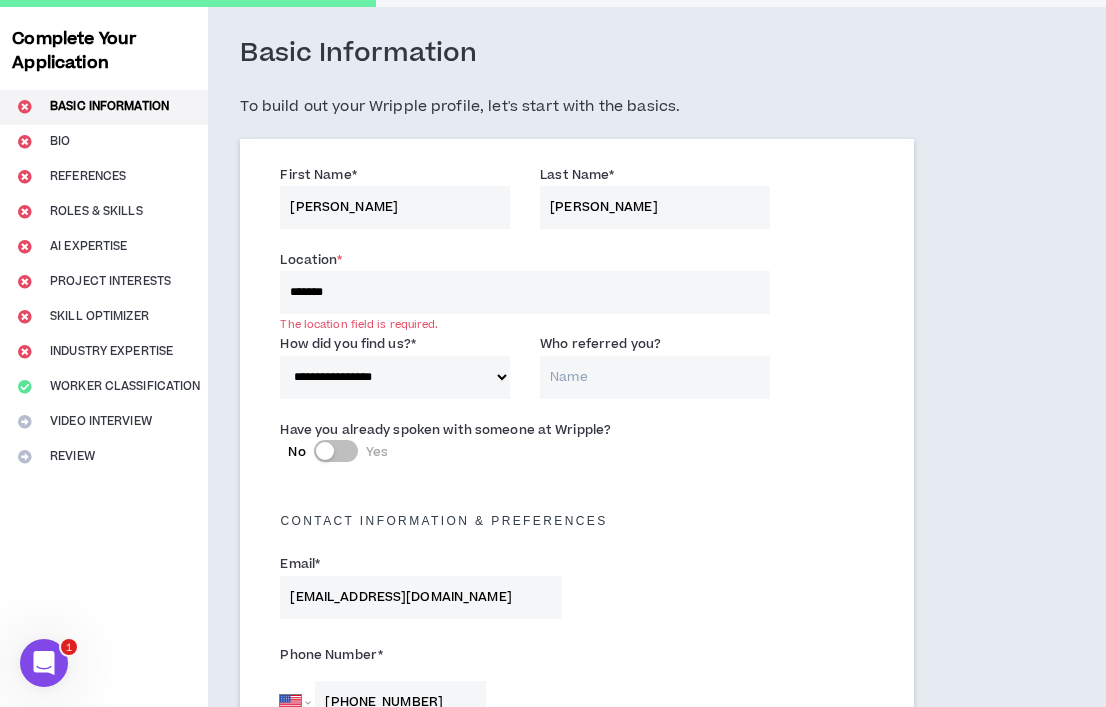 click on "*******" at bounding box center [524, 292] 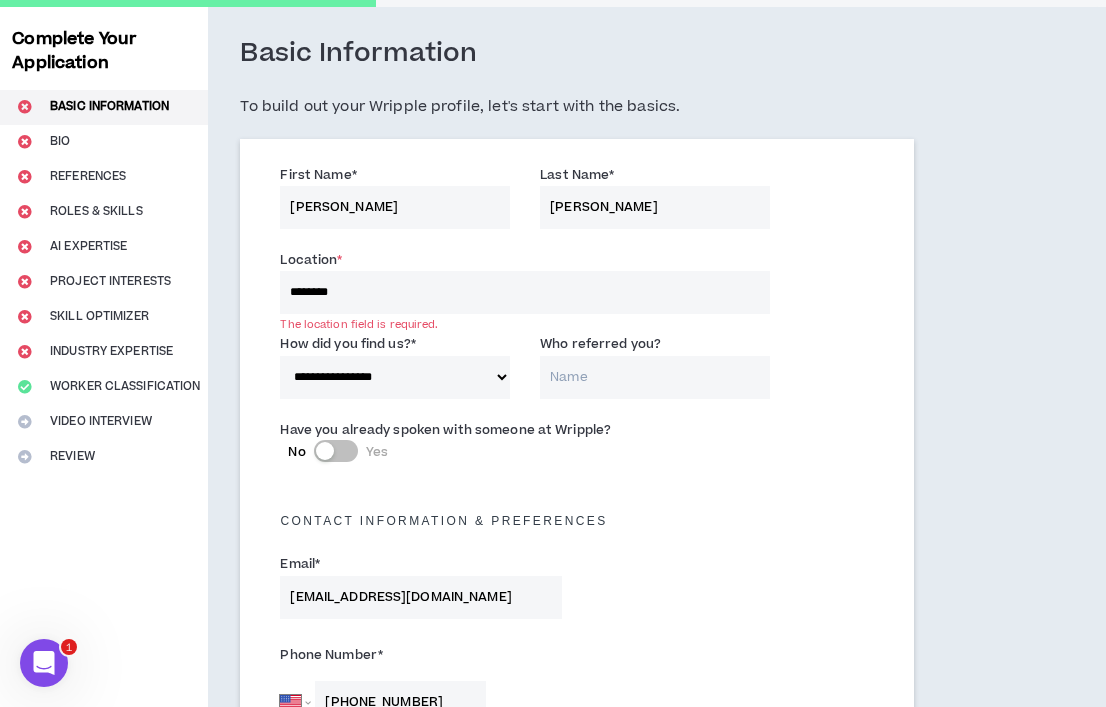 type on "********" 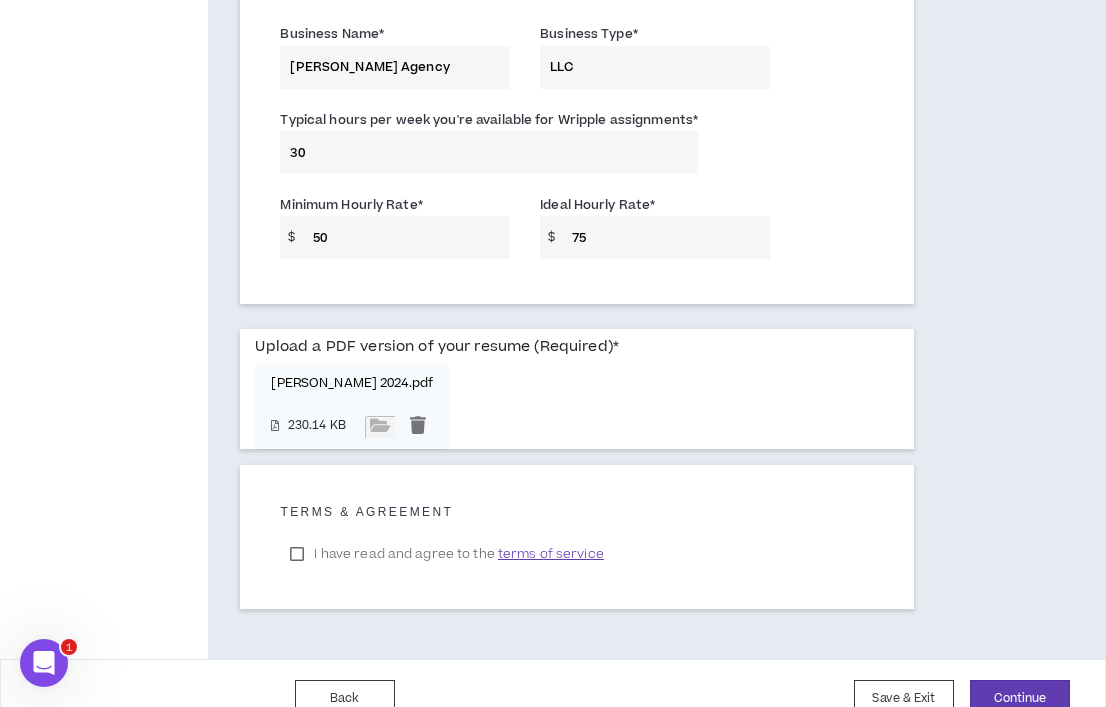 scroll, scrollTop: 1588, scrollLeft: 0, axis: vertical 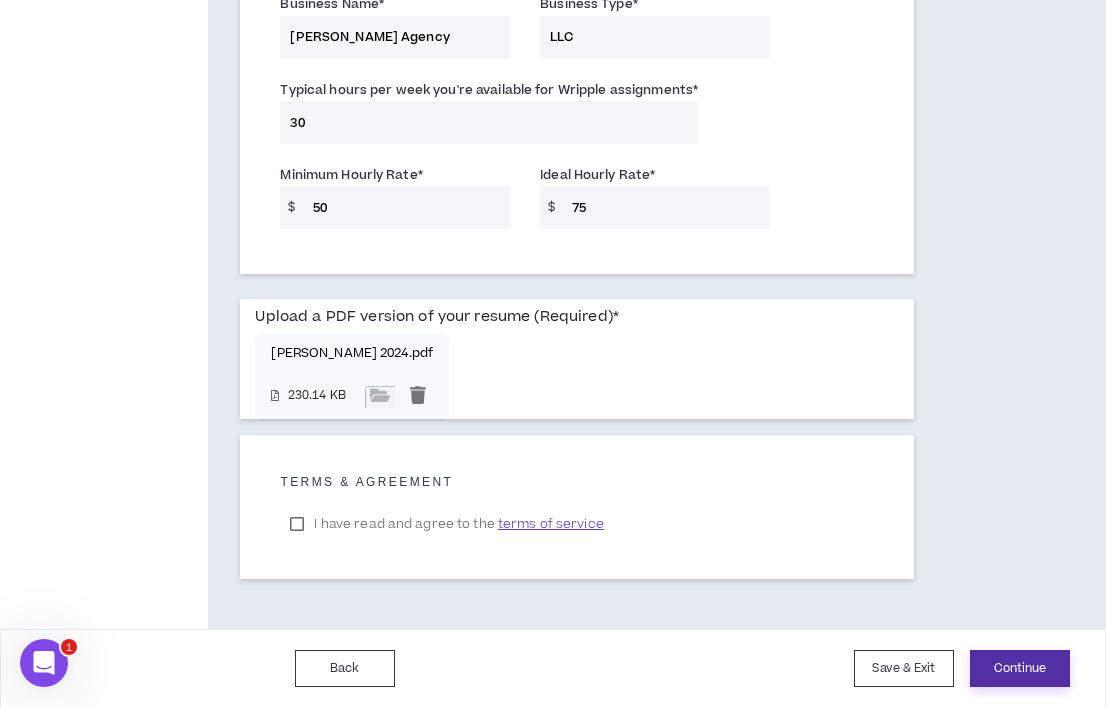 click on "Continue" at bounding box center (1020, 668) 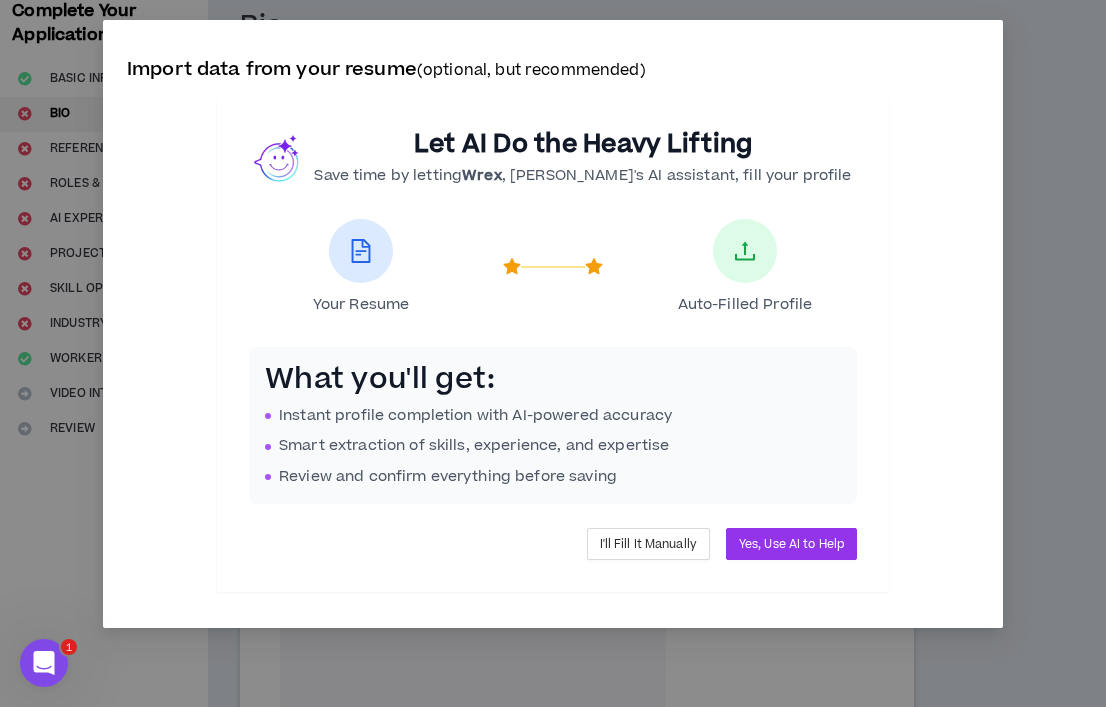 scroll, scrollTop: 0, scrollLeft: 0, axis: both 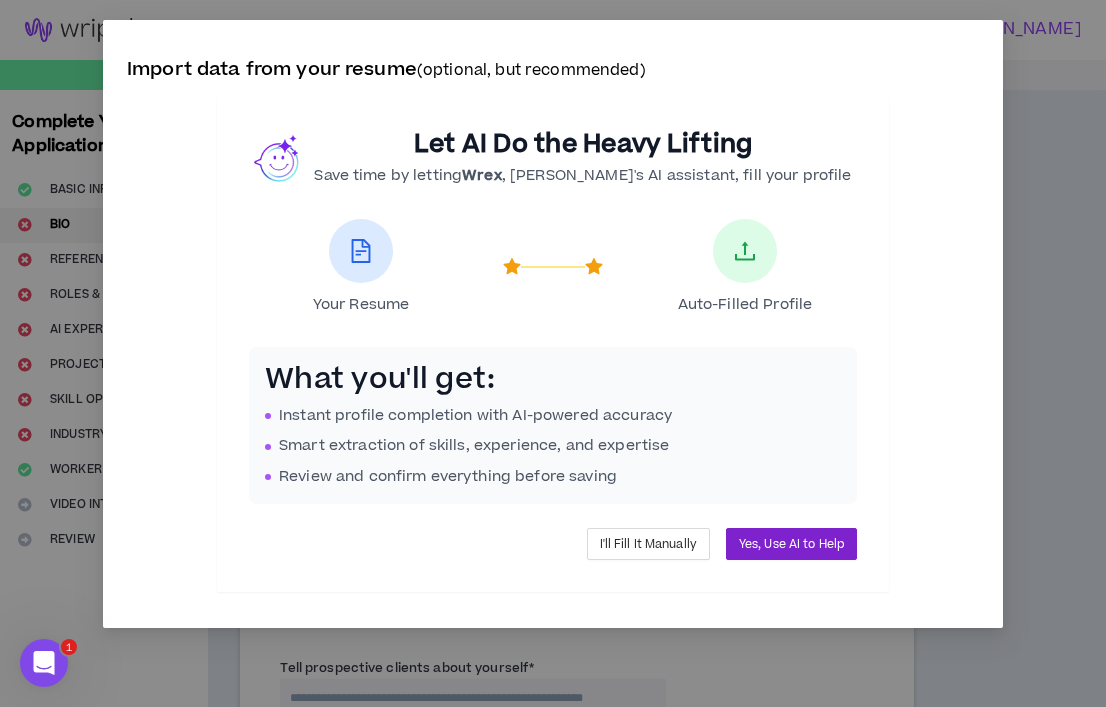 click on "Yes, Use AI to Help" at bounding box center [791, 544] 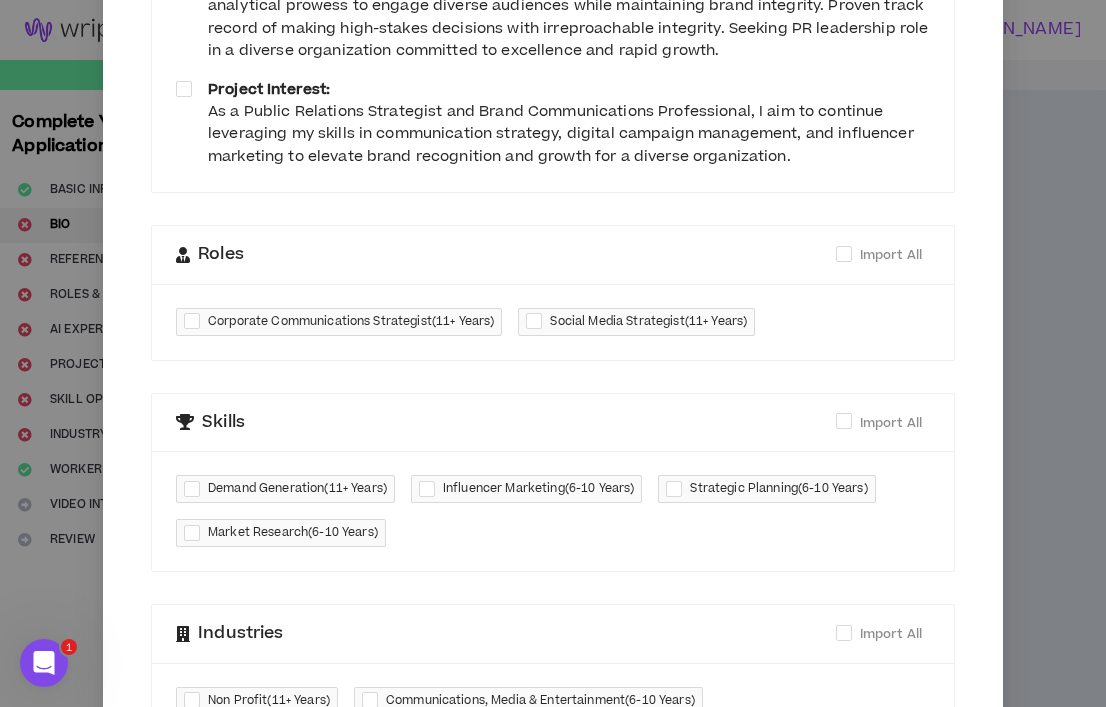 scroll, scrollTop: 841, scrollLeft: 0, axis: vertical 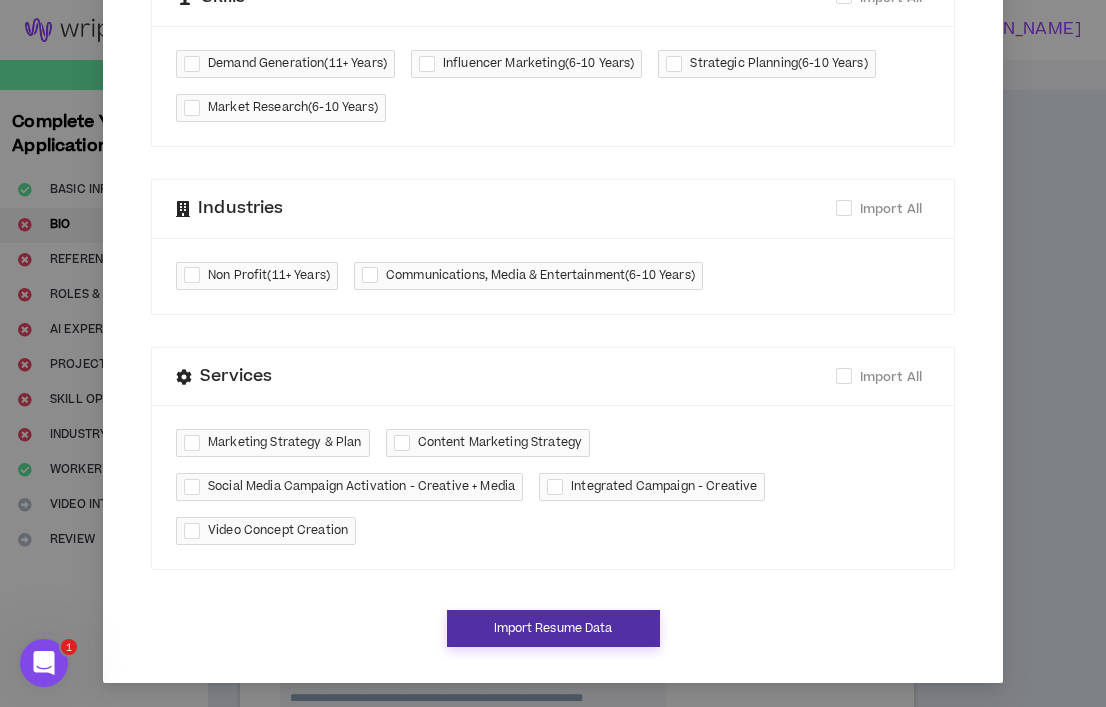 click on "Import Resume Data" at bounding box center (553, 628) 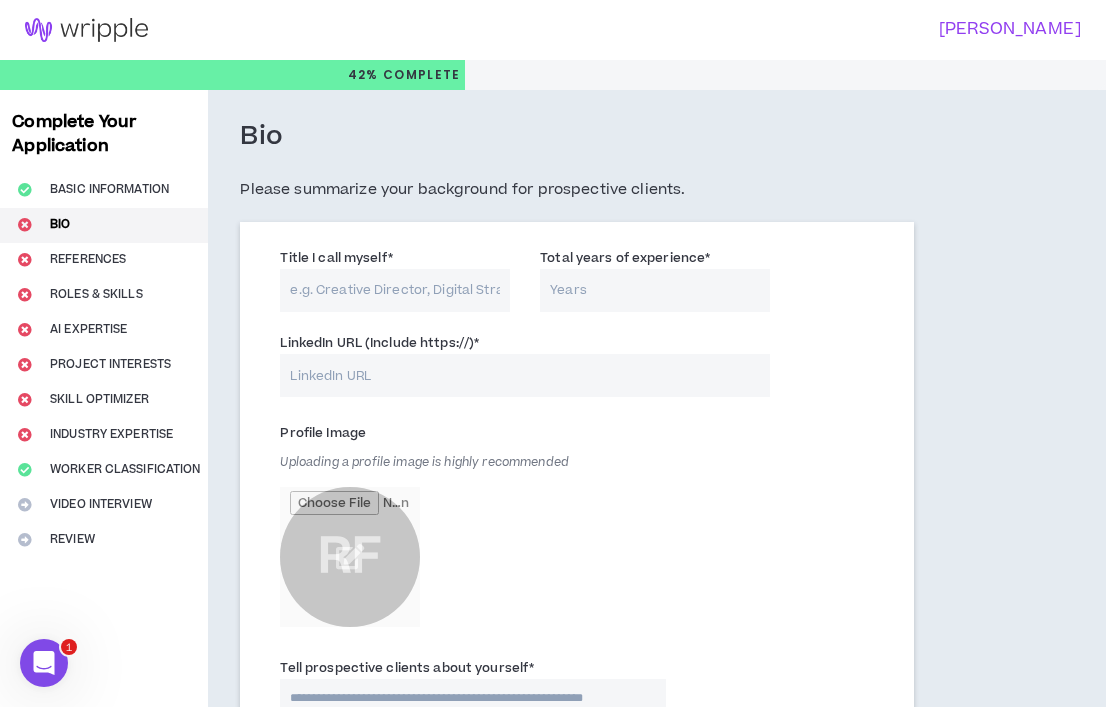 scroll, scrollTop: 821, scrollLeft: 0, axis: vertical 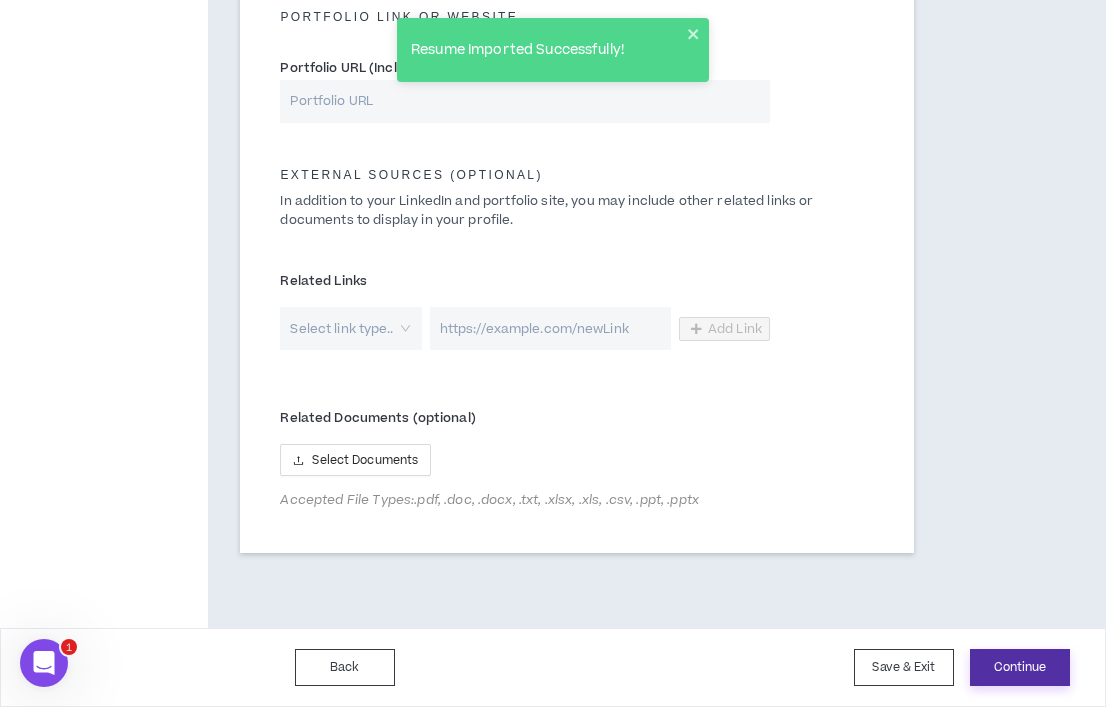 click on "Continue" at bounding box center (1020, 667) 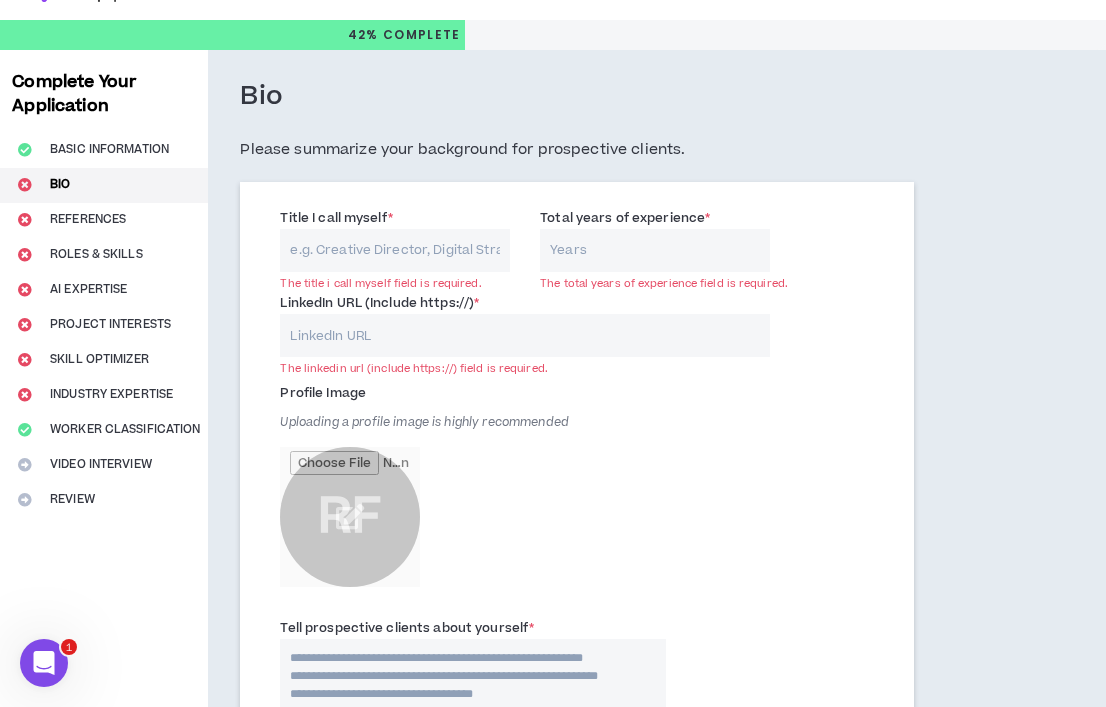 scroll, scrollTop: 23, scrollLeft: 0, axis: vertical 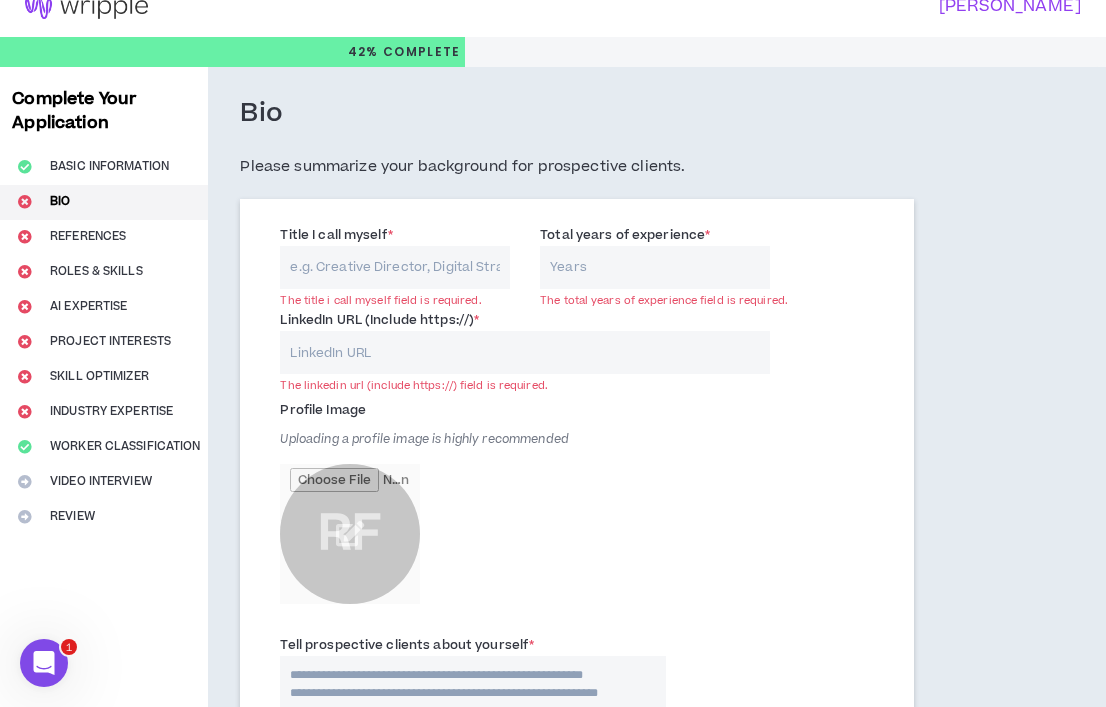 click on "Title I call myself  *" at bounding box center [395, 267] 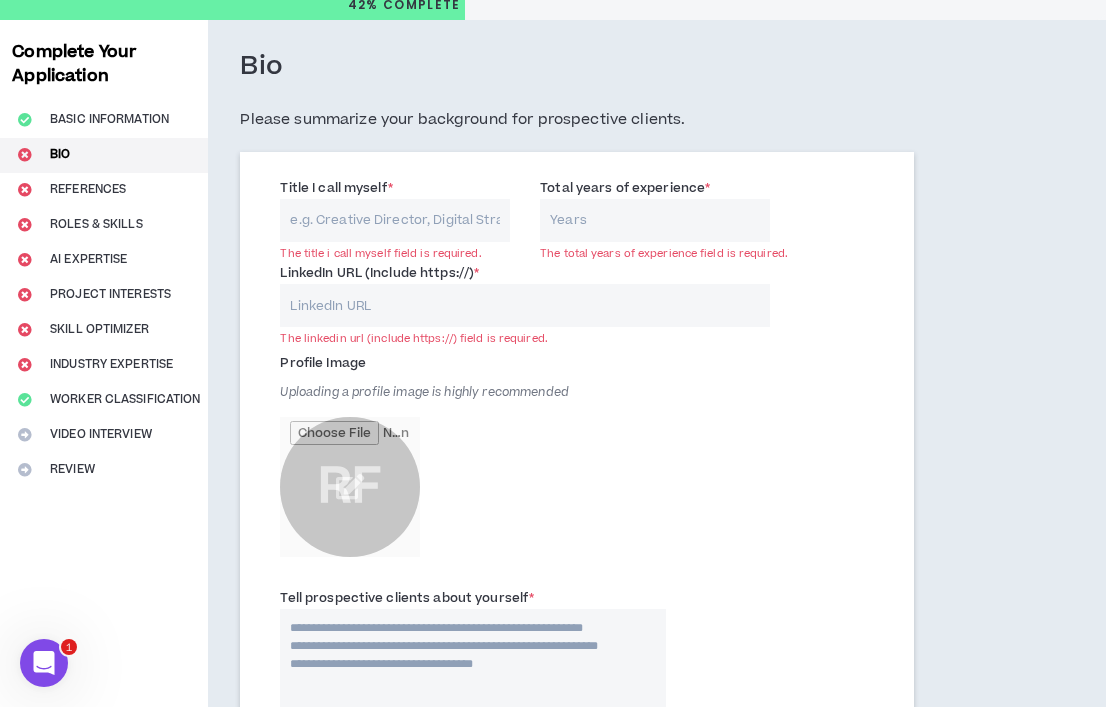 scroll, scrollTop: 89, scrollLeft: 0, axis: vertical 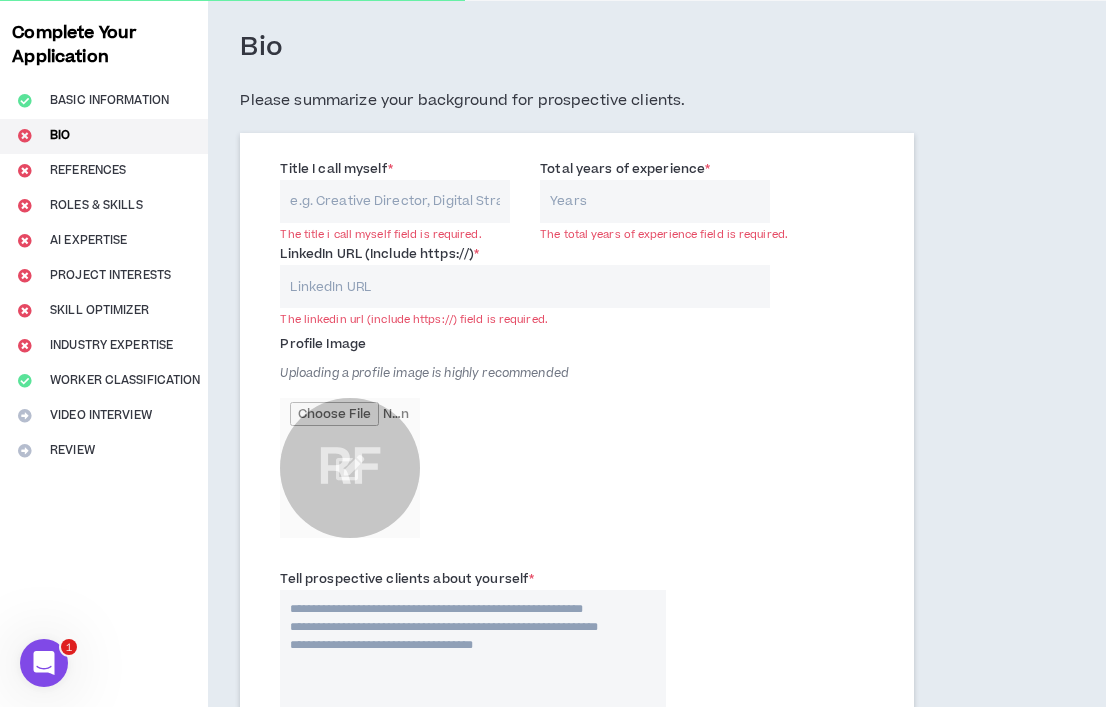 click on "LinkedIn URL (Include https://)  *" at bounding box center (524, 286) 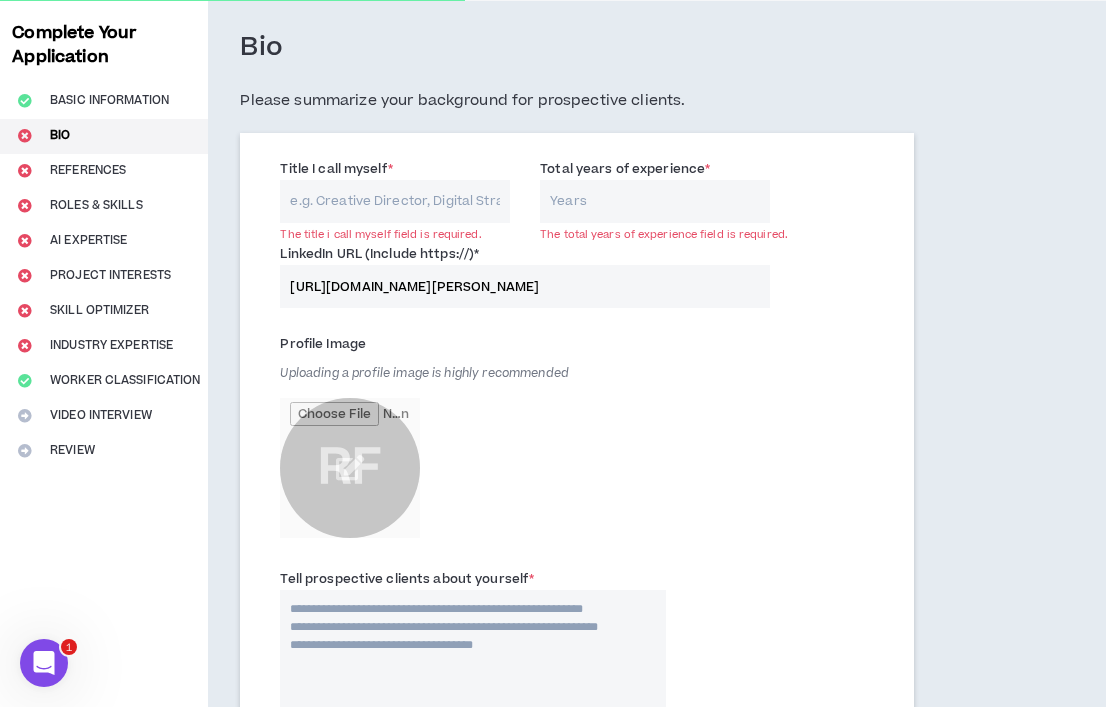 type on "[URL][DOMAIN_NAME][PERSON_NAME]" 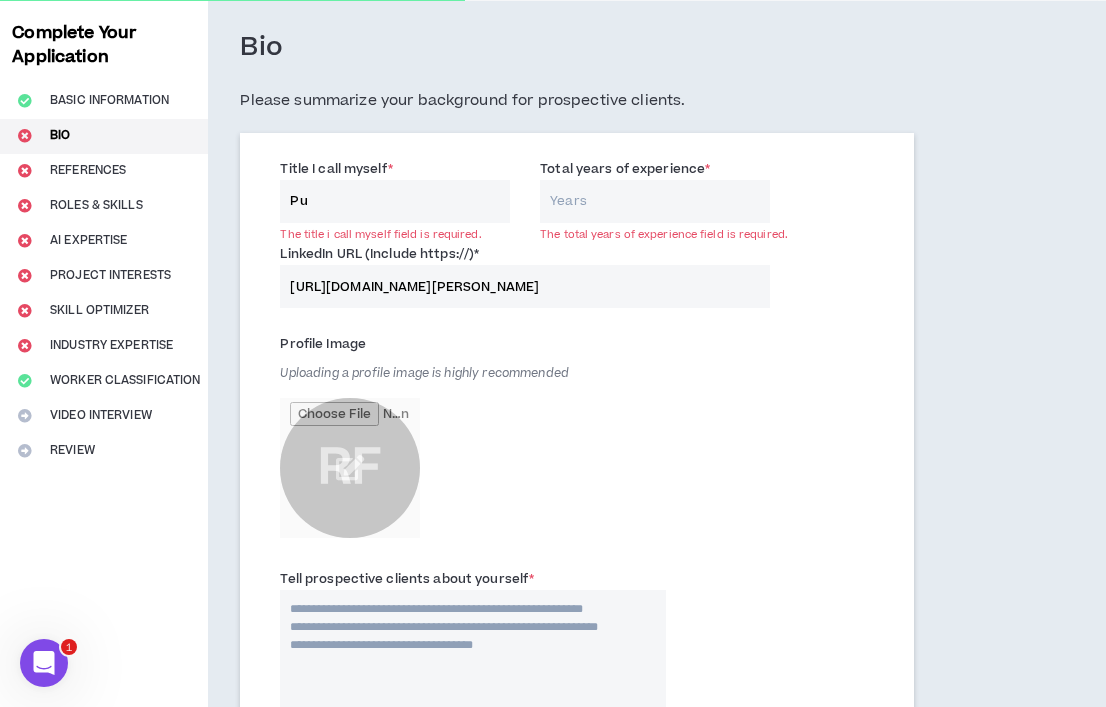 type on "P" 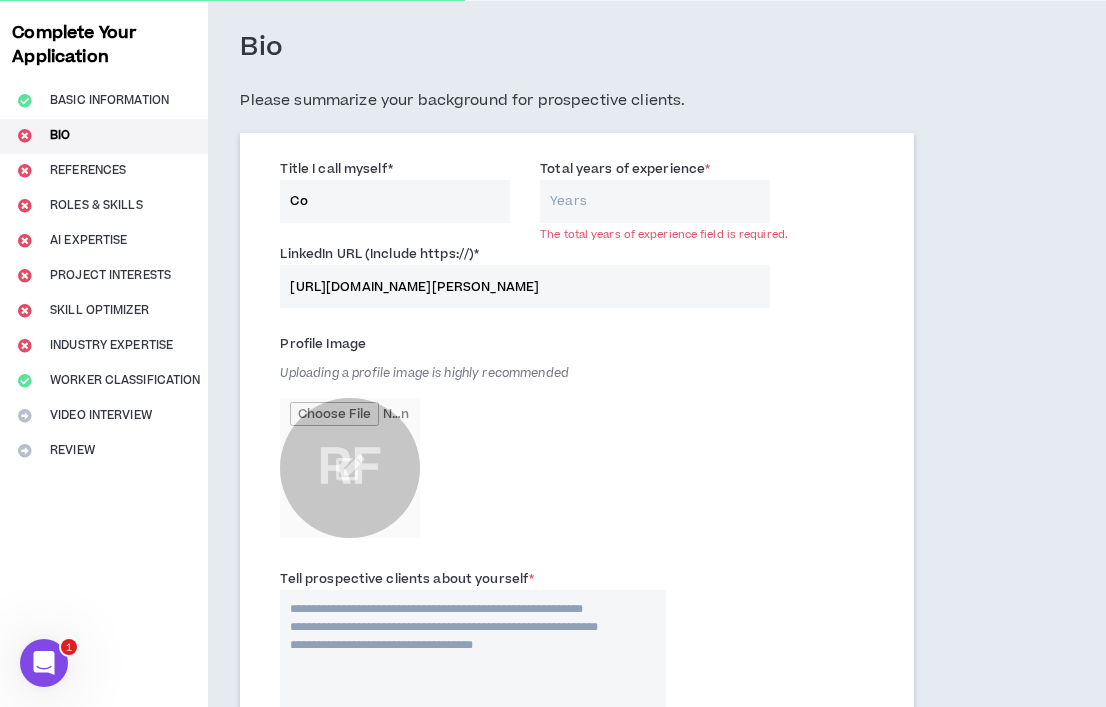 type on "C" 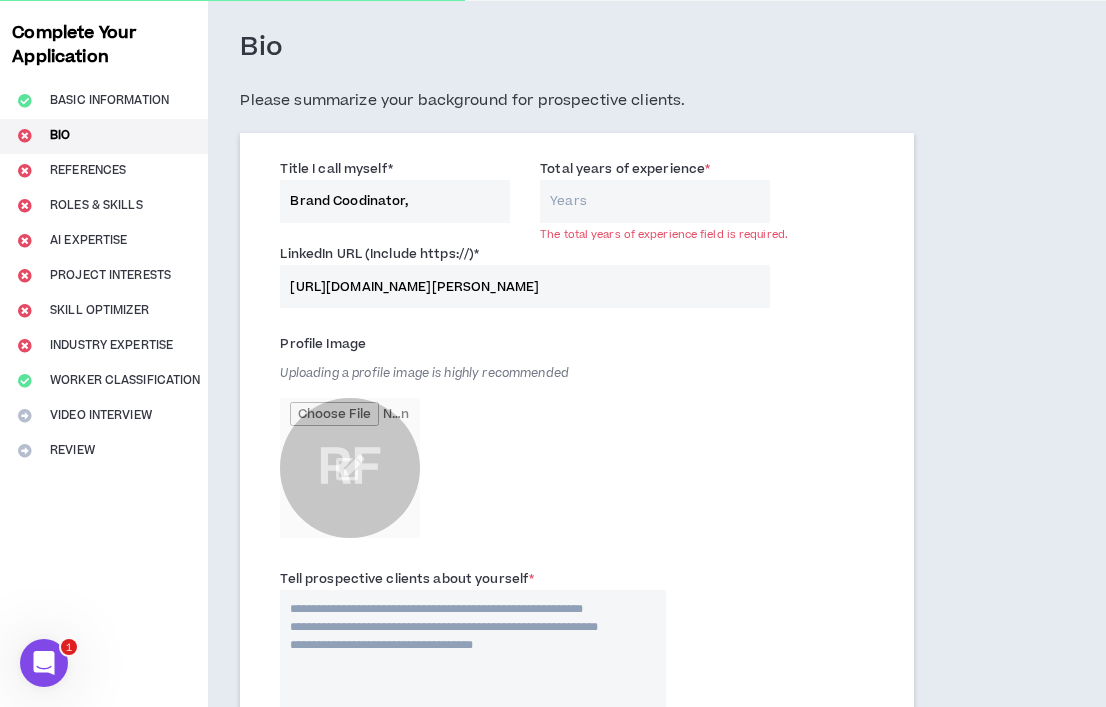 click on "Brand Coodinator," at bounding box center (395, 201) 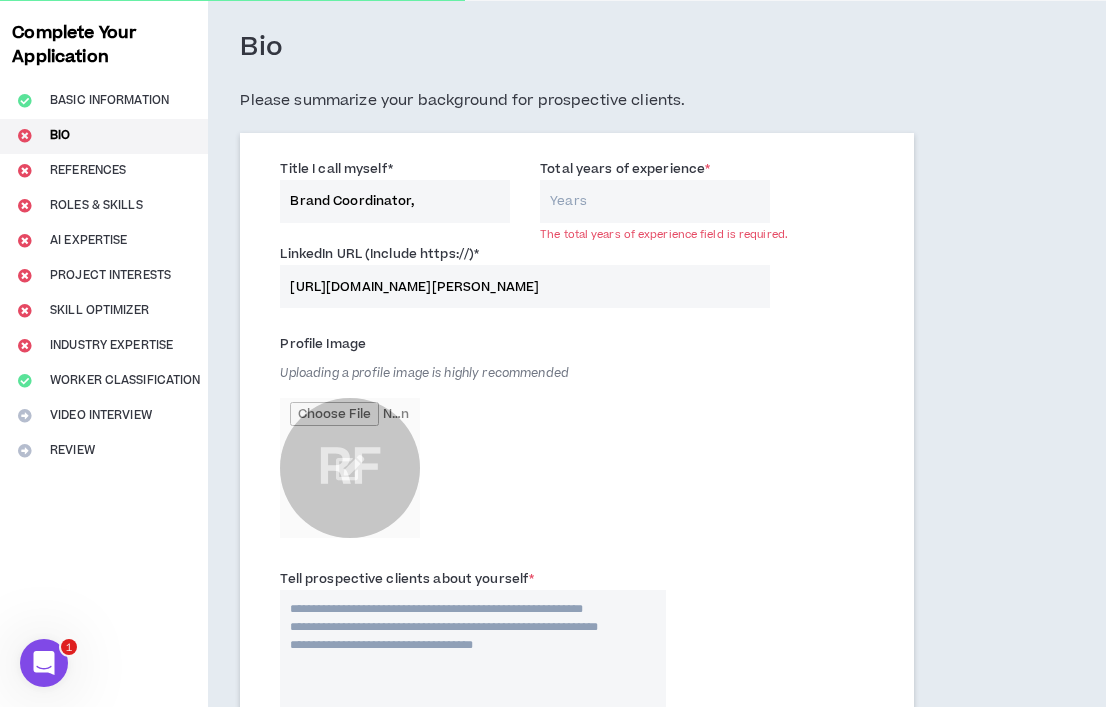 click on "Brand Coordinator," at bounding box center (395, 201) 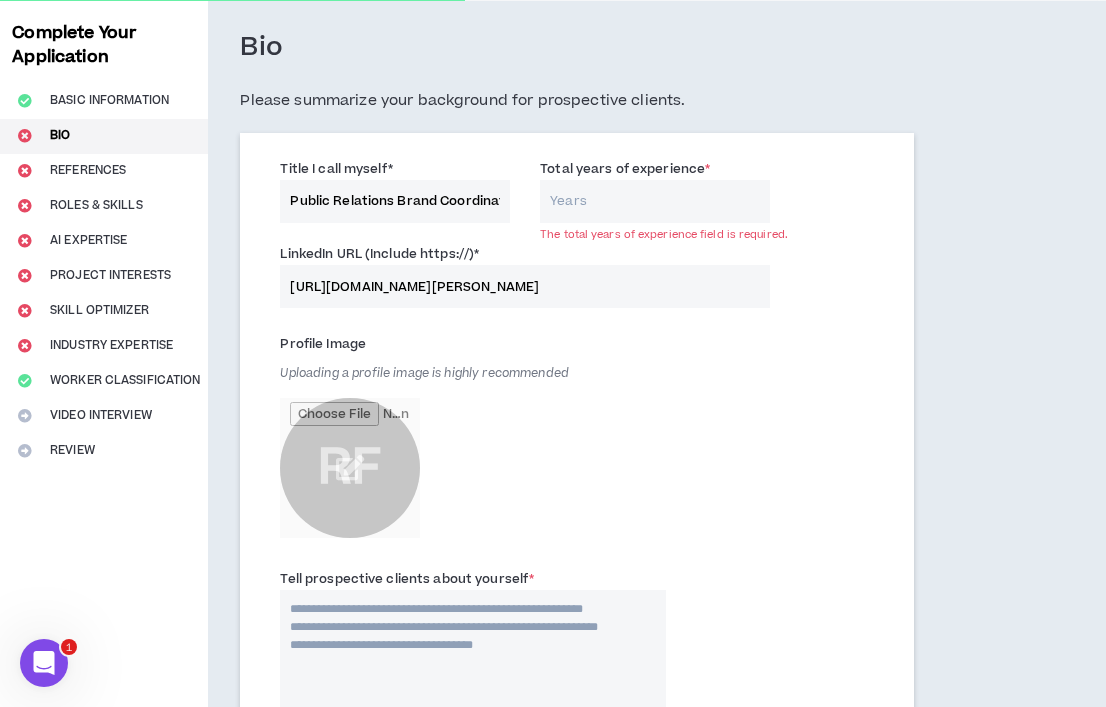 click on "Public Relations Brand Coordinator," at bounding box center (395, 201) 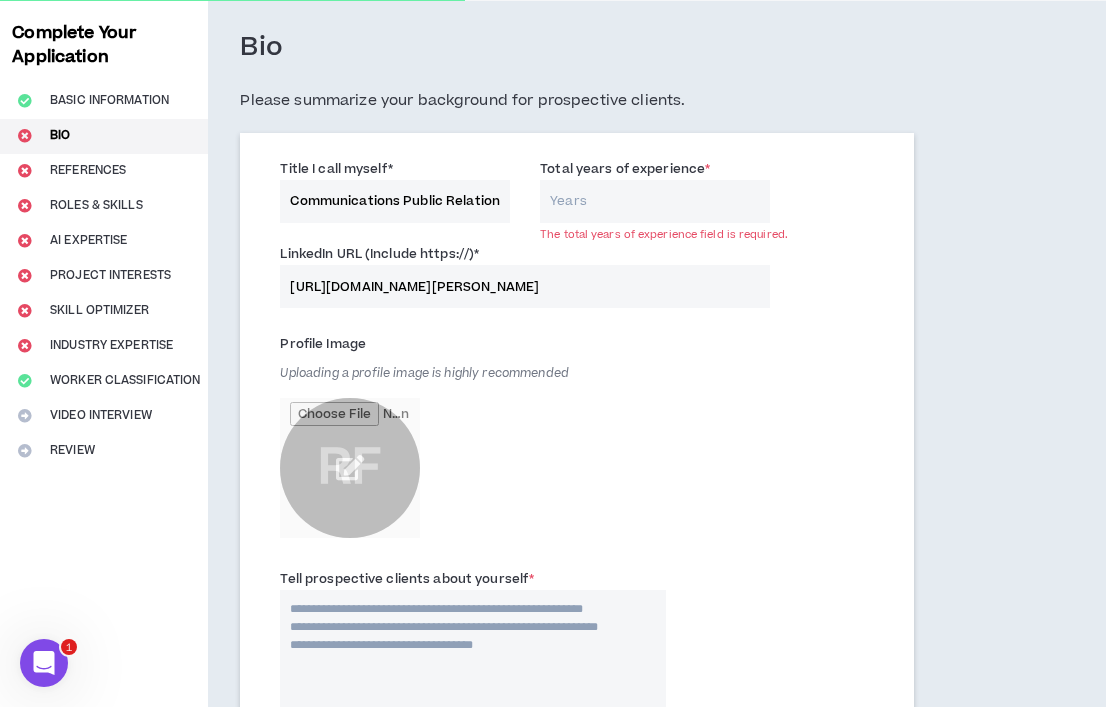 type on "Communications Public Relations Brand Coordinator," 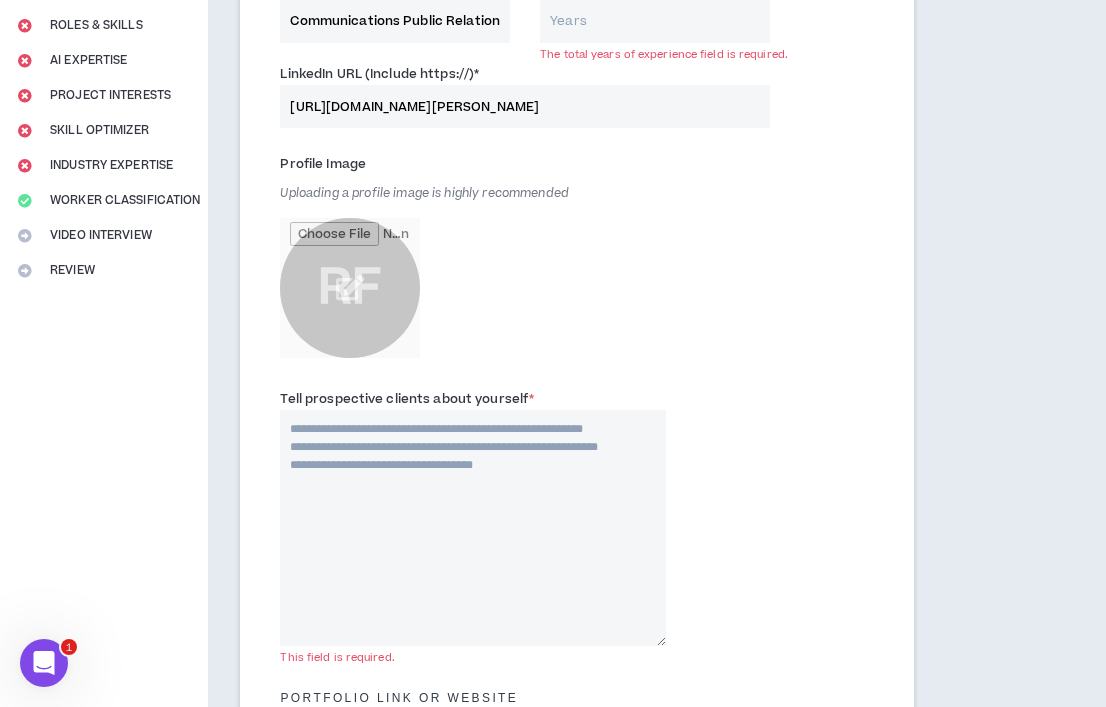 scroll, scrollTop: 282, scrollLeft: 0, axis: vertical 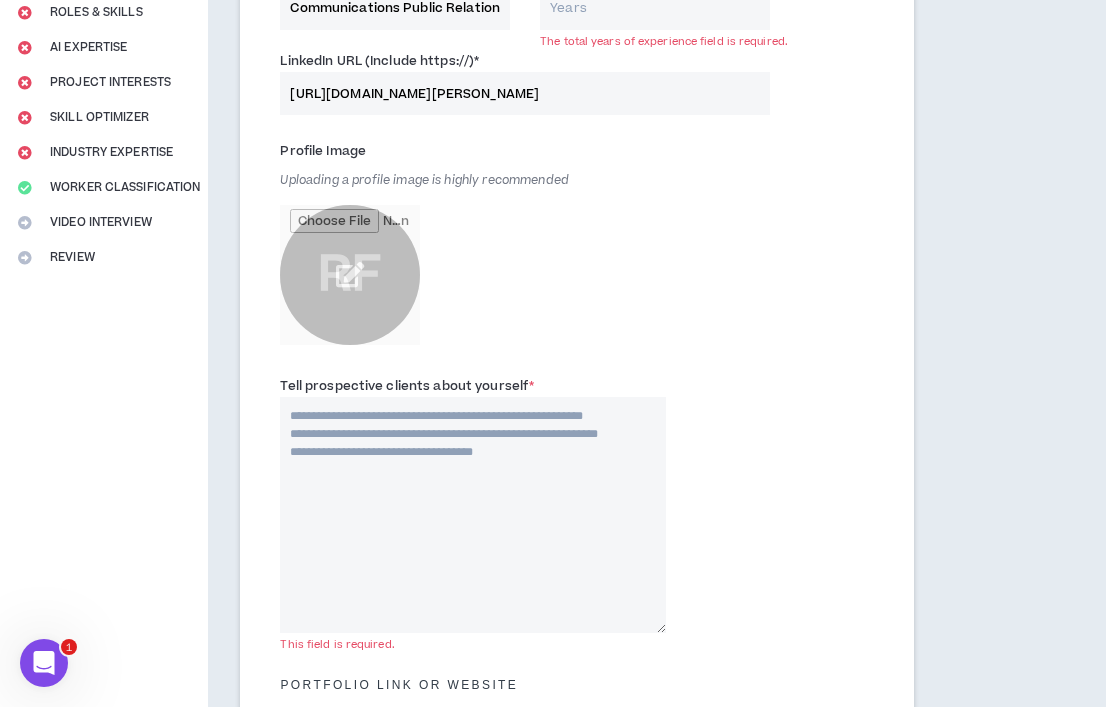 click at bounding box center [350, 275] 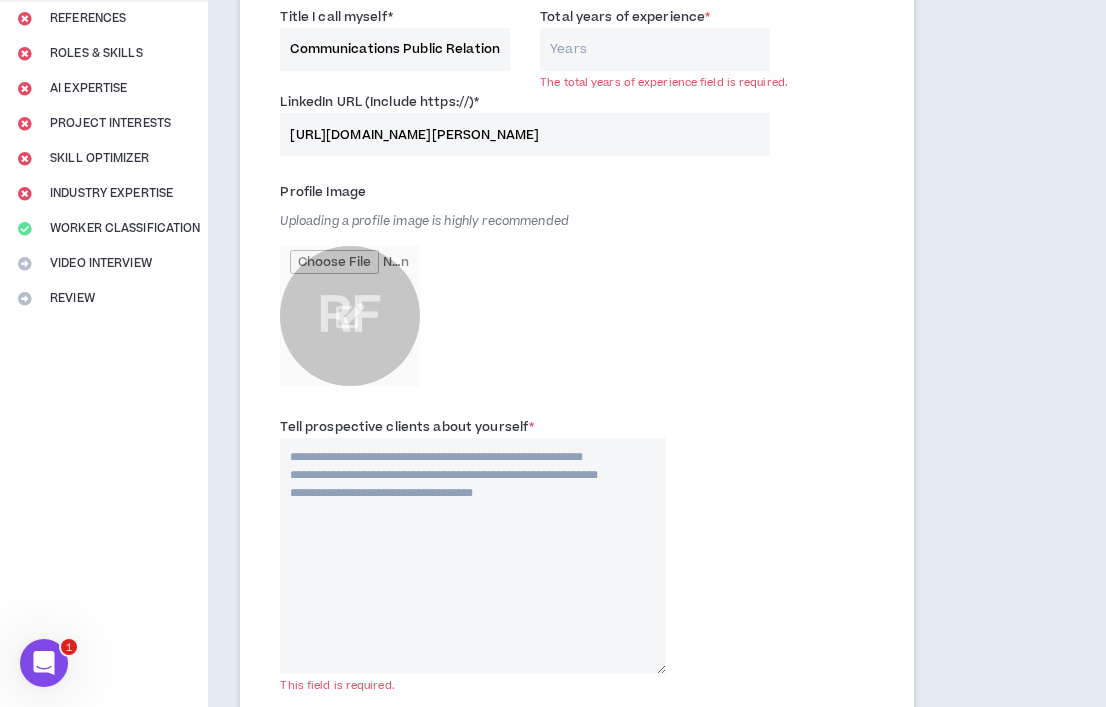 scroll, scrollTop: 0, scrollLeft: 0, axis: both 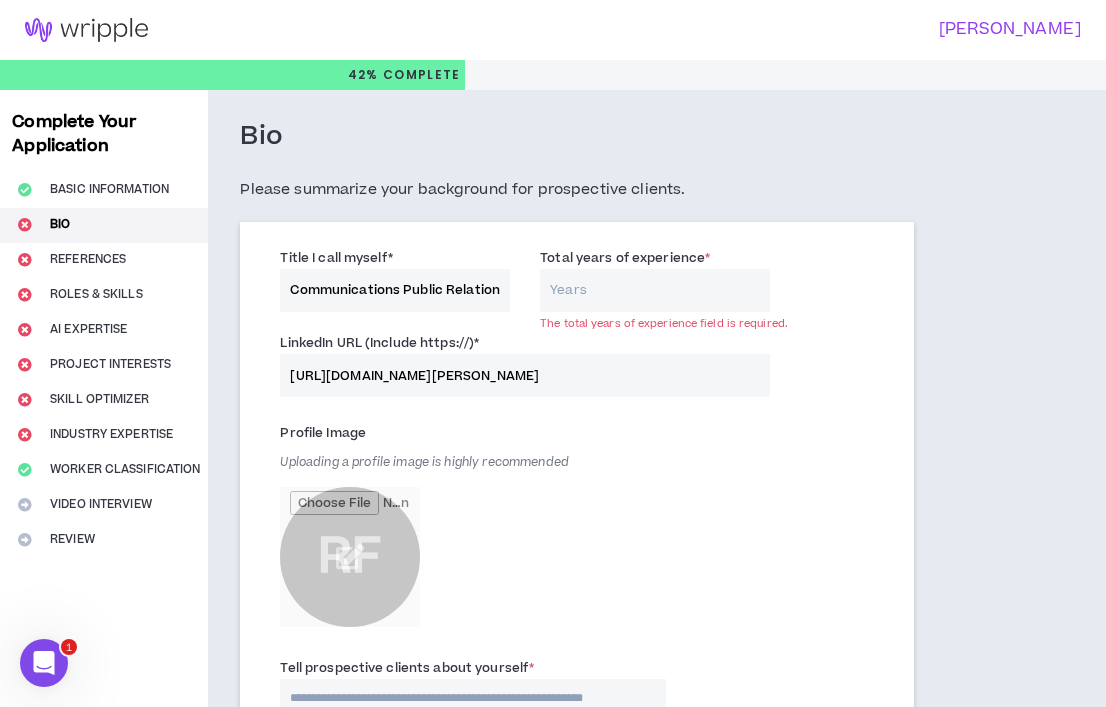 click on "Total years of experience  *" at bounding box center (655, 290) 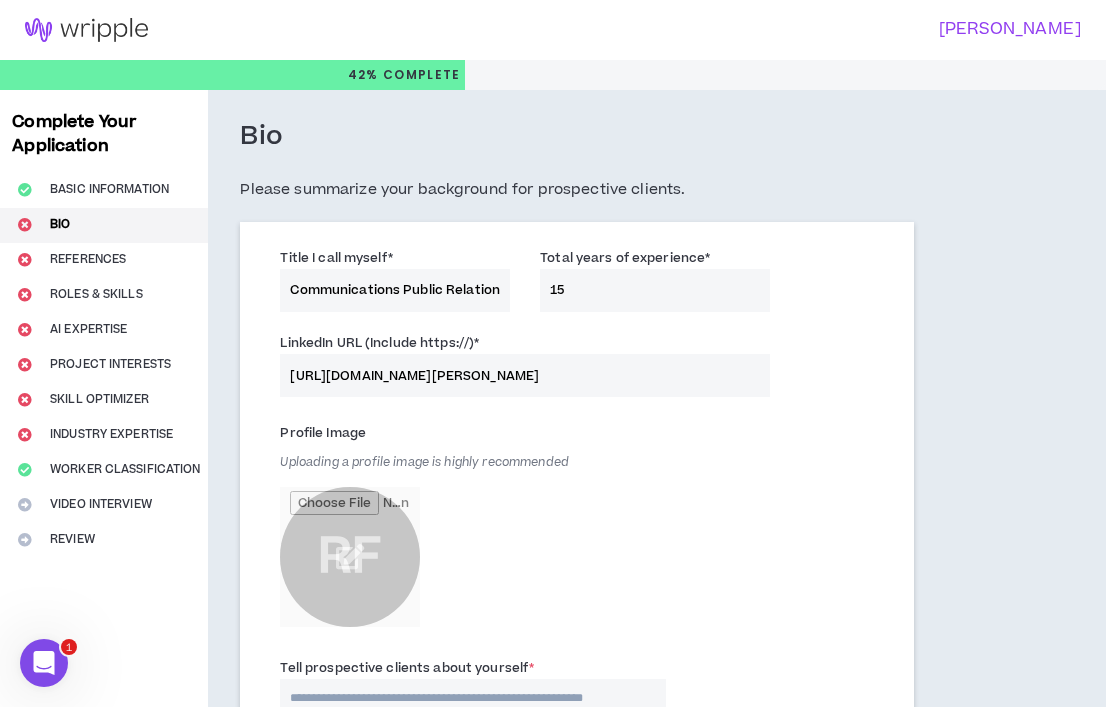 type on "15" 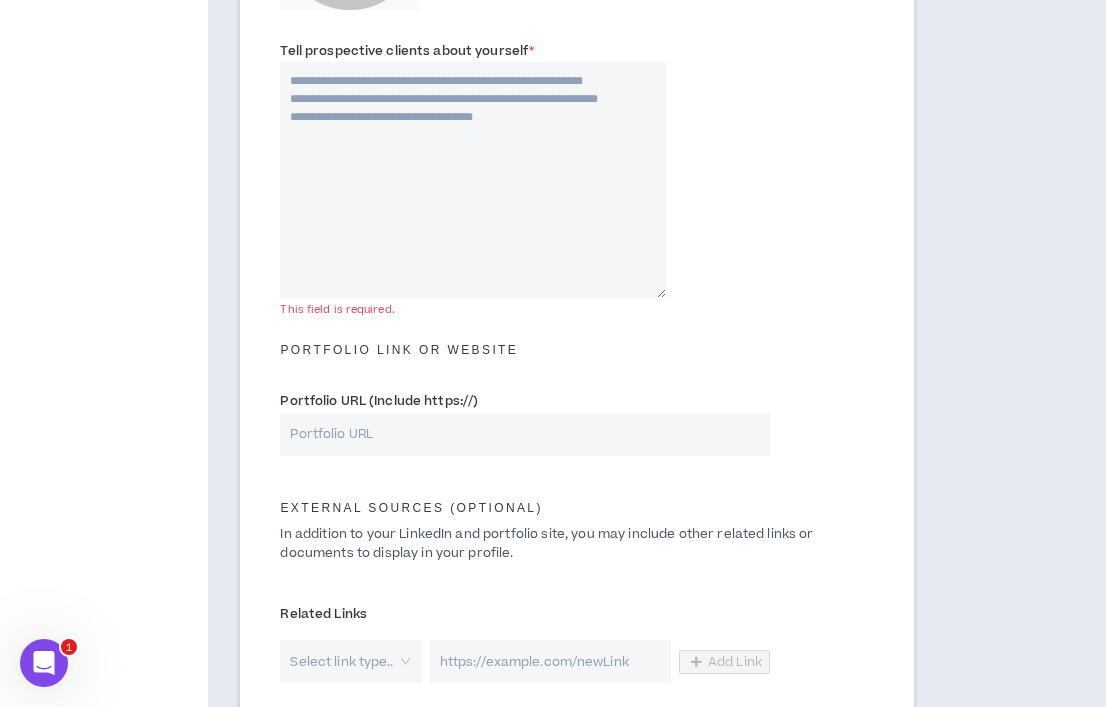 scroll, scrollTop: 950, scrollLeft: 0, axis: vertical 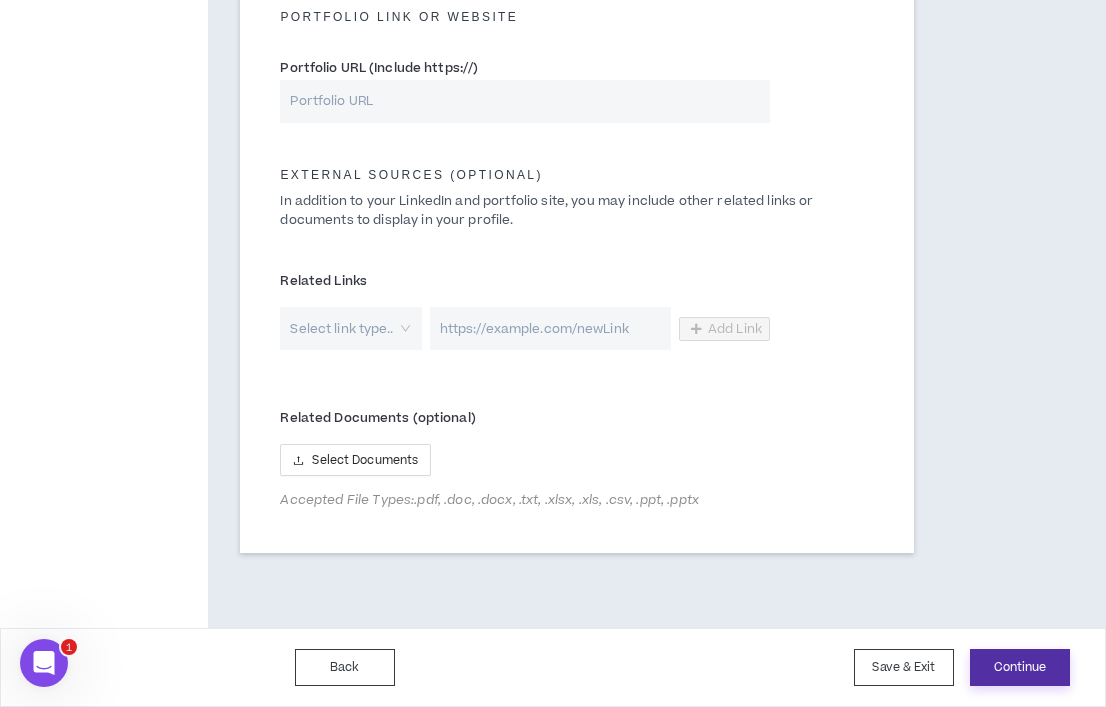 click on "Continue" at bounding box center [1020, 667] 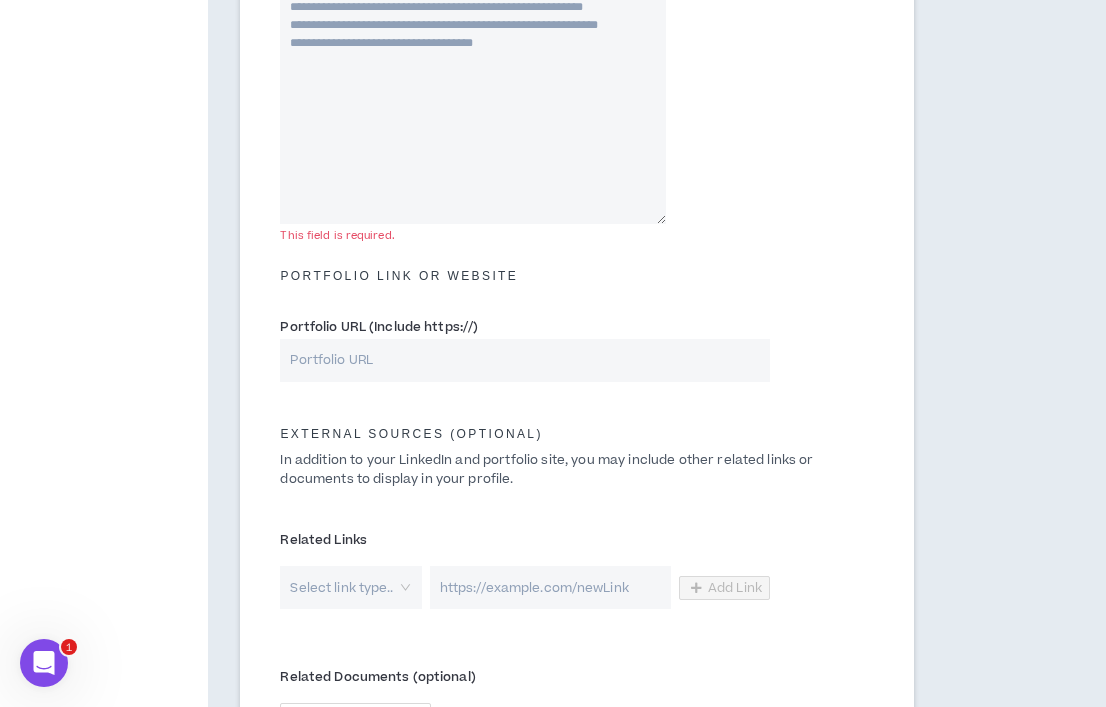 scroll, scrollTop: 657, scrollLeft: 0, axis: vertical 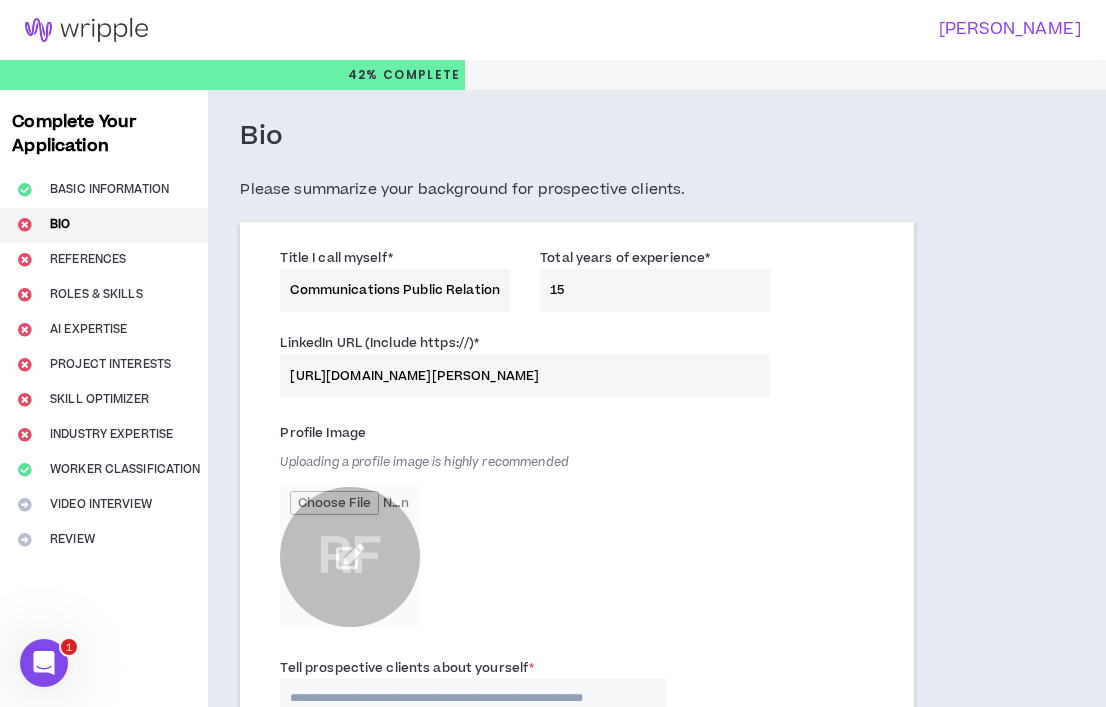 click at bounding box center [350, 557] 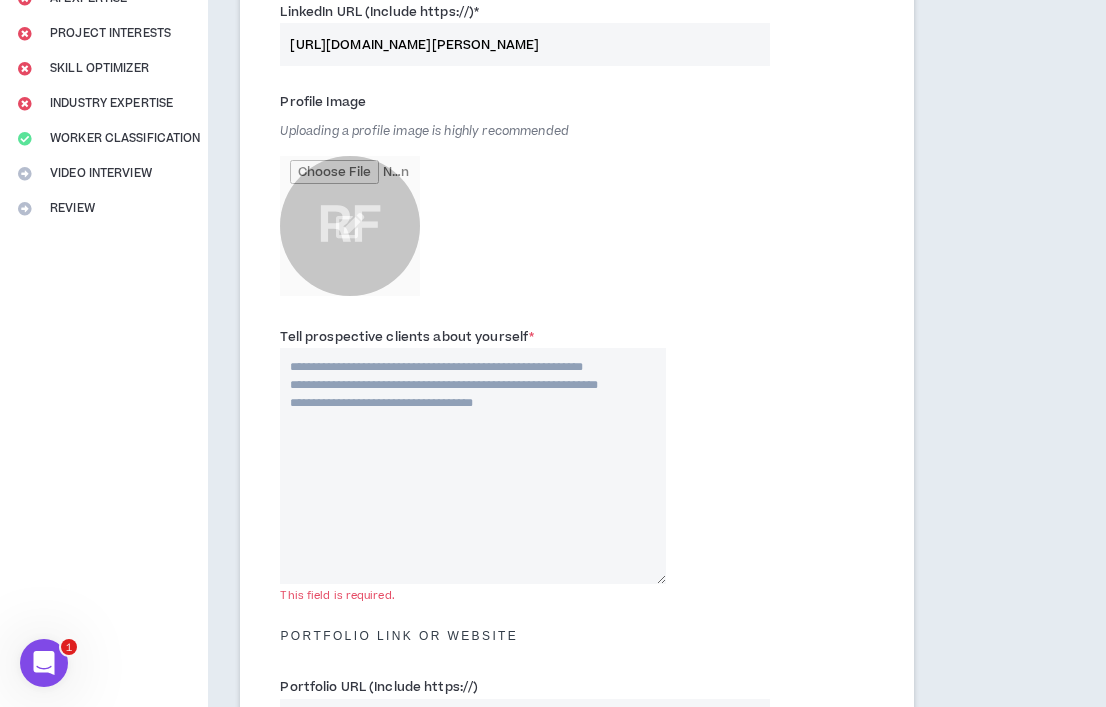 scroll, scrollTop: 0, scrollLeft: 0, axis: both 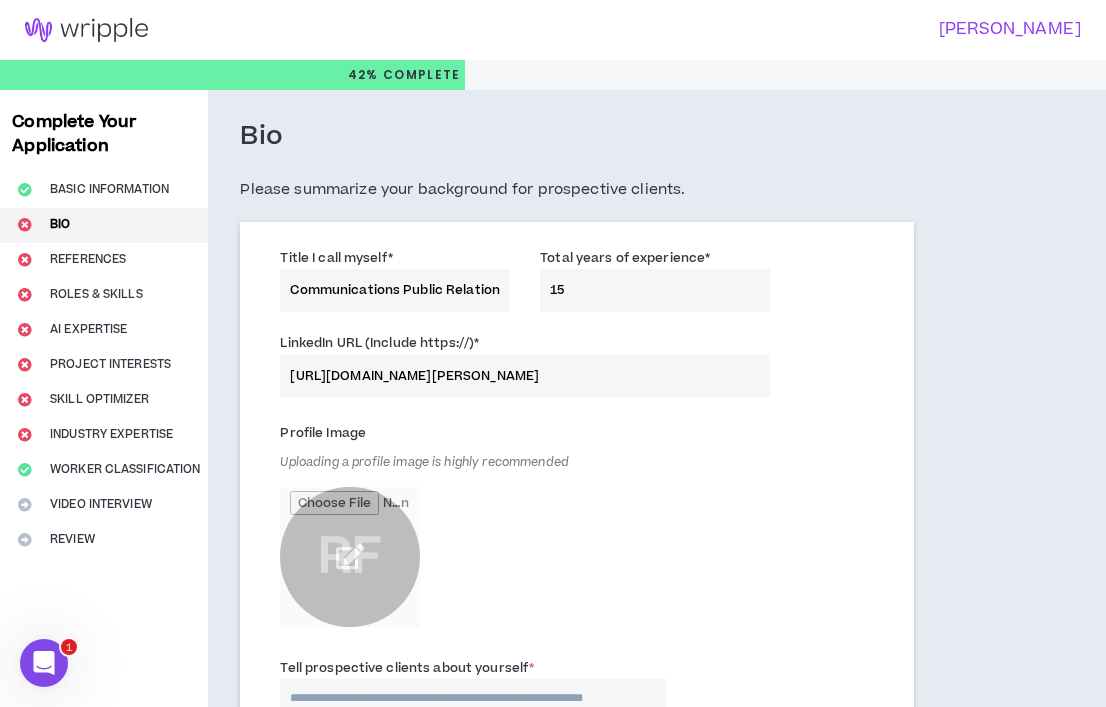 click at bounding box center [350, 557] 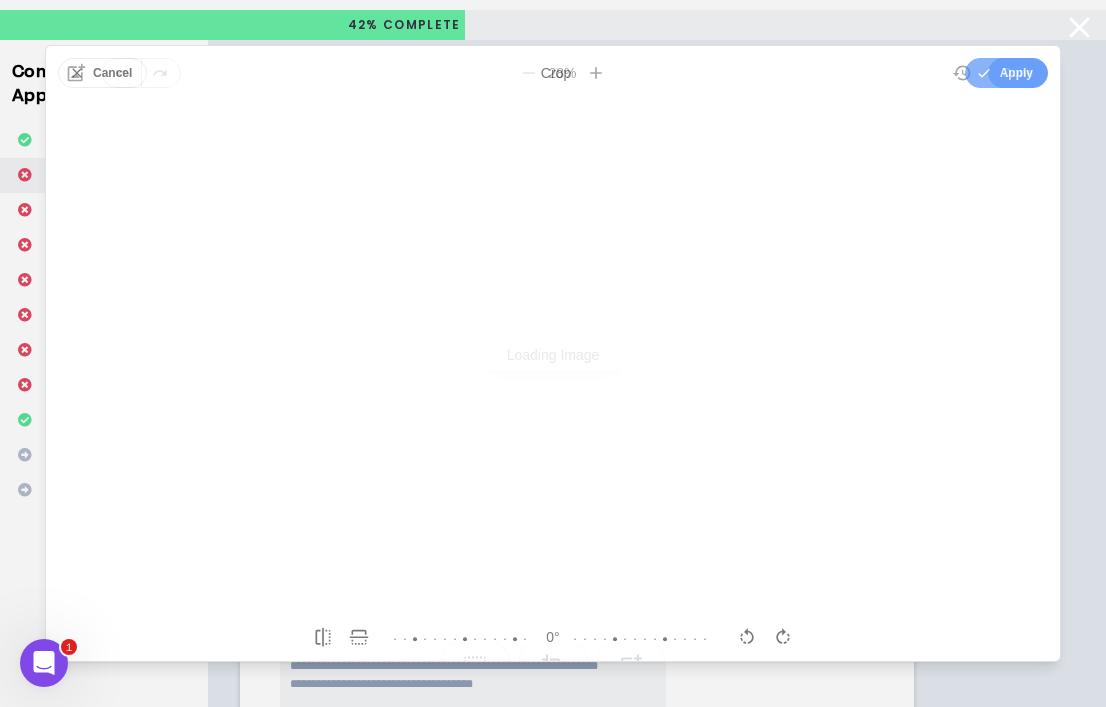 scroll, scrollTop: 63, scrollLeft: 0, axis: vertical 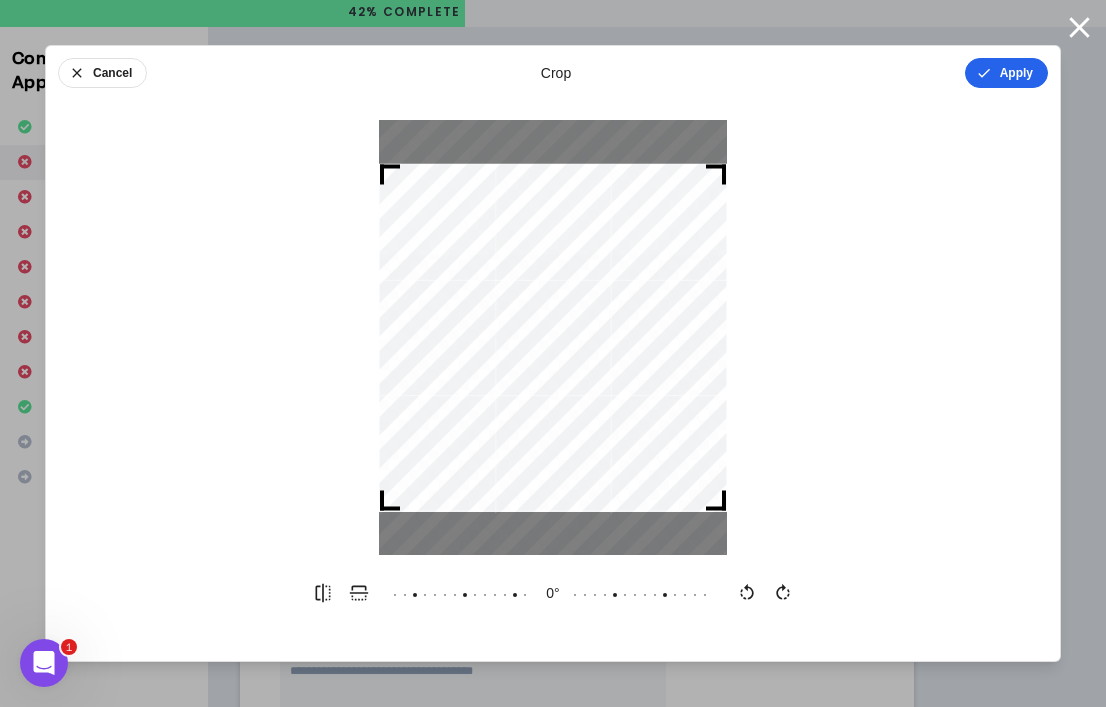 click on "Apply" at bounding box center [1006, 73] 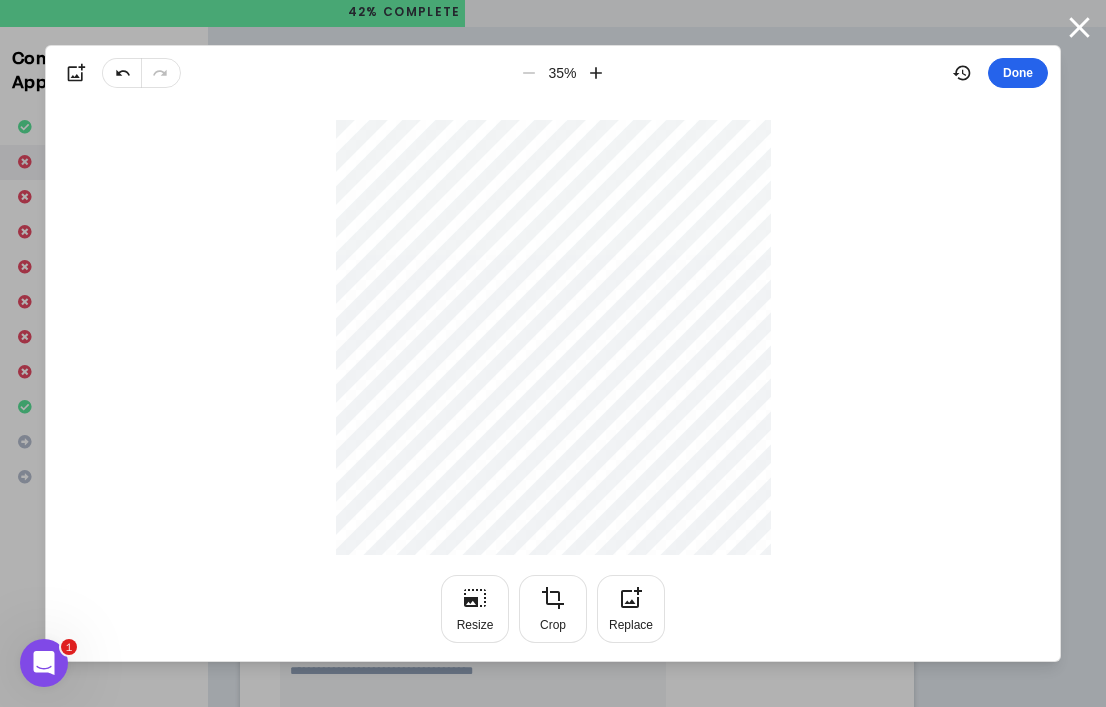 click on "Done" at bounding box center [1018, 73] 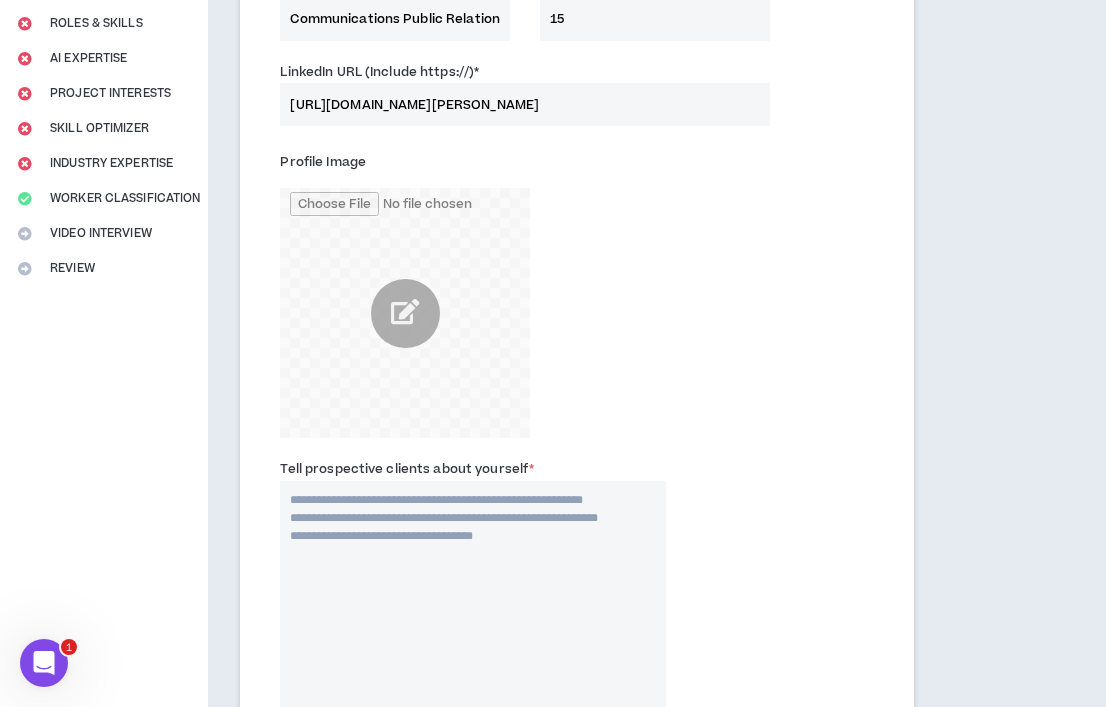 scroll, scrollTop: 187, scrollLeft: 0, axis: vertical 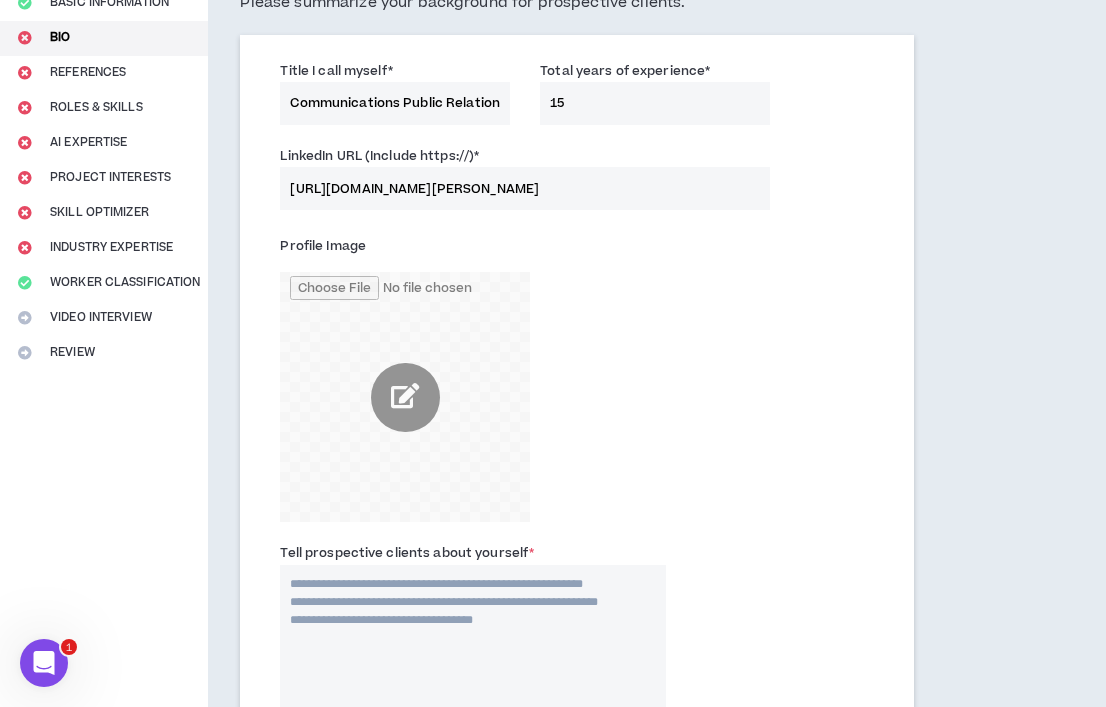 click at bounding box center [405, 397] 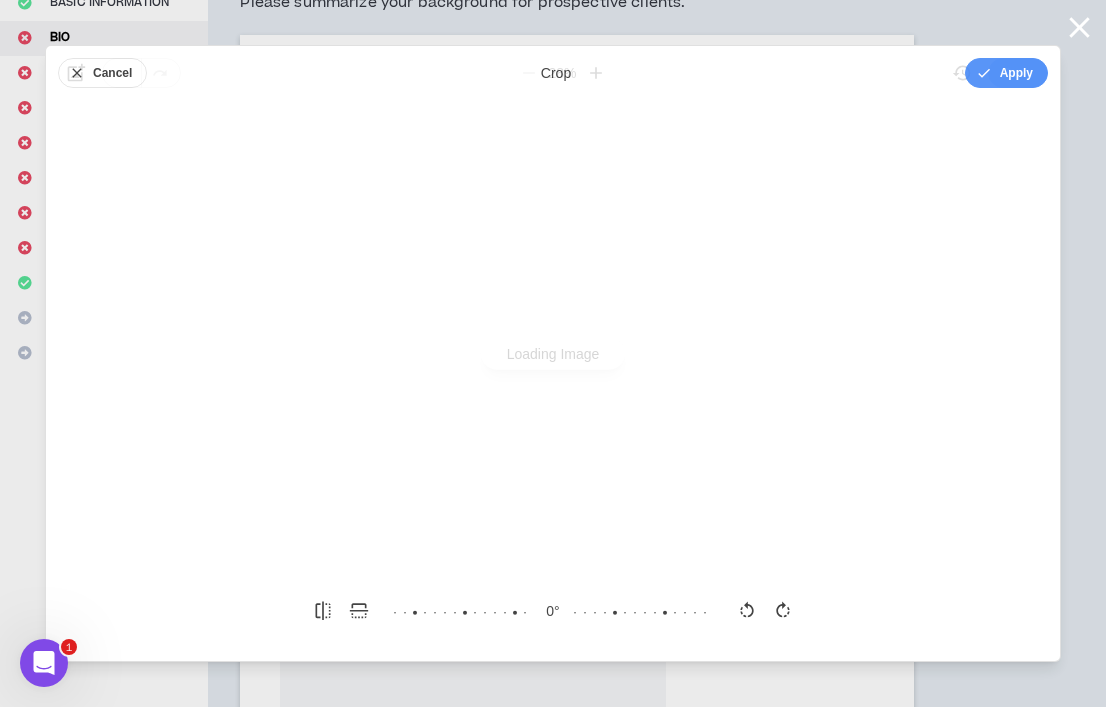 scroll, scrollTop: 0, scrollLeft: 0, axis: both 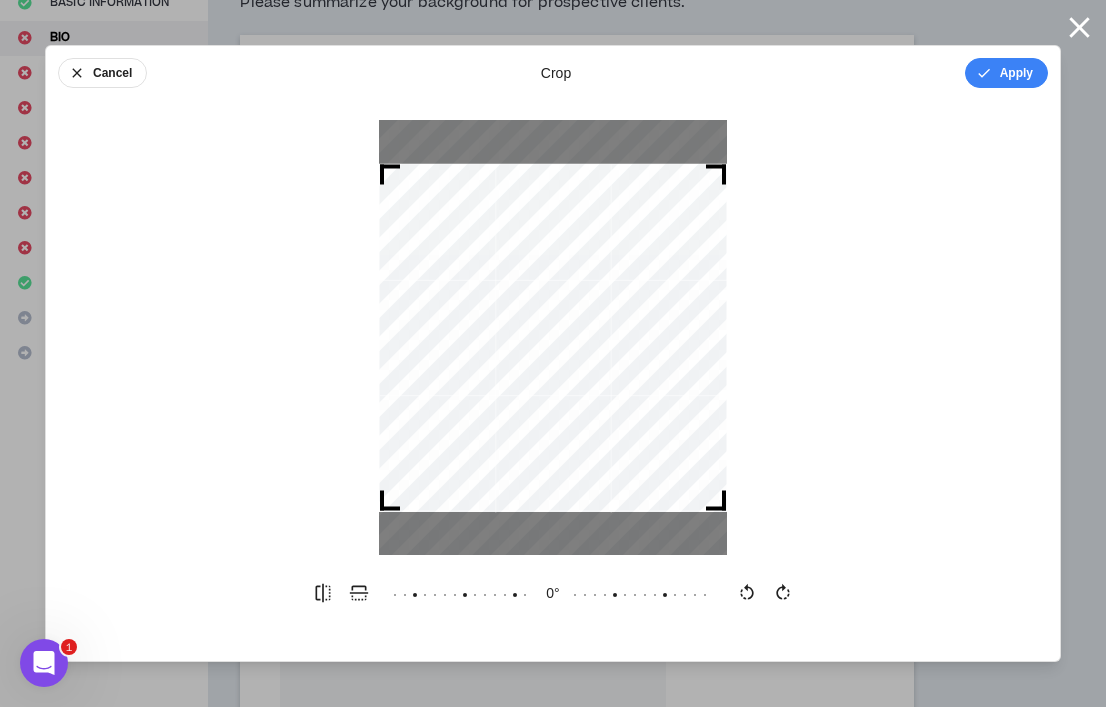 click on "Cancel crop Apply" at bounding box center (553, 73) 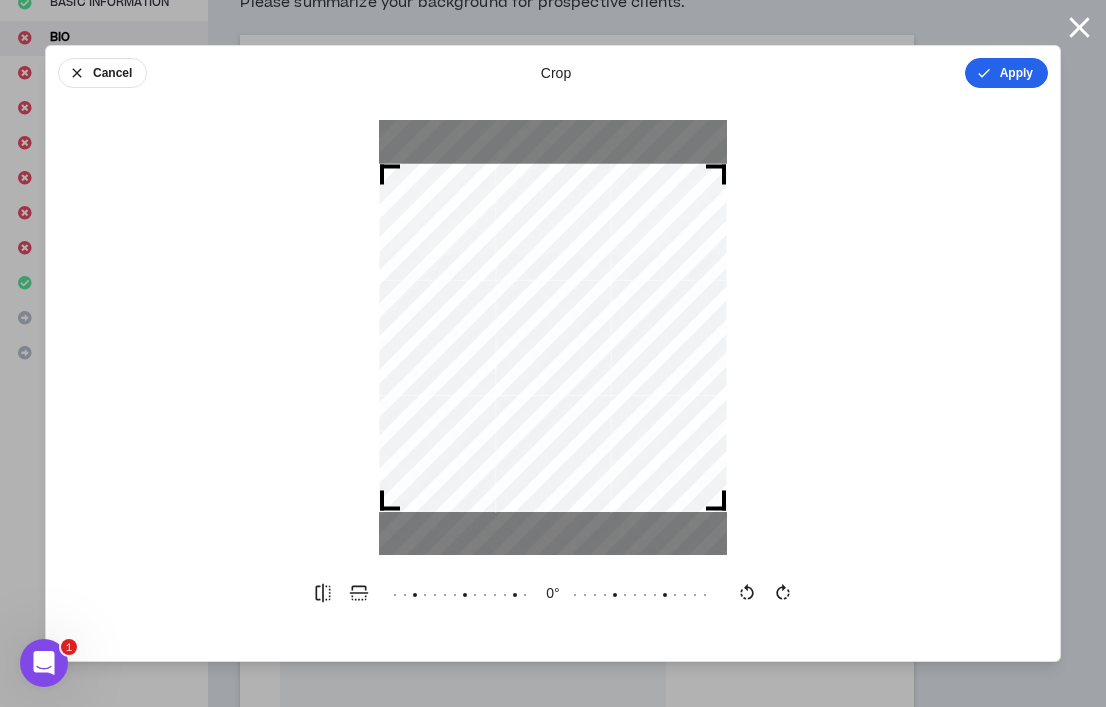 click on "Apply" at bounding box center (1006, 73) 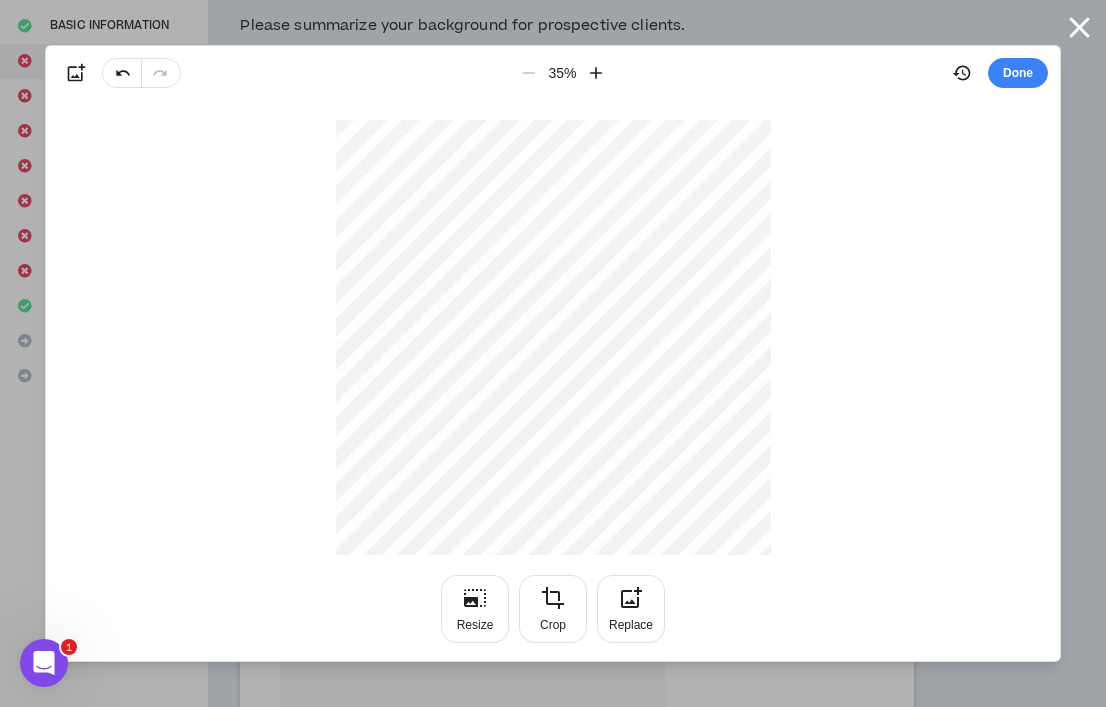 scroll, scrollTop: 124, scrollLeft: 0, axis: vertical 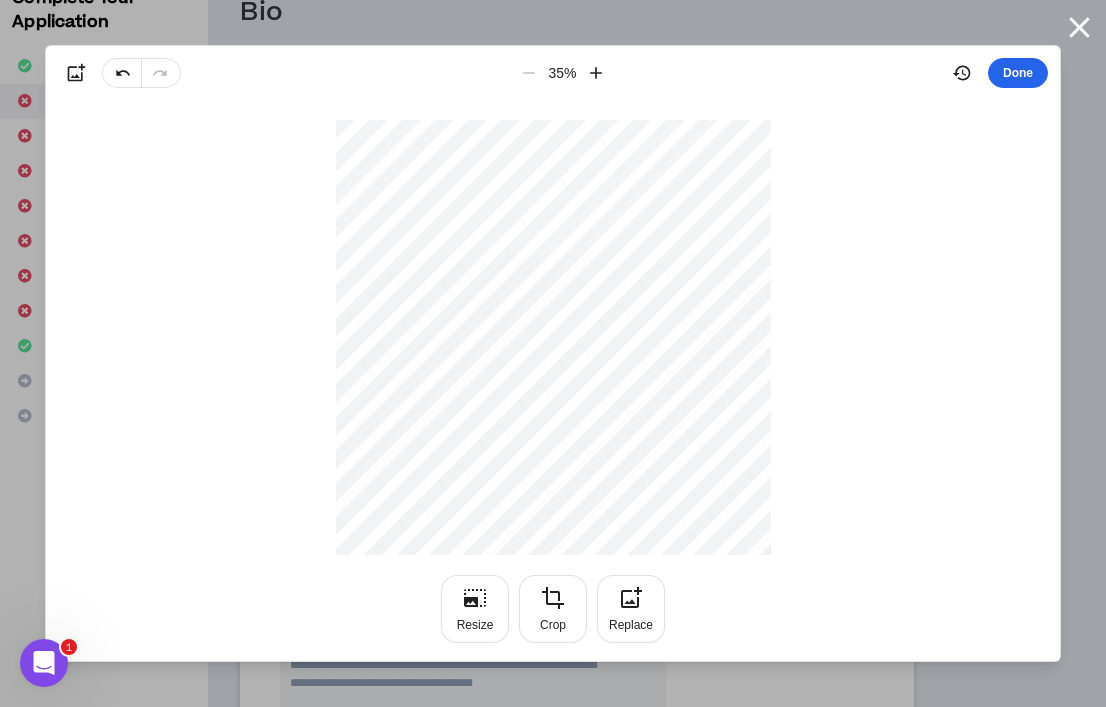 click on "Done" at bounding box center (1018, 73) 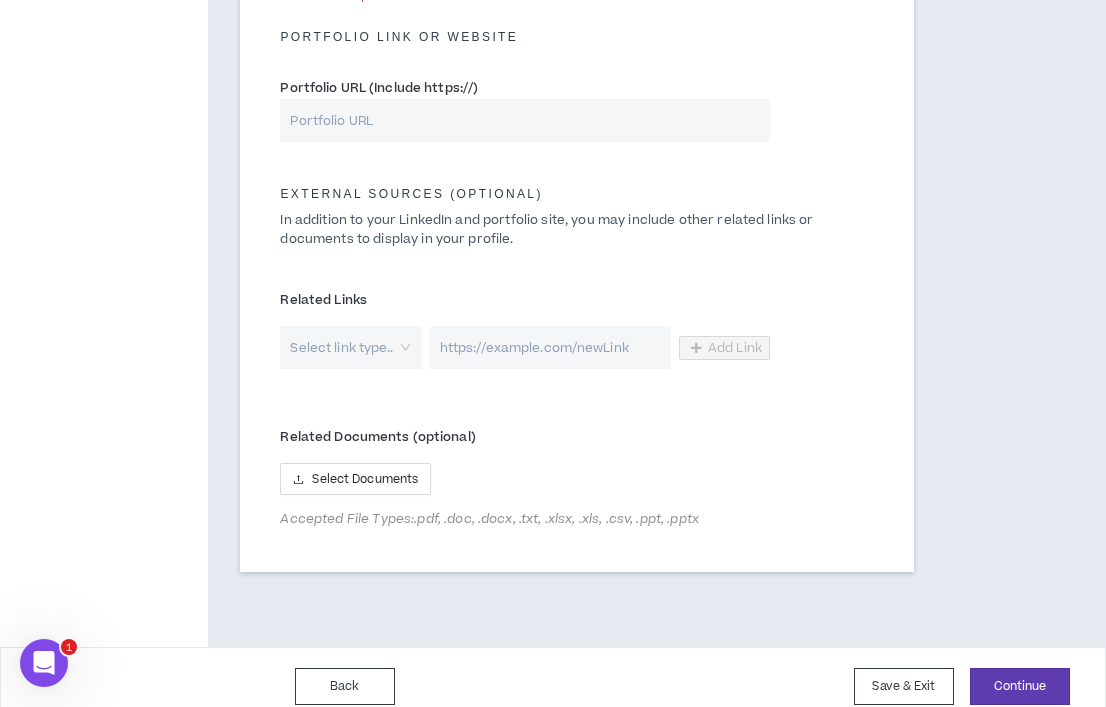 scroll, scrollTop: 1022, scrollLeft: 0, axis: vertical 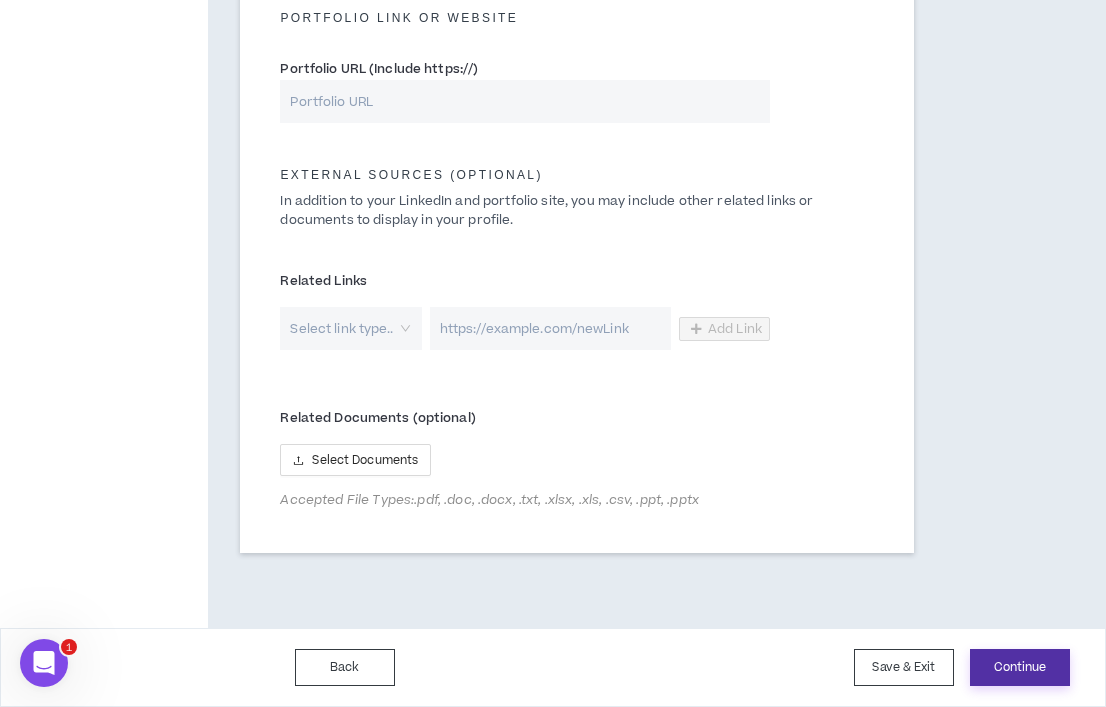 click on "Continue" at bounding box center (1020, 667) 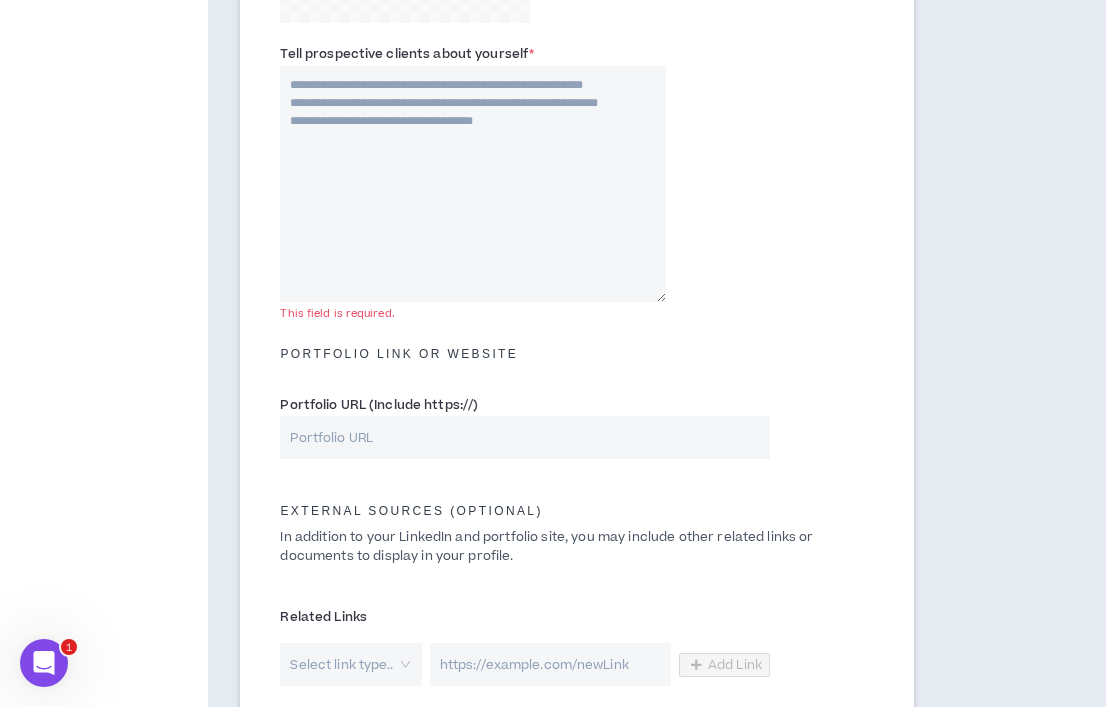 scroll, scrollTop: 713, scrollLeft: 0, axis: vertical 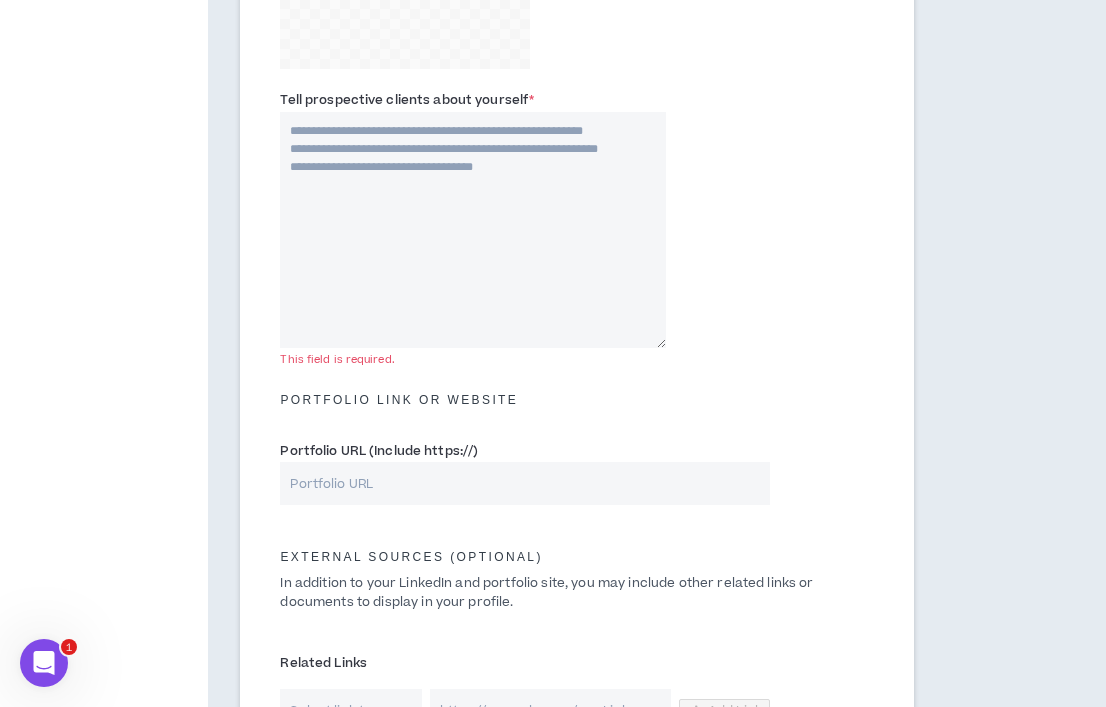 click on "Tell prospective clients about yourself  *" at bounding box center [473, 230] 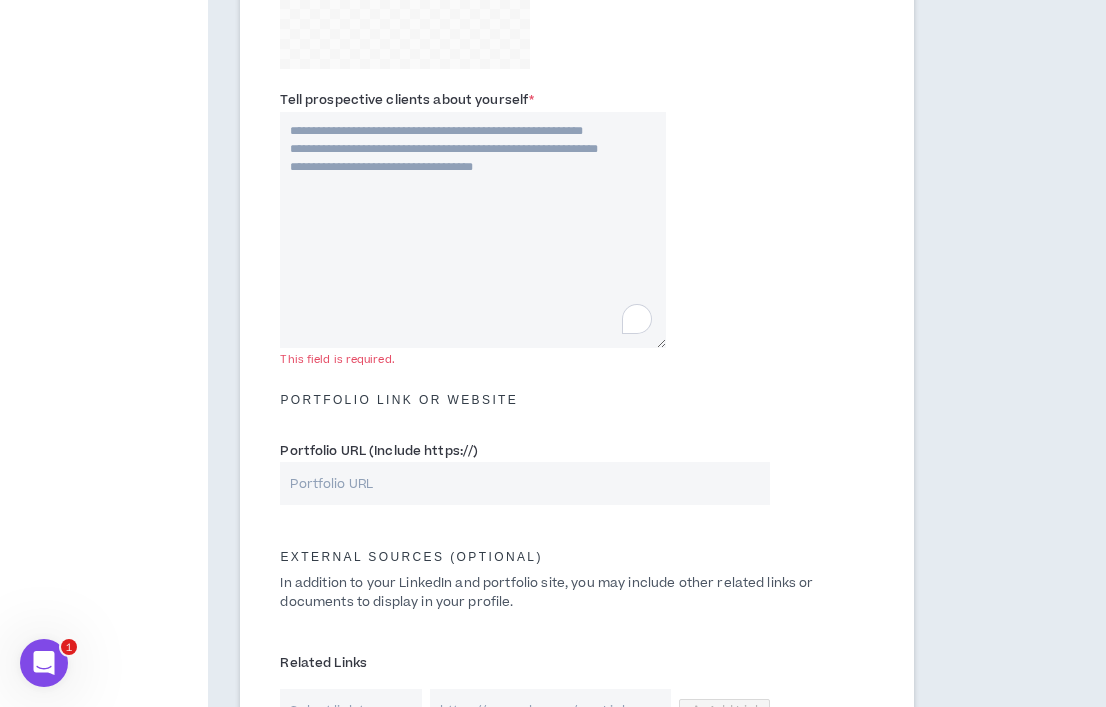 click on "Tell prospective clients about yourself  *" at bounding box center (473, 230) 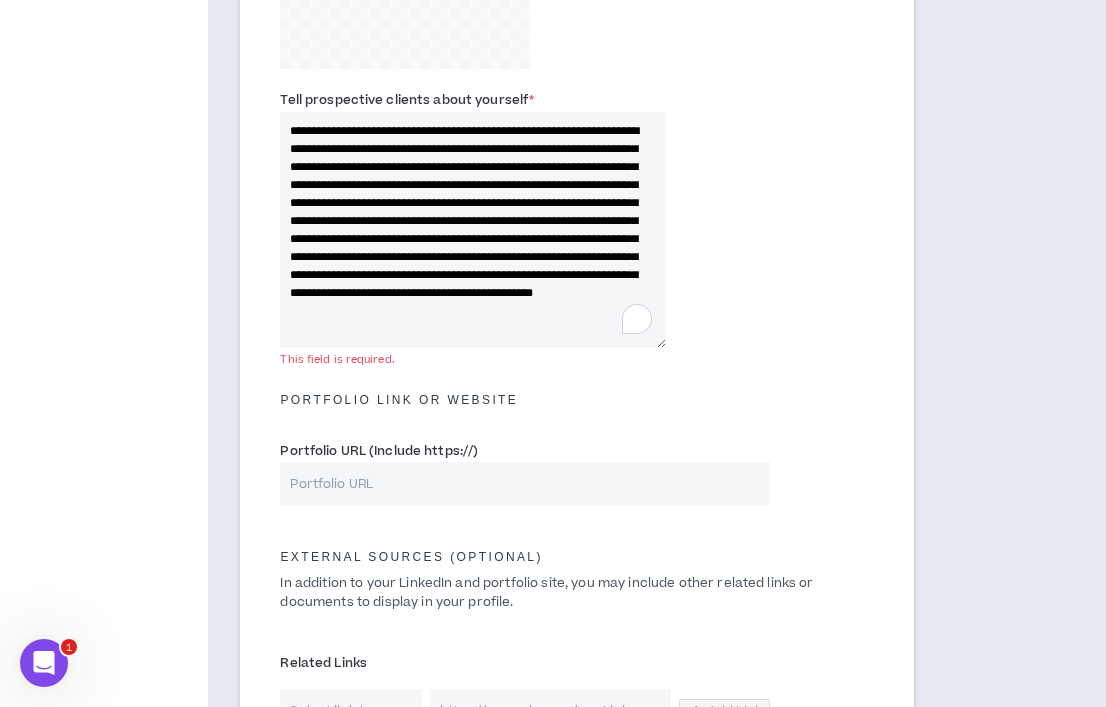 scroll, scrollTop: 8, scrollLeft: 0, axis: vertical 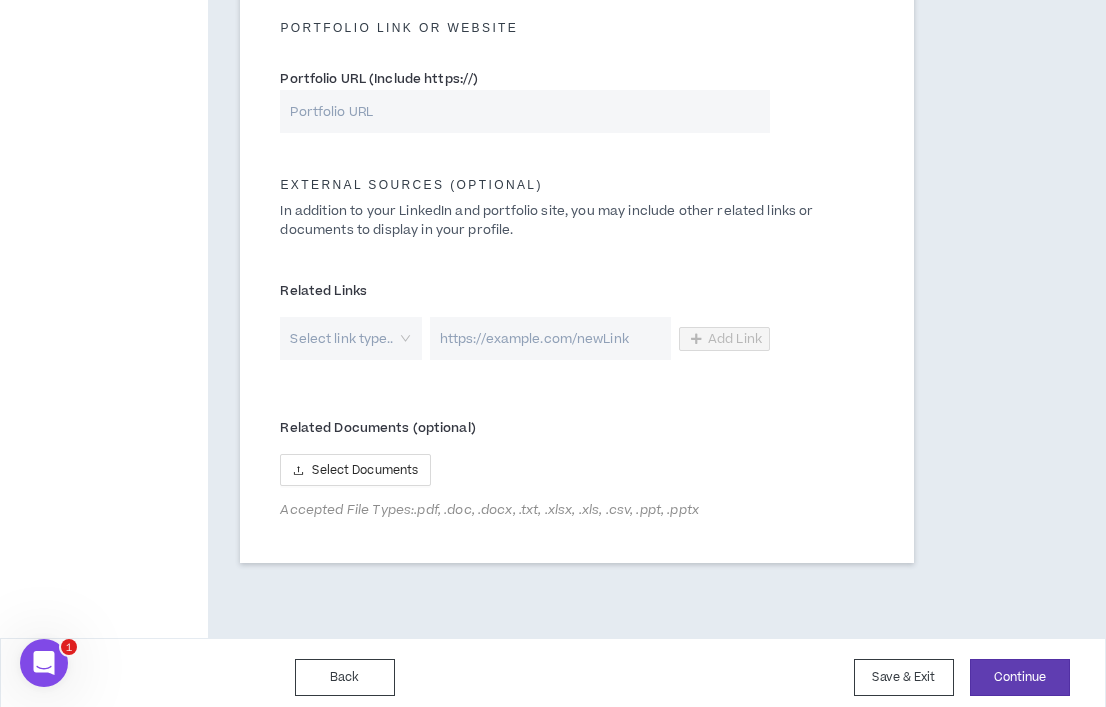 type on "**********" 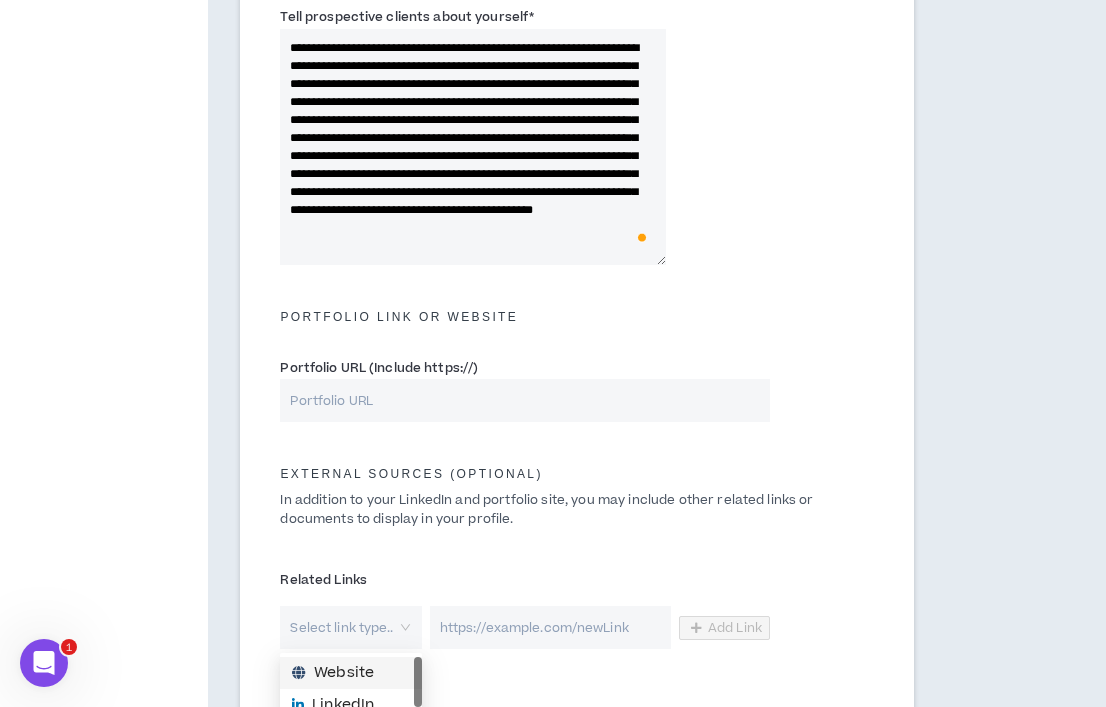 scroll, scrollTop: 708, scrollLeft: 0, axis: vertical 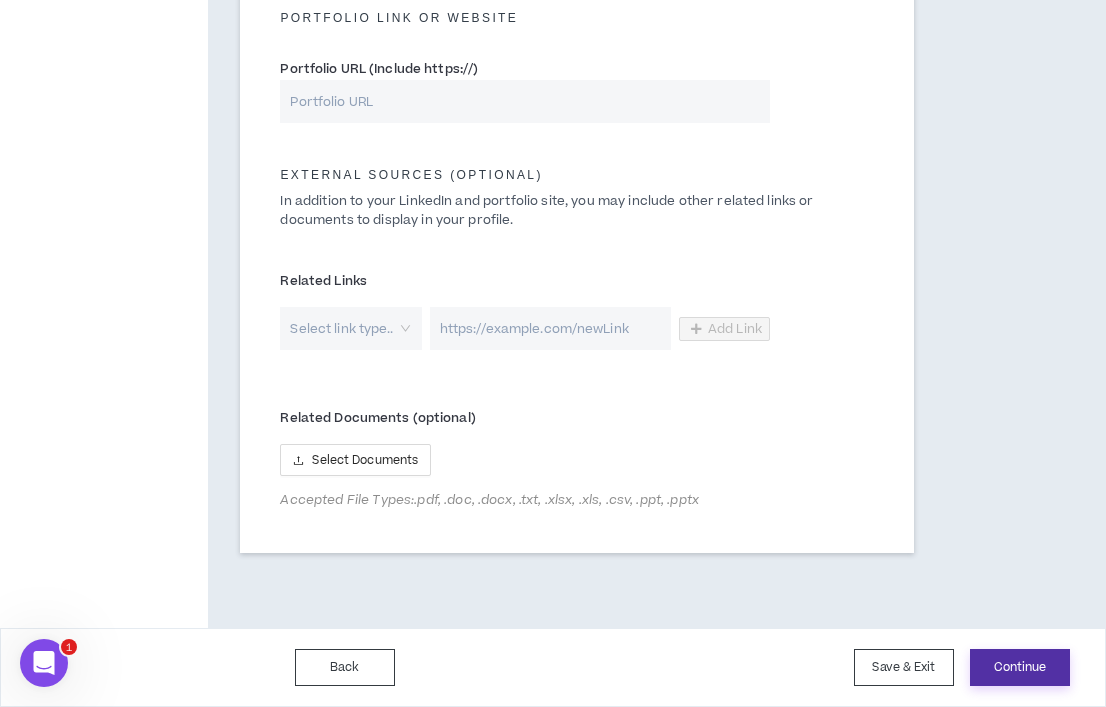 click on "Continue" at bounding box center [1020, 667] 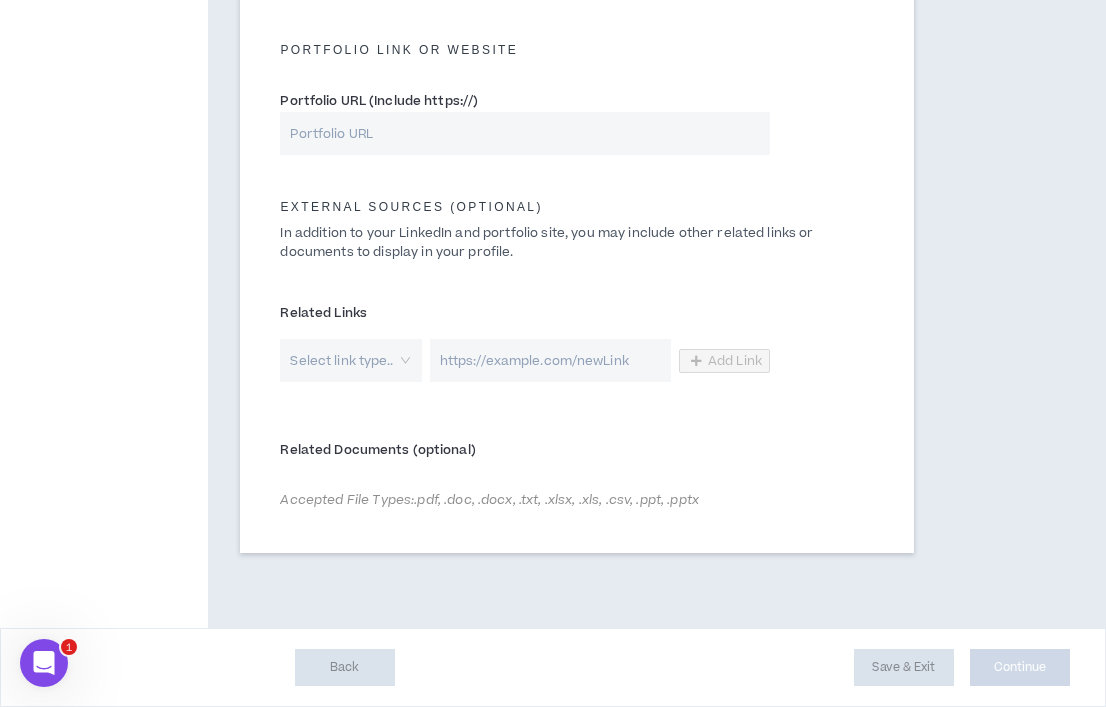 scroll, scrollTop: 990, scrollLeft: 0, axis: vertical 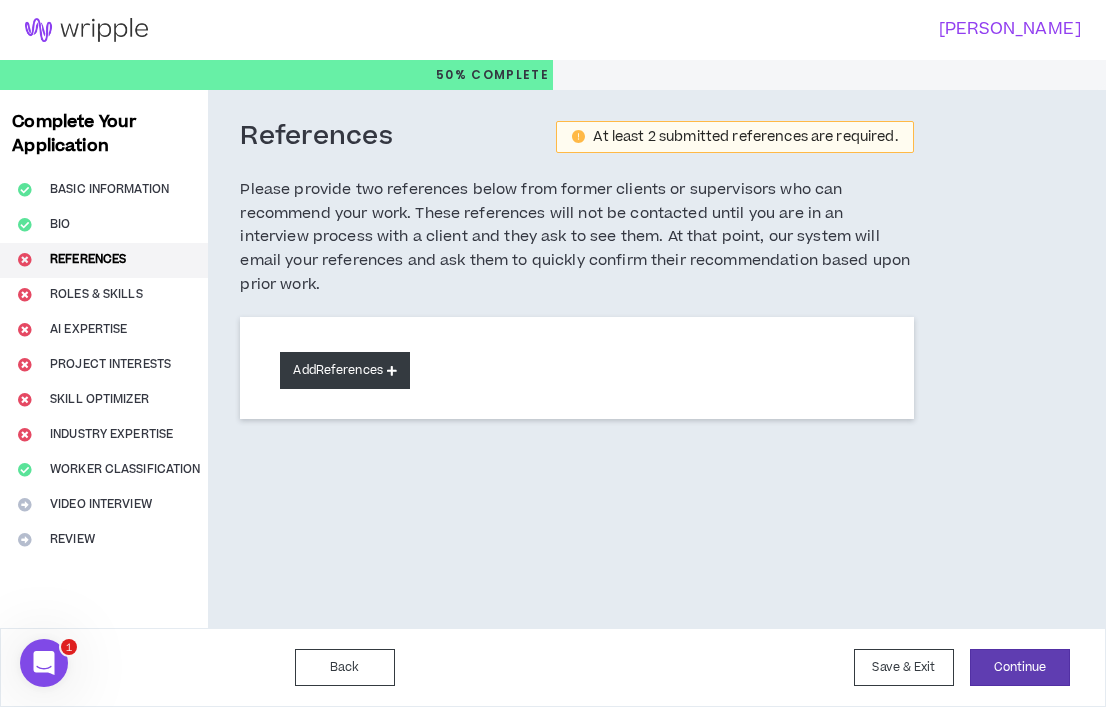 click on "Add  References" at bounding box center (345, 370) 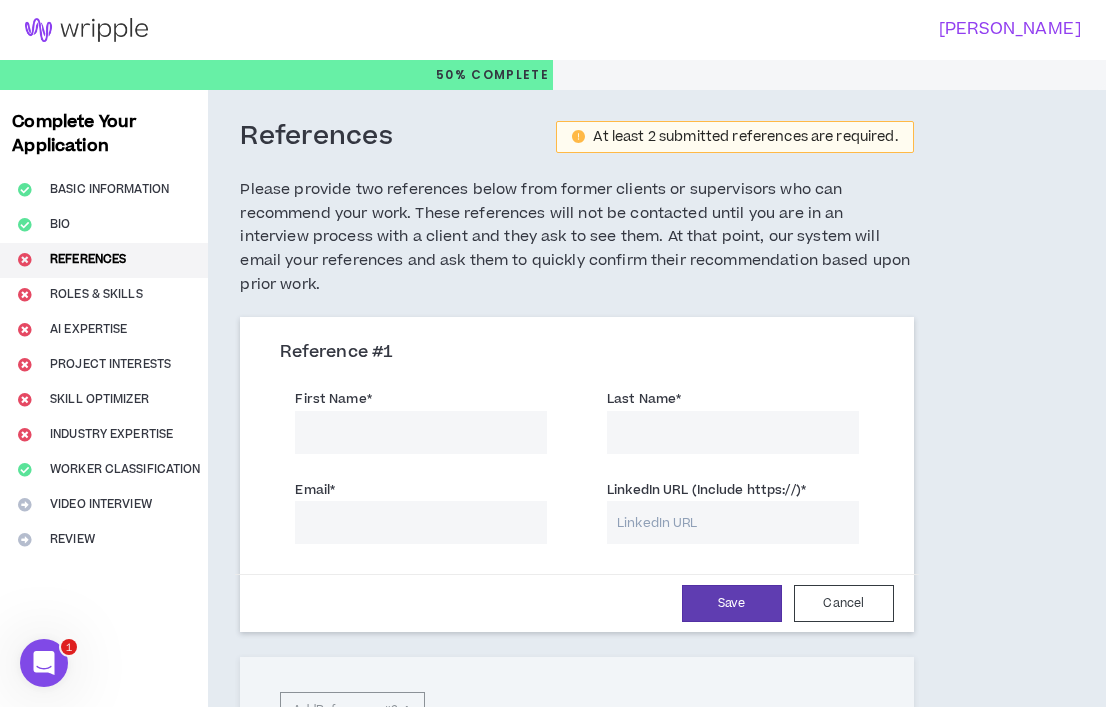 click on "First Name  *" at bounding box center [421, 432] 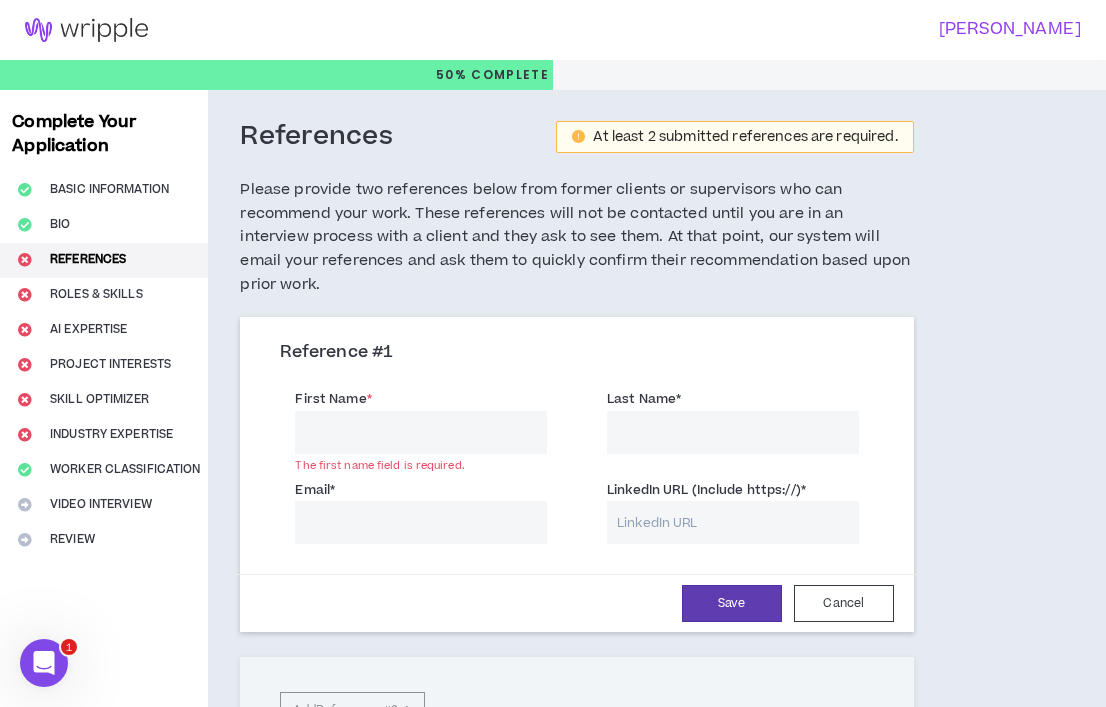 click on "First Name  *" at bounding box center [421, 432] 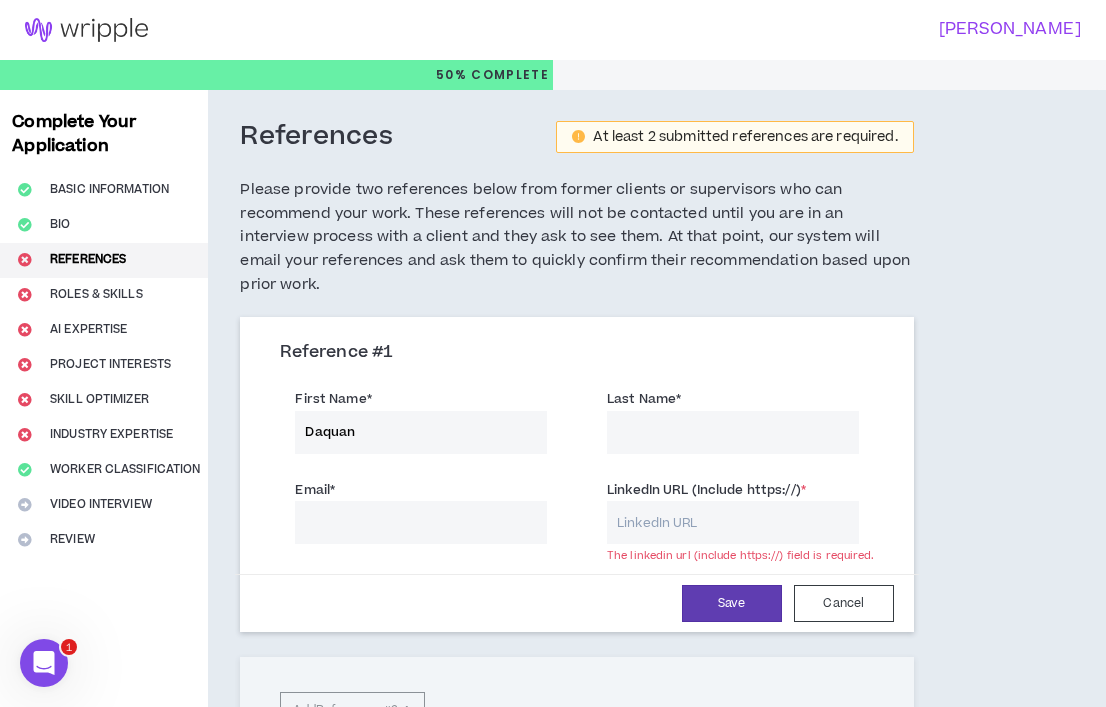 type on "Daquan" 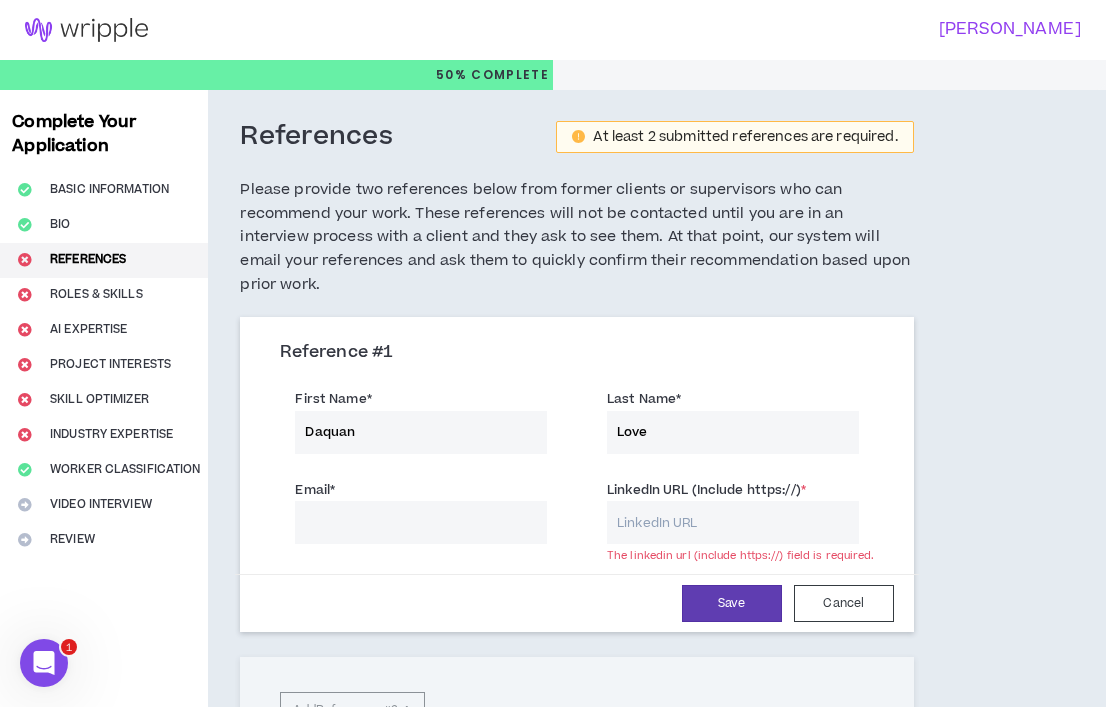 type on "Love" 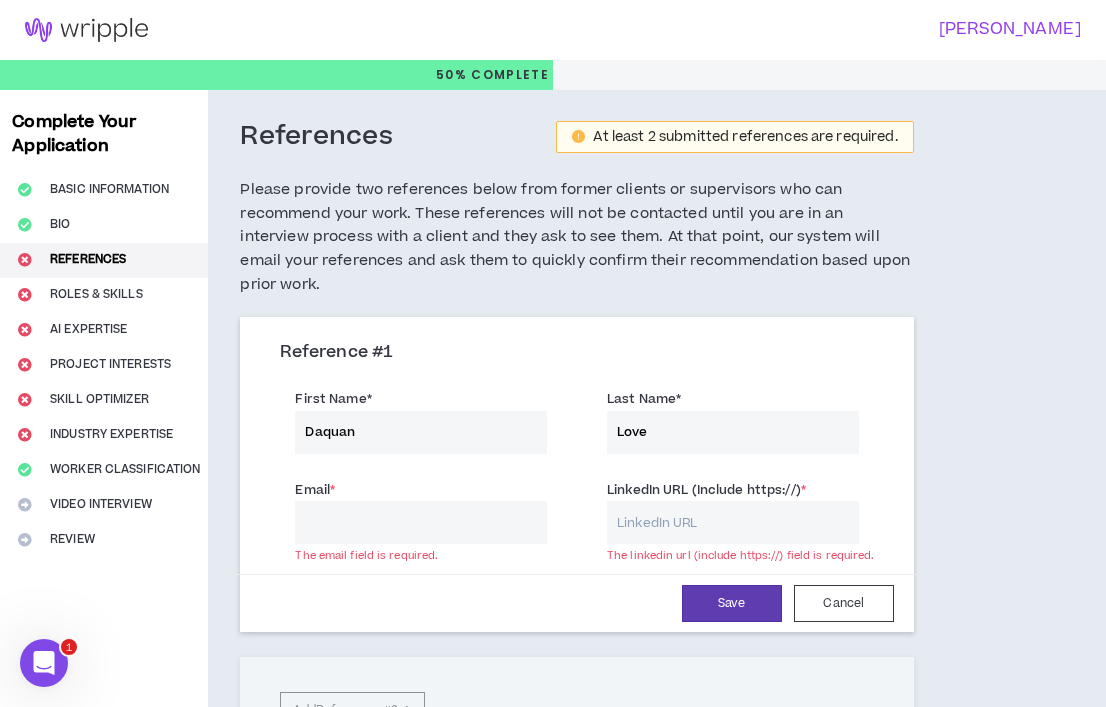 paste on "[EMAIL_ADDRESS][DOMAIN_NAME]" 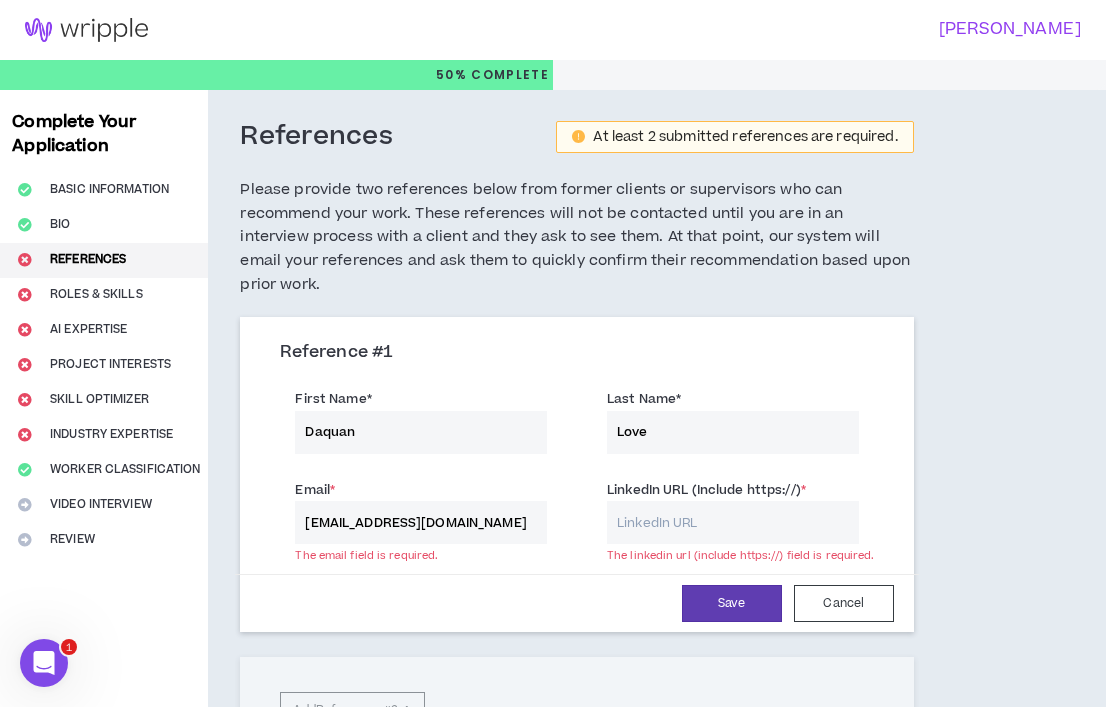 type on "[EMAIL_ADDRESS][DOMAIN_NAME]" 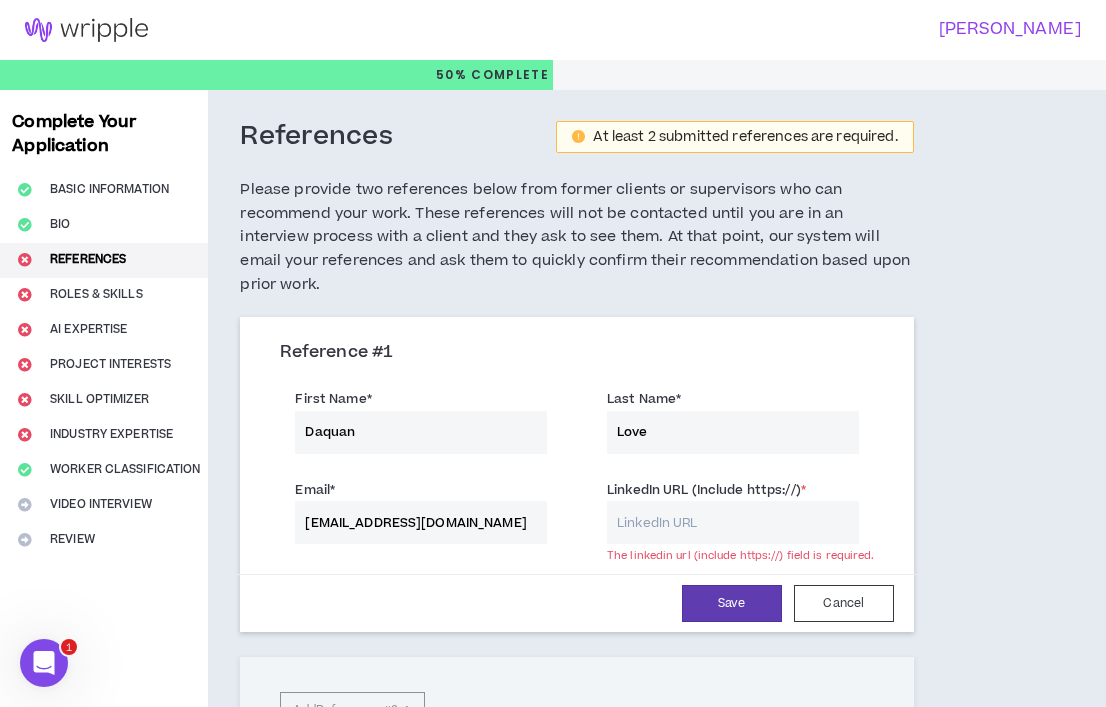 click on "LinkedIn URL (Include https://)  *" at bounding box center [733, 522] 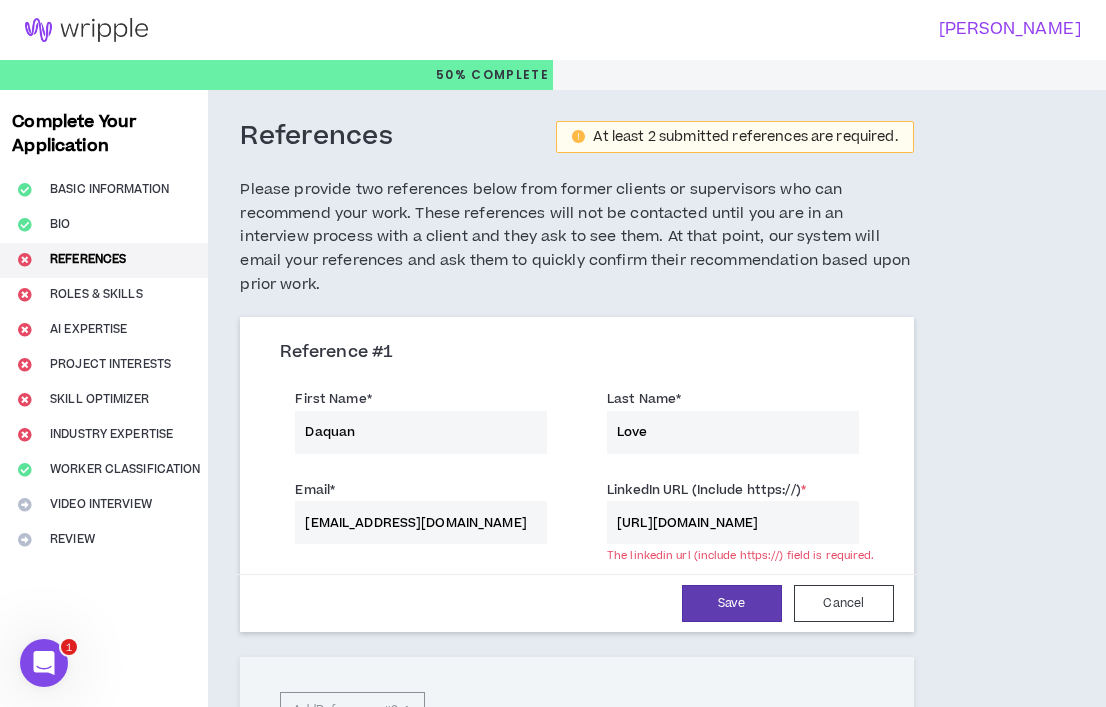 scroll, scrollTop: 0, scrollLeft: 34, axis: horizontal 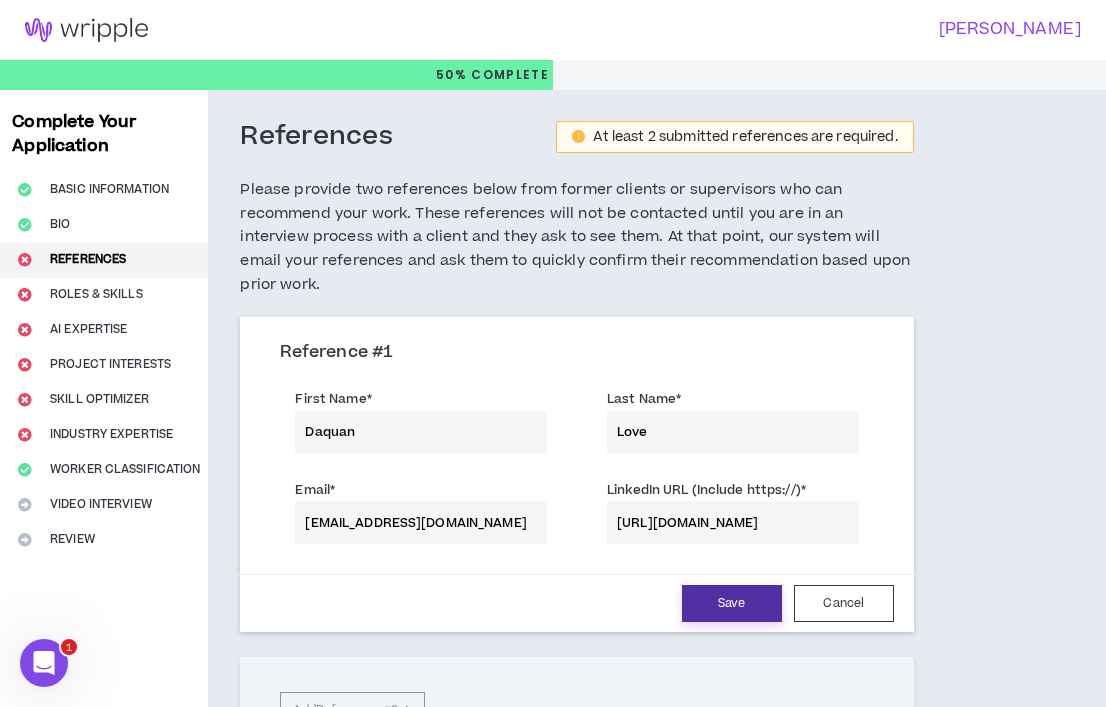 type on "[URL][DOMAIN_NAME]" 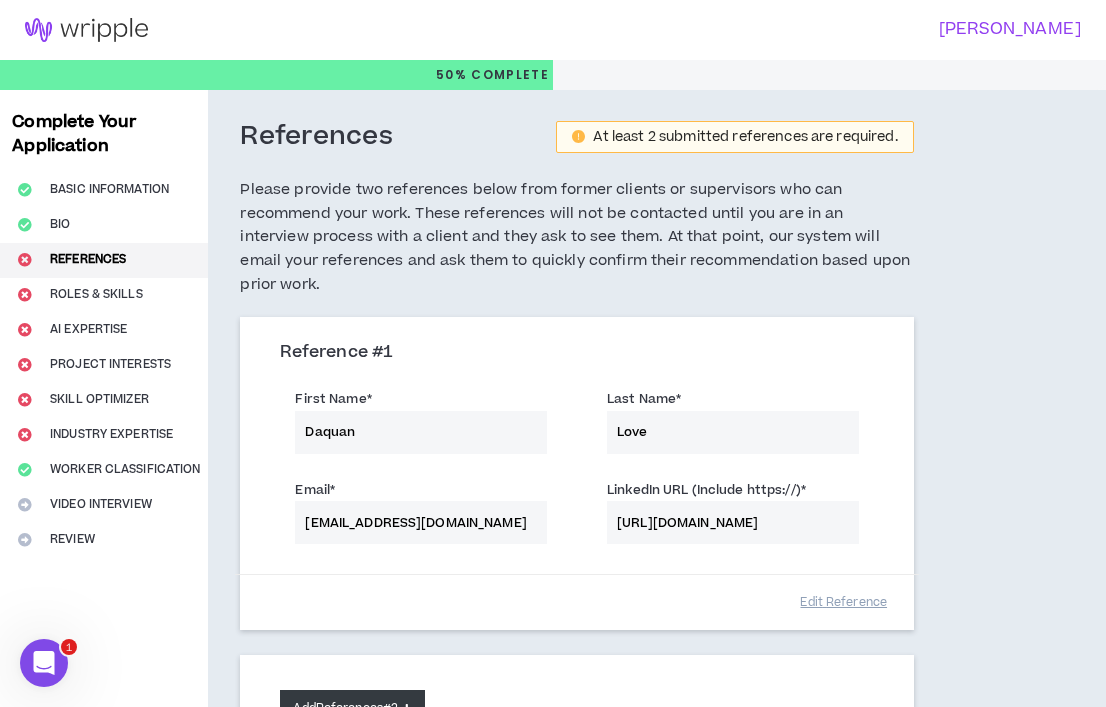 click on "Add  References  #2" at bounding box center (352, 708) 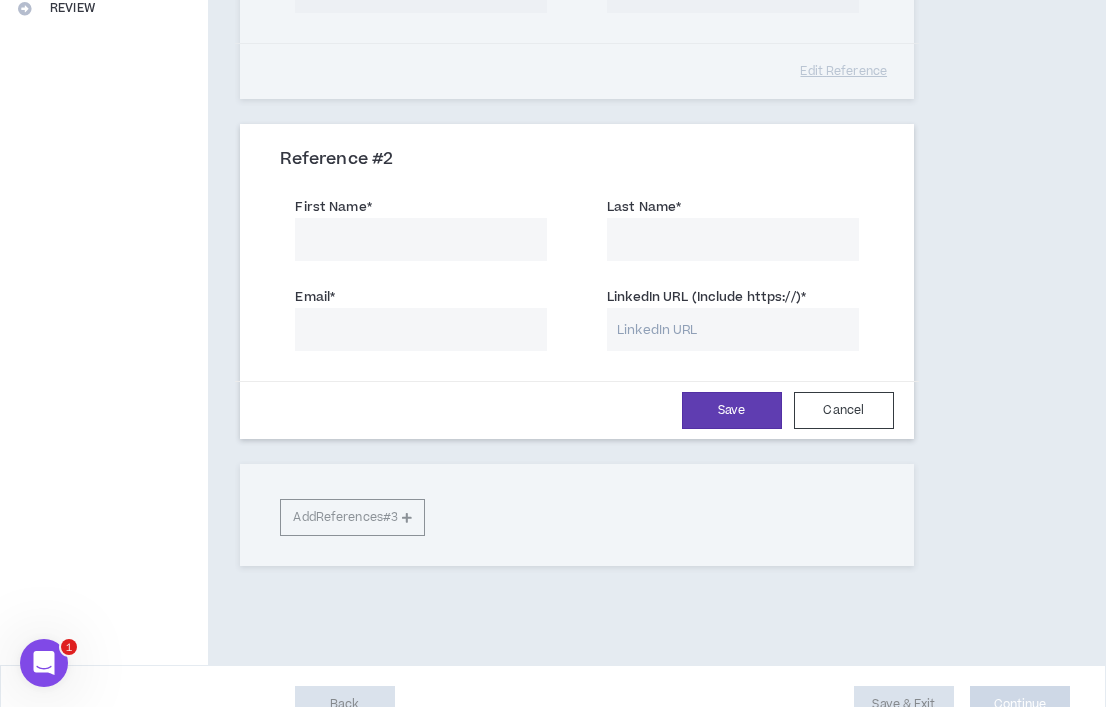 scroll, scrollTop: 544, scrollLeft: 0, axis: vertical 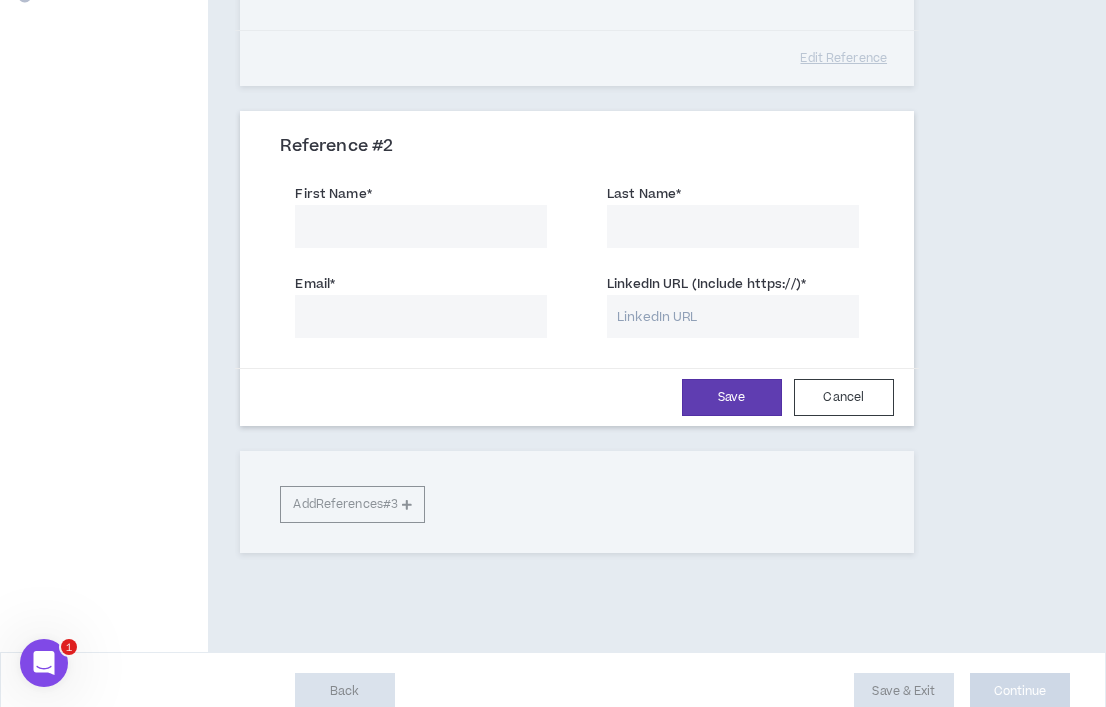 click on "First Name  *" at bounding box center [421, 226] 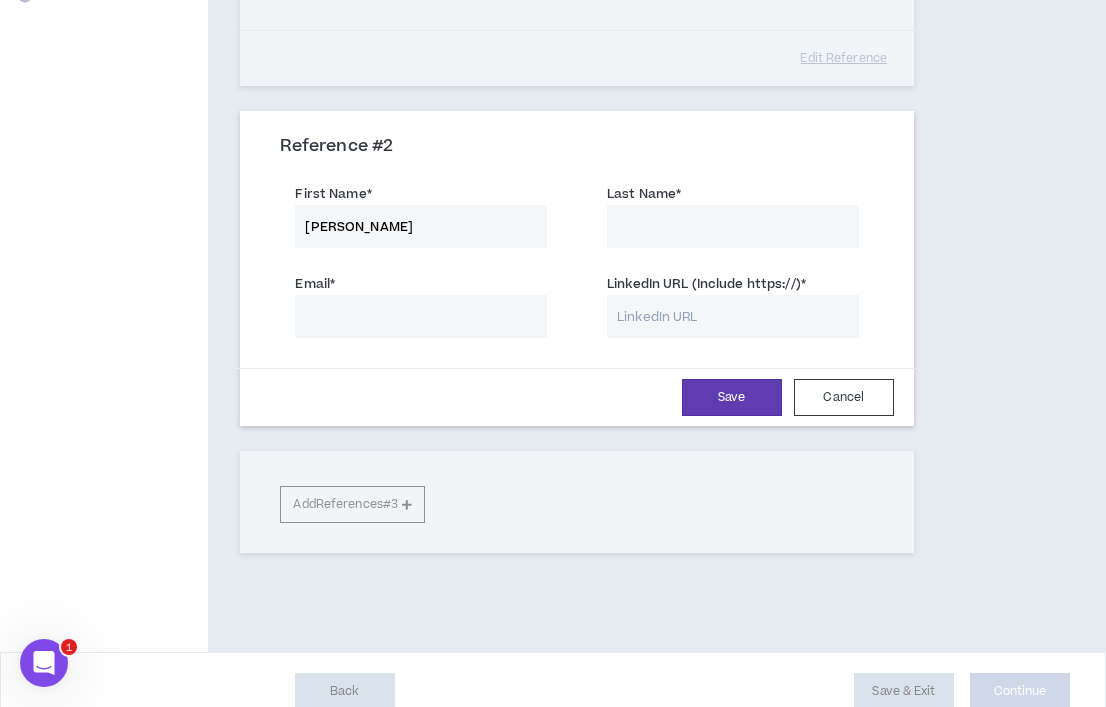 type on "[PERSON_NAME]" 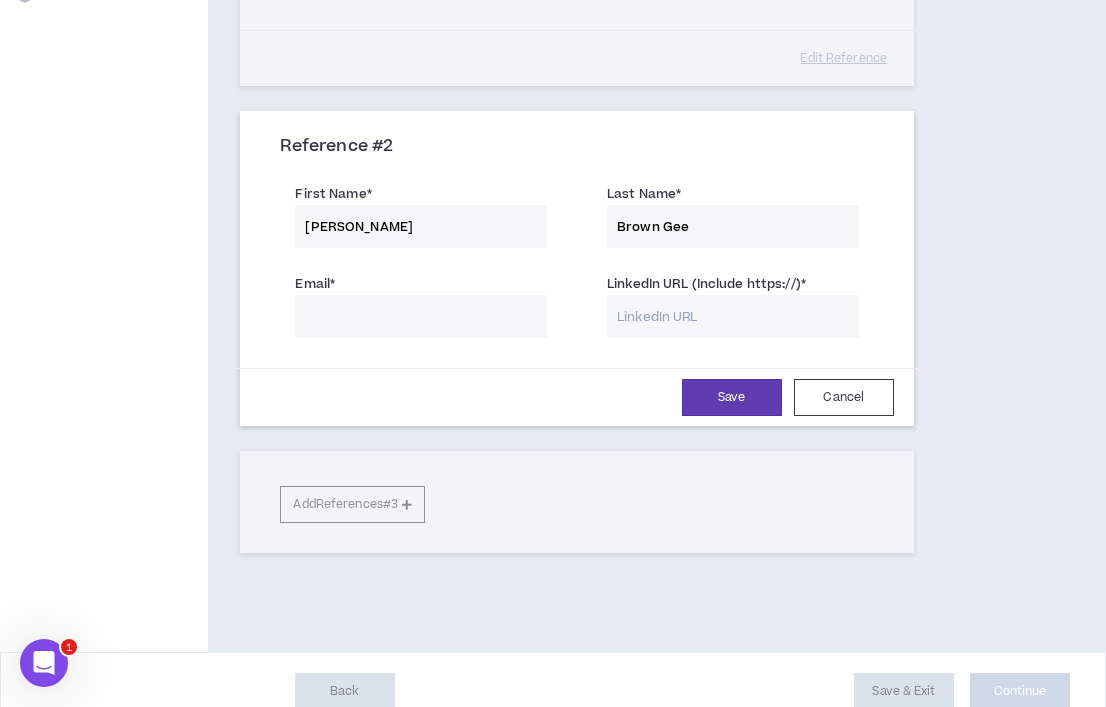 type on "Brown Gee" 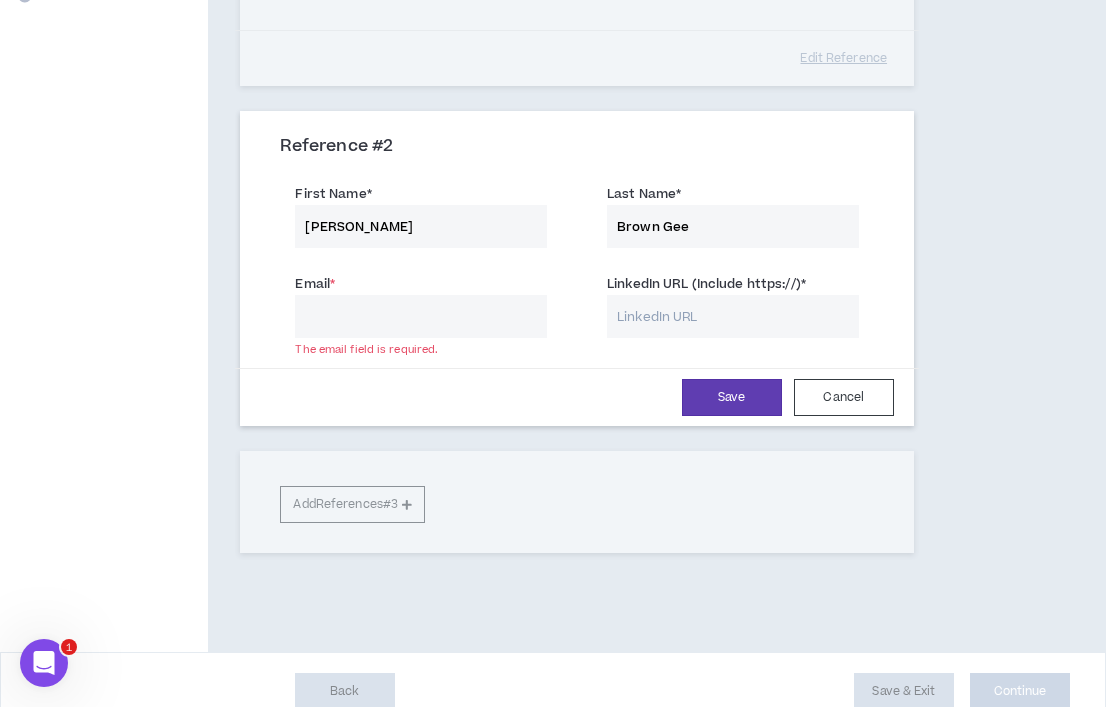 click on "LinkedIn URL (Include https://)  *" at bounding box center (733, 316) 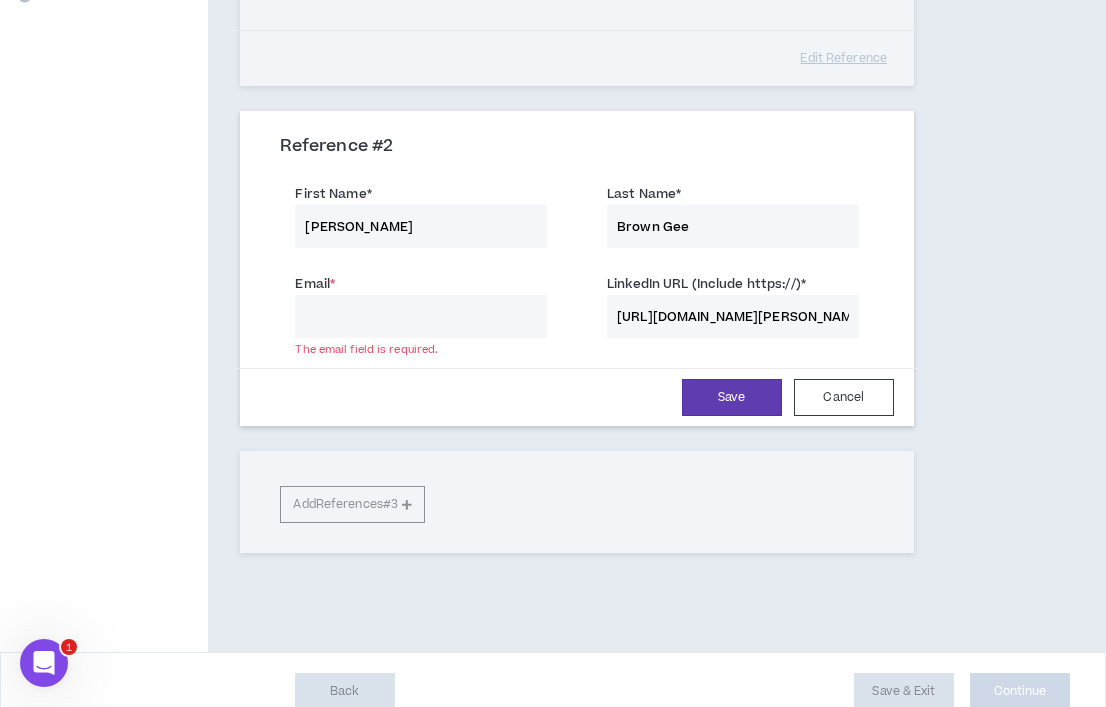 scroll, scrollTop: 0, scrollLeft: 127, axis: horizontal 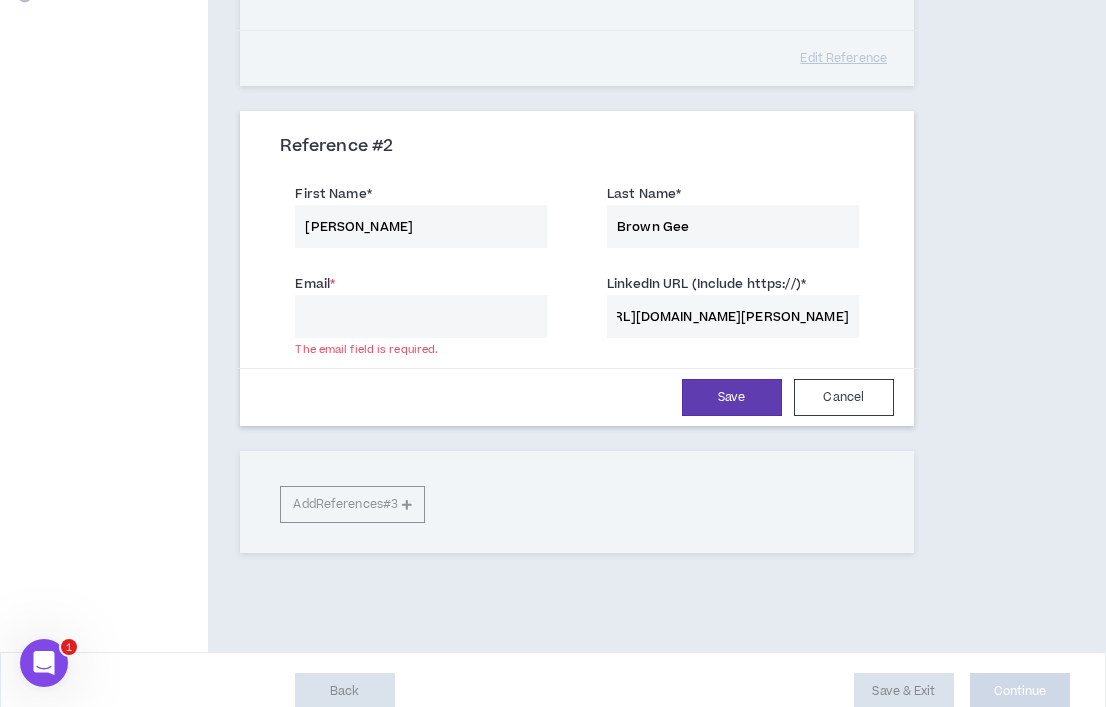 type on "[URL][DOMAIN_NAME][PERSON_NAME]" 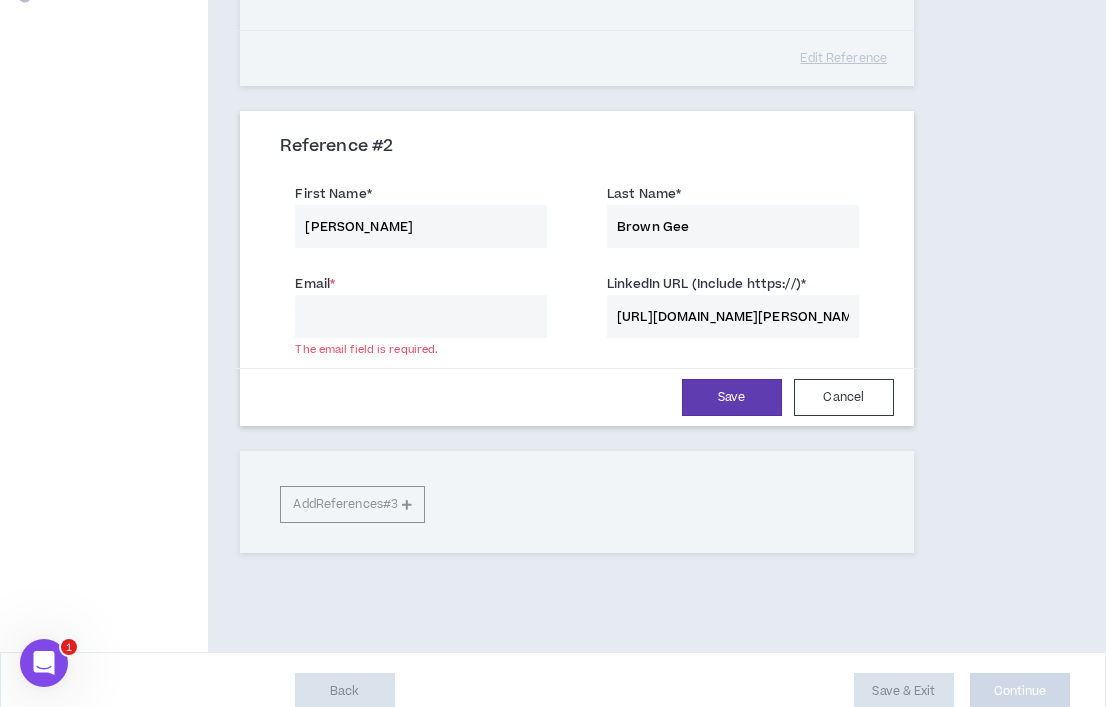 click on "Email  *" at bounding box center [421, 316] 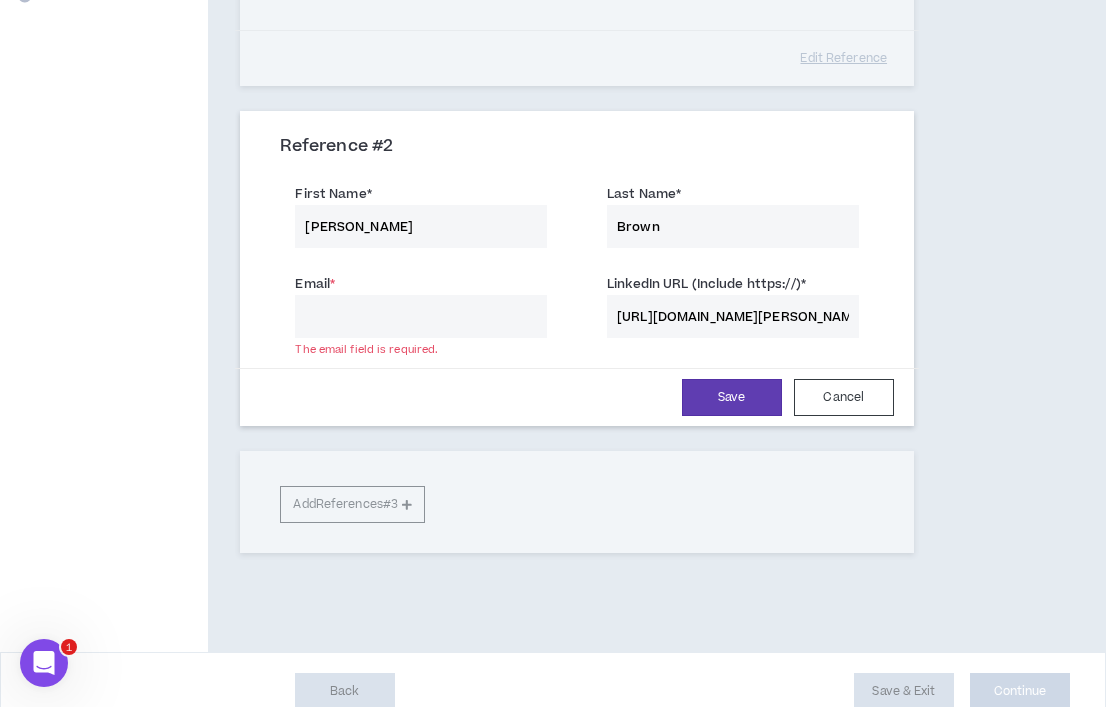 type on "Brown" 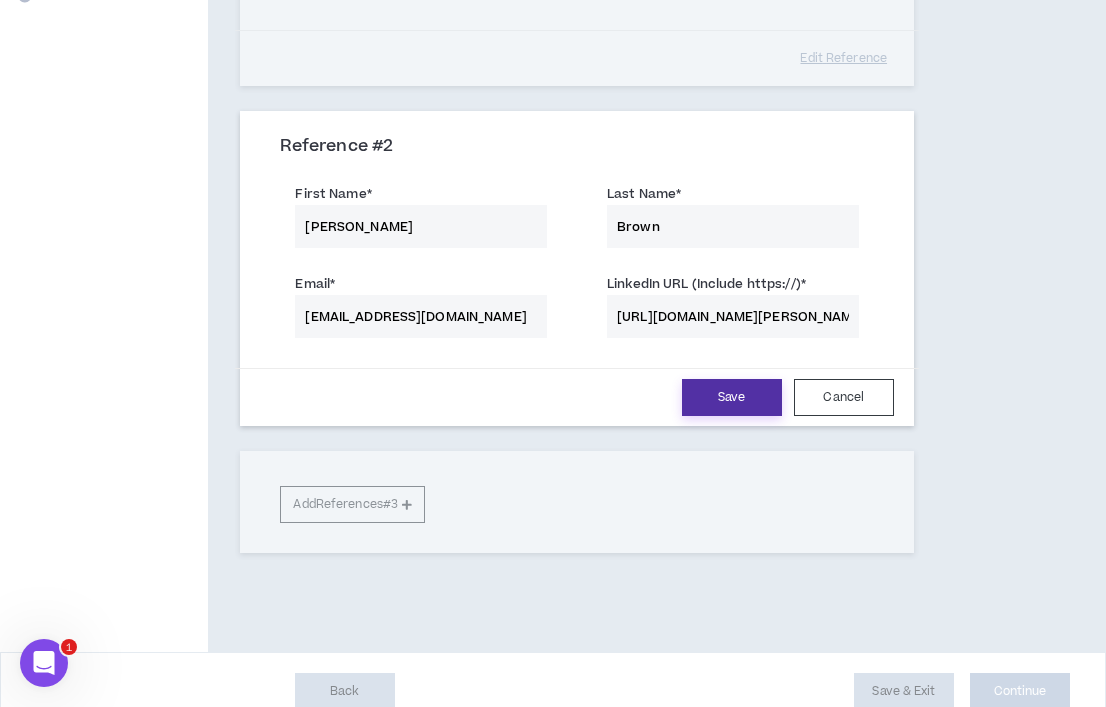 type on "[EMAIL_ADDRESS][DOMAIN_NAME]" 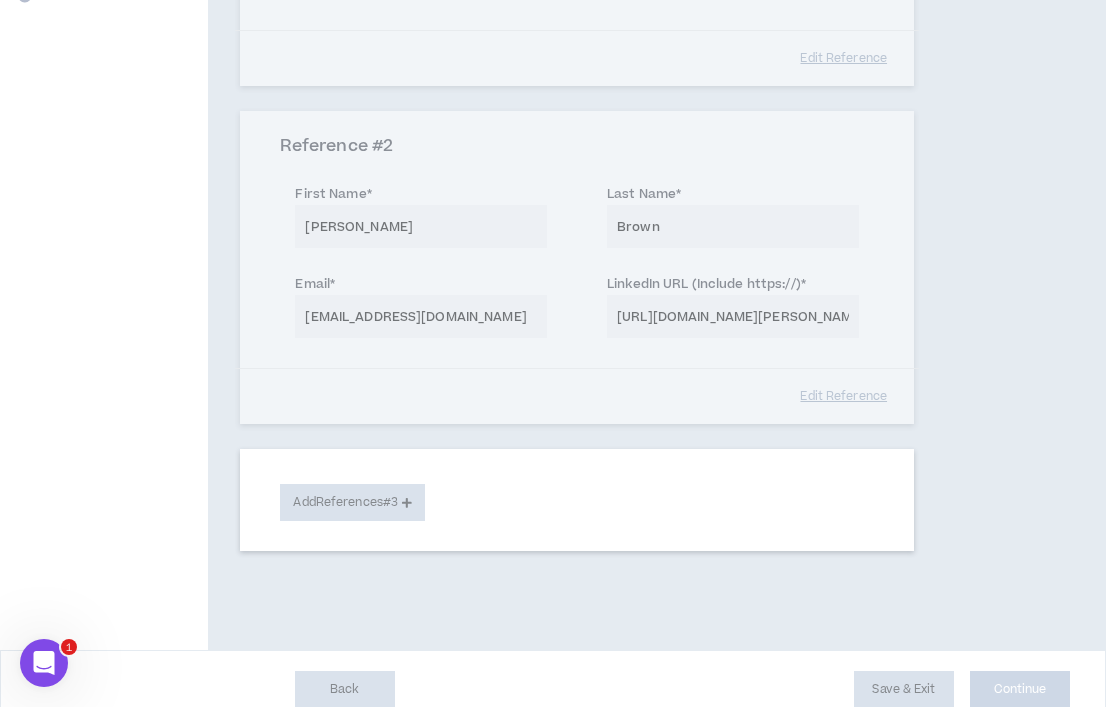 scroll, scrollTop: 542, scrollLeft: 0, axis: vertical 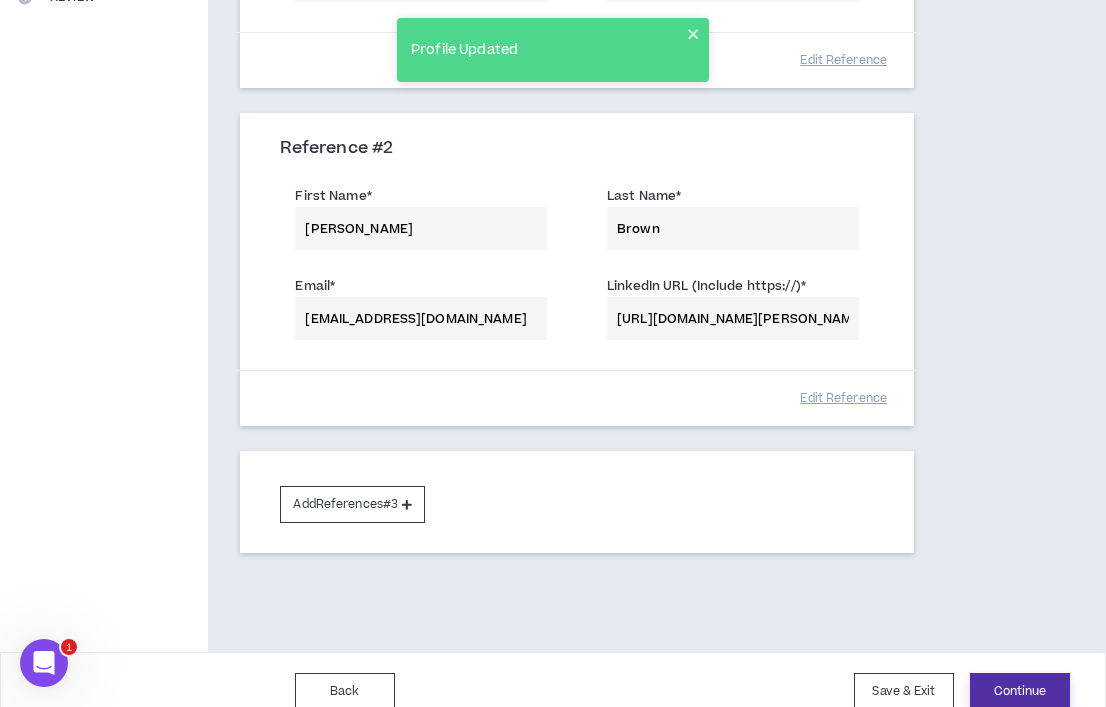 click on "Continue" at bounding box center (1020, 691) 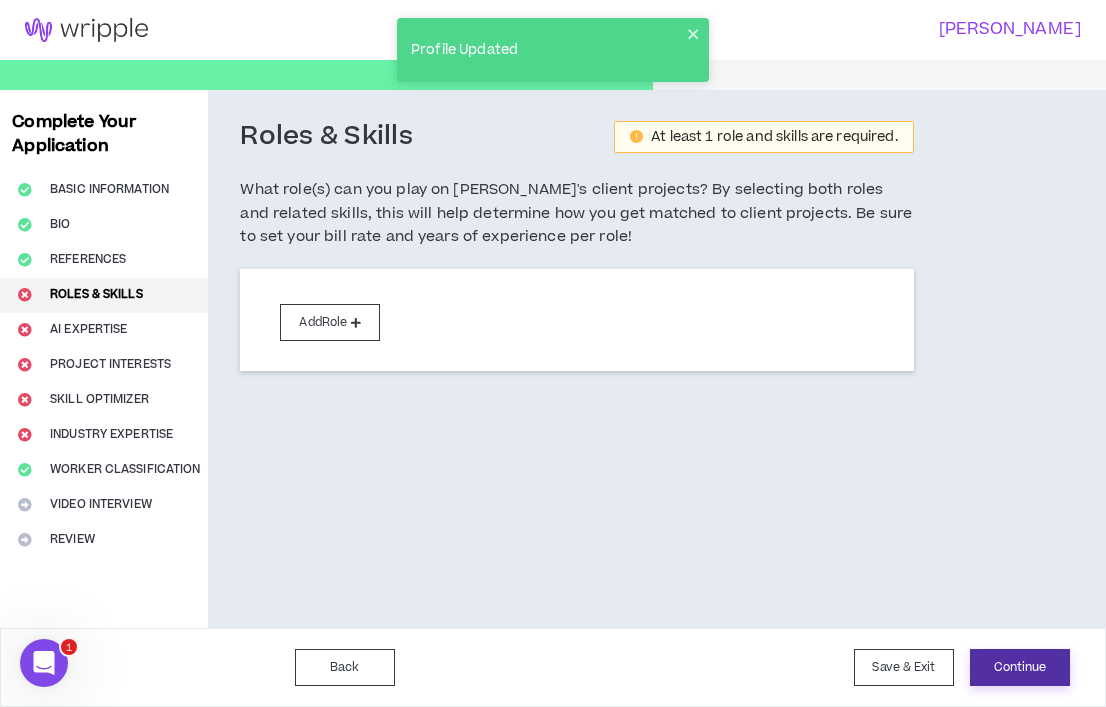 scroll, scrollTop: 0, scrollLeft: 0, axis: both 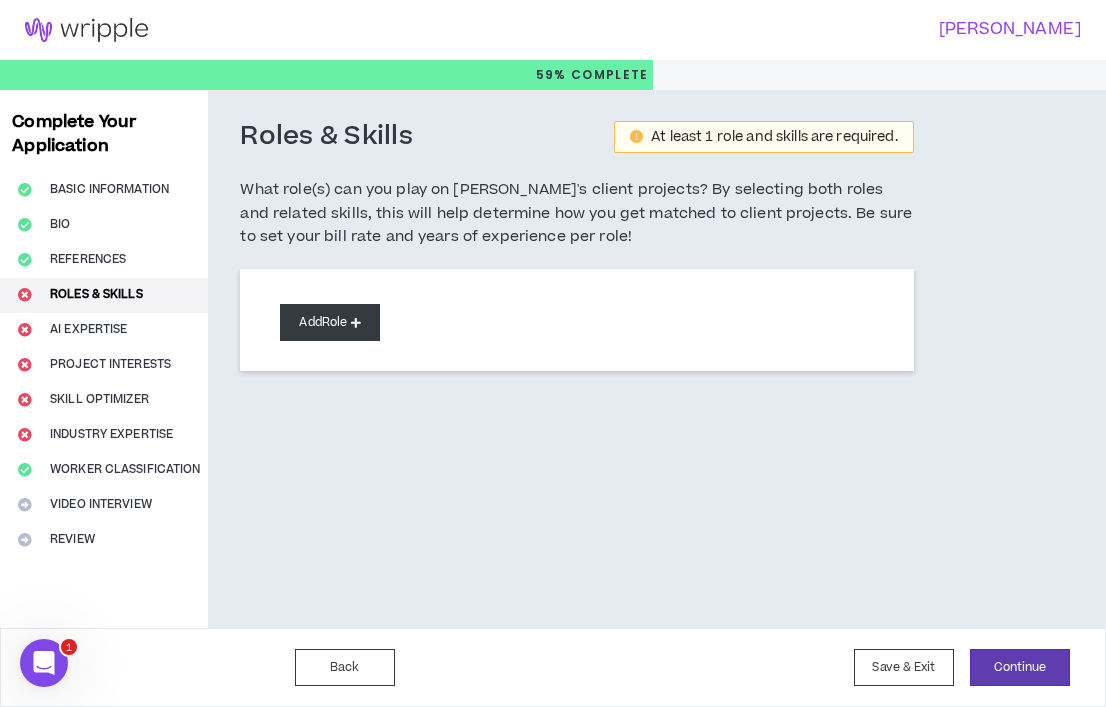 click on "Add  Role" at bounding box center (330, 322) 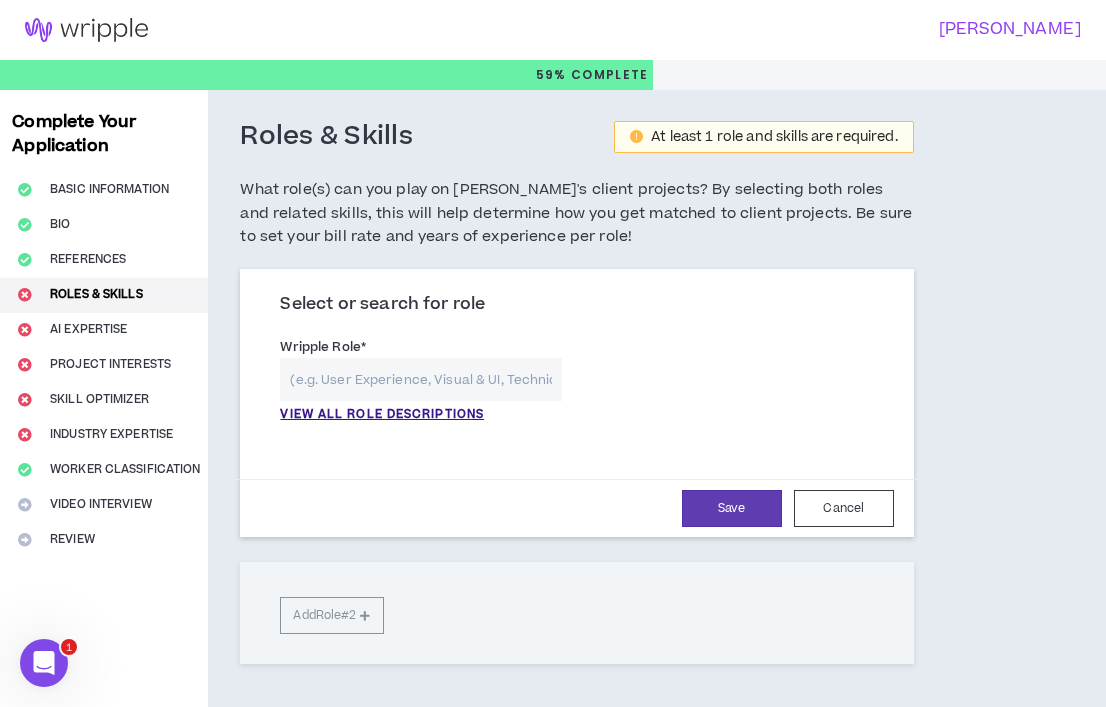 click at bounding box center (421, 379) 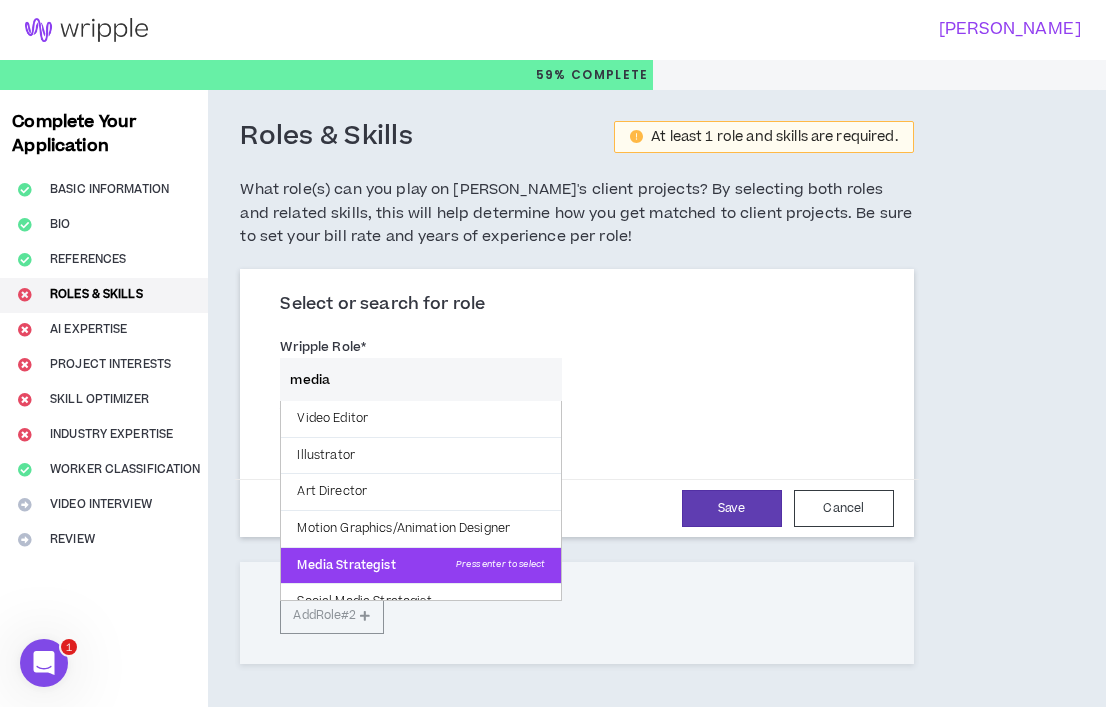 click on "Media Strategist Press enter to select" at bounding box center (421, 566) 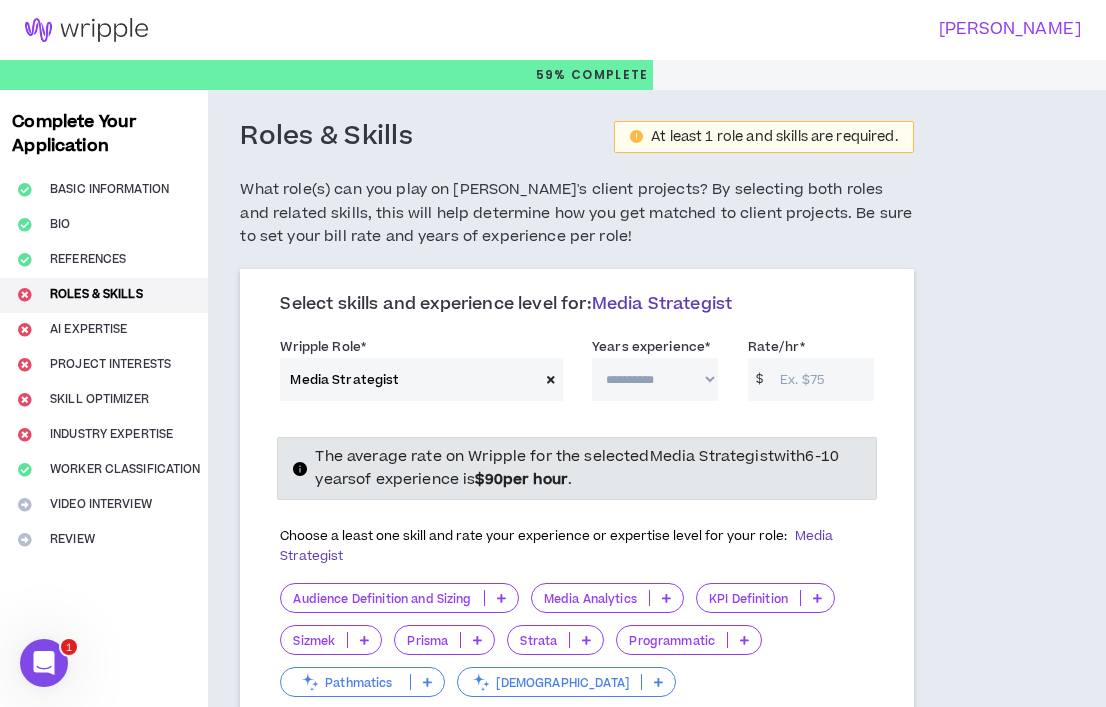 click on "**********" at bounding box center (655, 379) 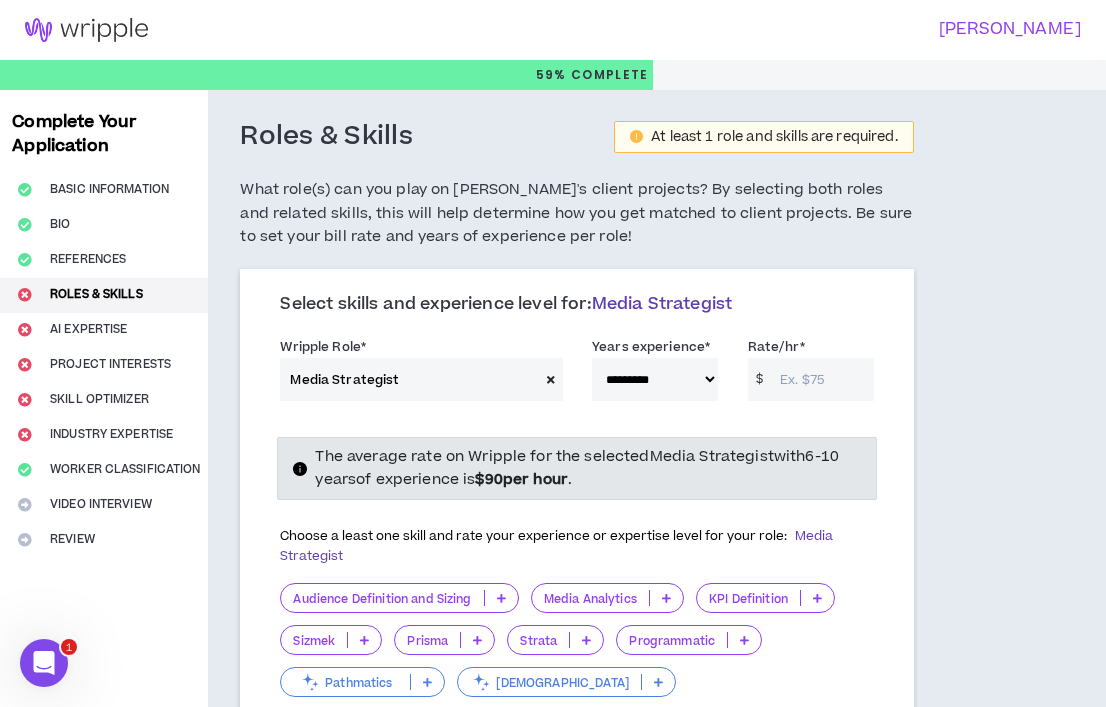 click on "Rate/hr  *" at bounding box center [822, 379] 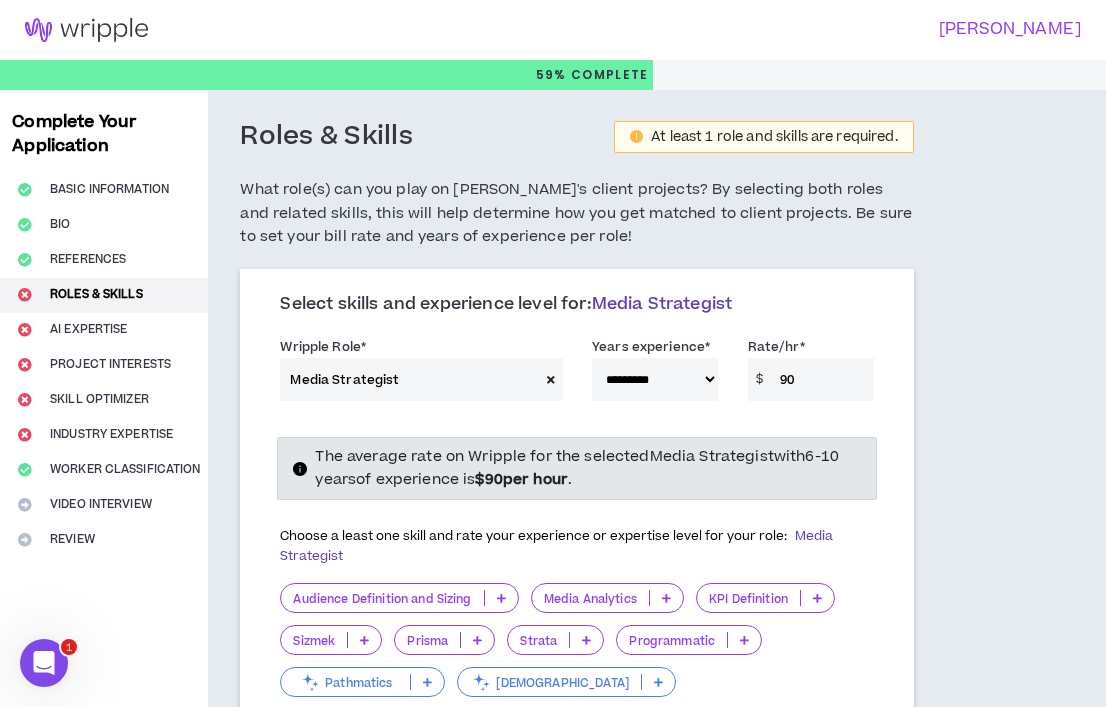 type on "90" 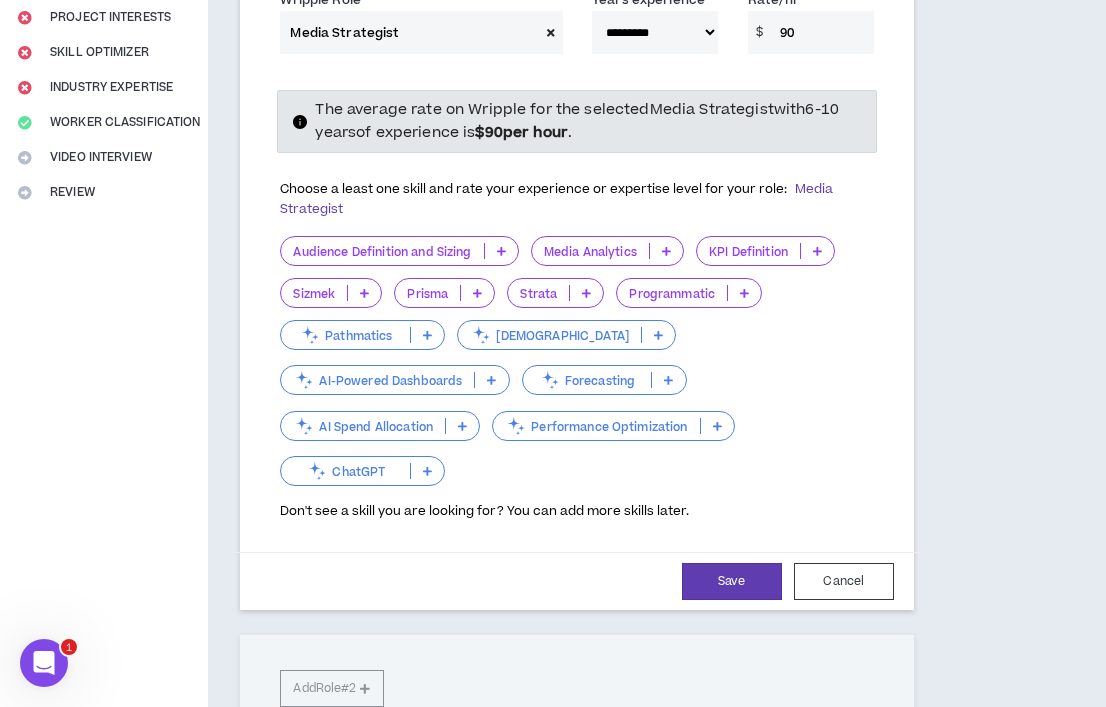 scroll, scrollTop: 360, scrollLeft: 0, axis: vertical 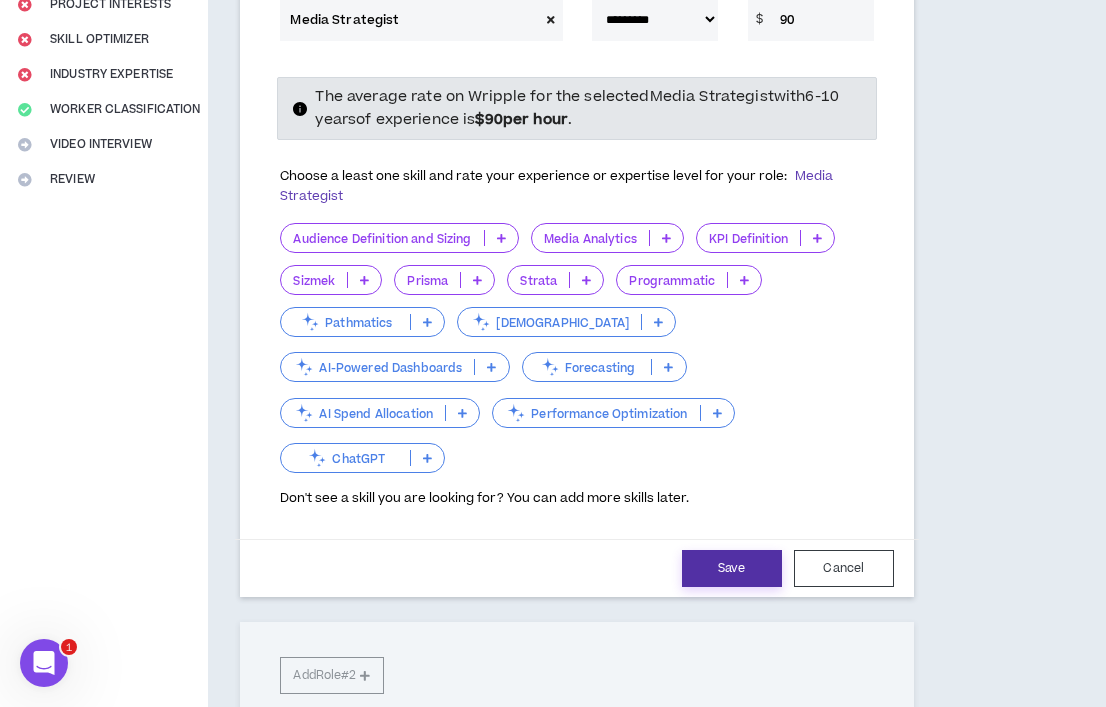 click on "Save" at bounding box center (732, 568) 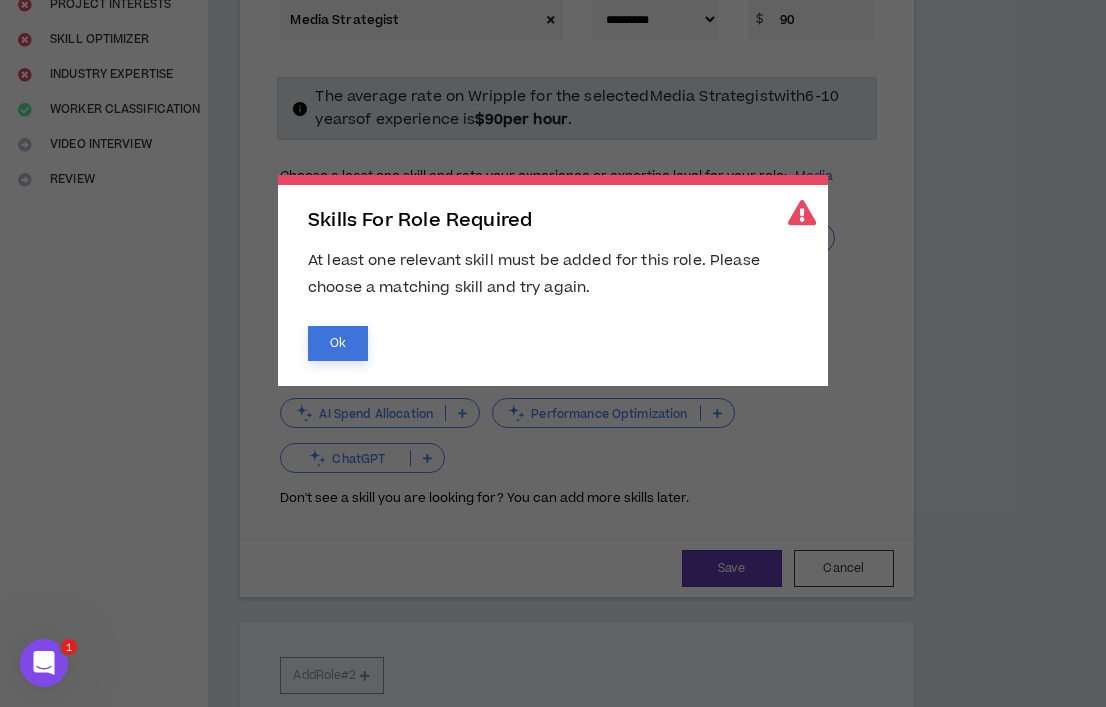 click on "Ok" at bounding box center [338, 343] 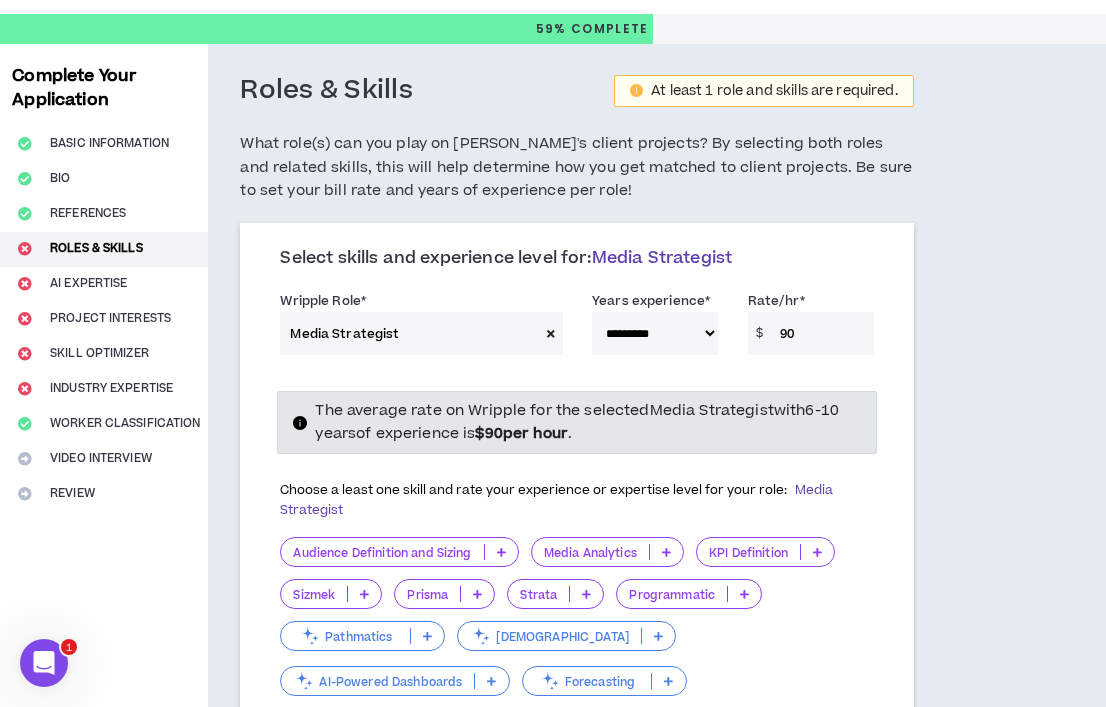 scroll, scrollTop: 71, scrollLeft: 0, axis: vertical 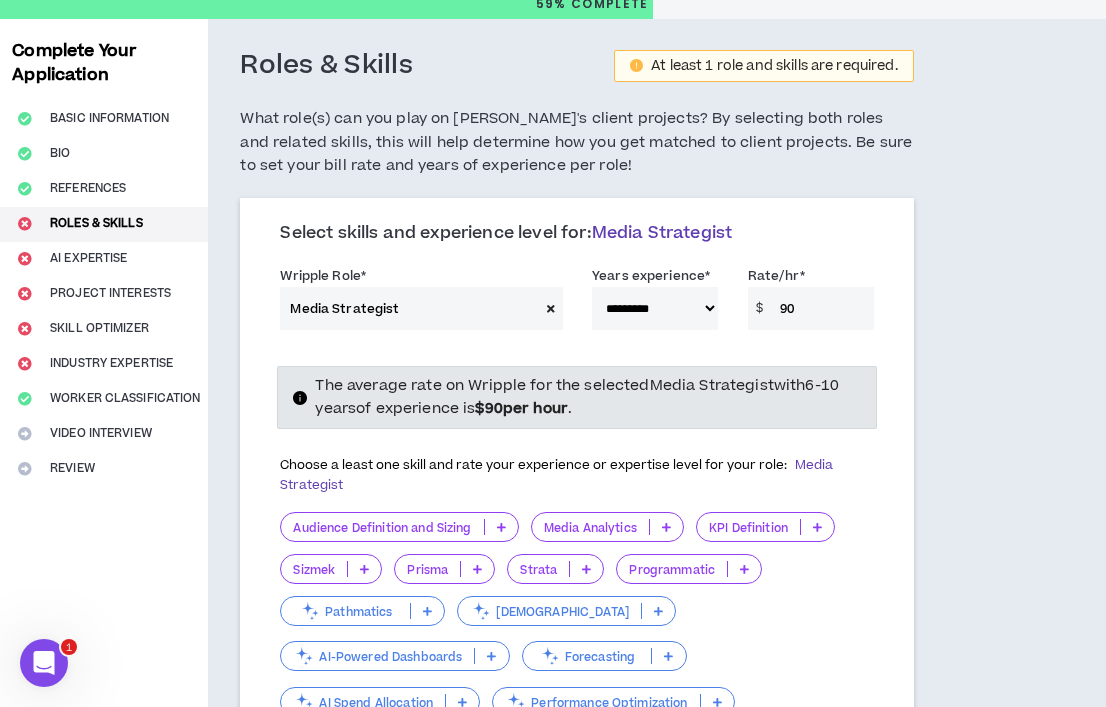 click on "**********" at bounding box center [655, 308] 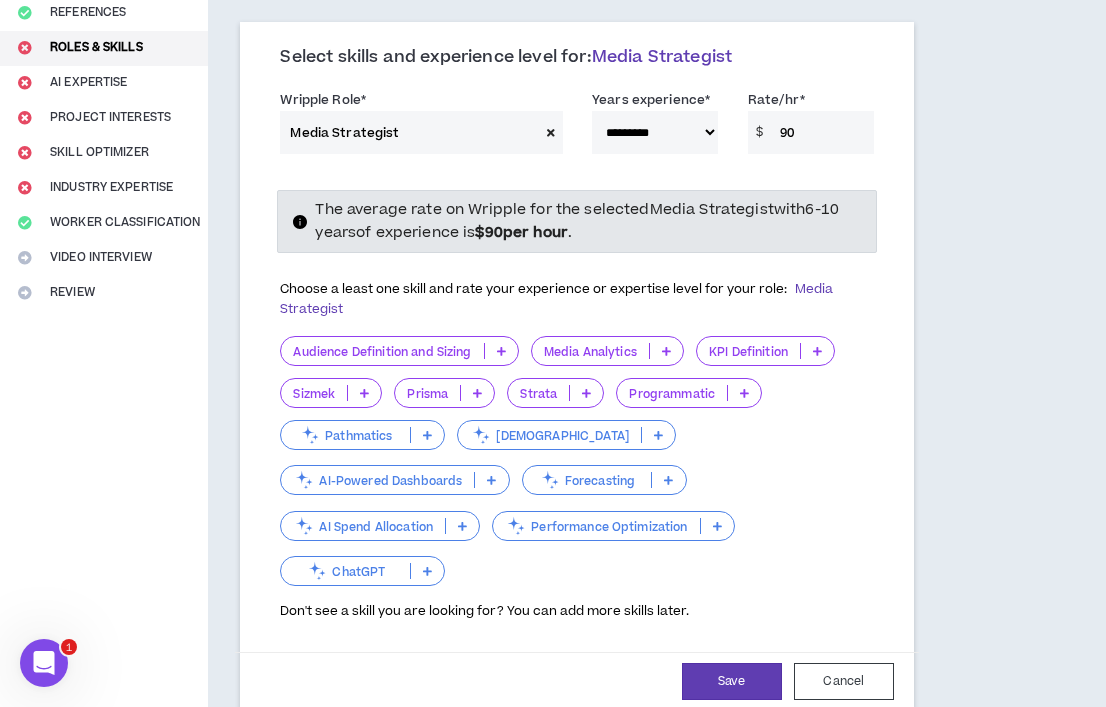scroll, scrollTop: 508, scrollLeft: 0, axis: vertical 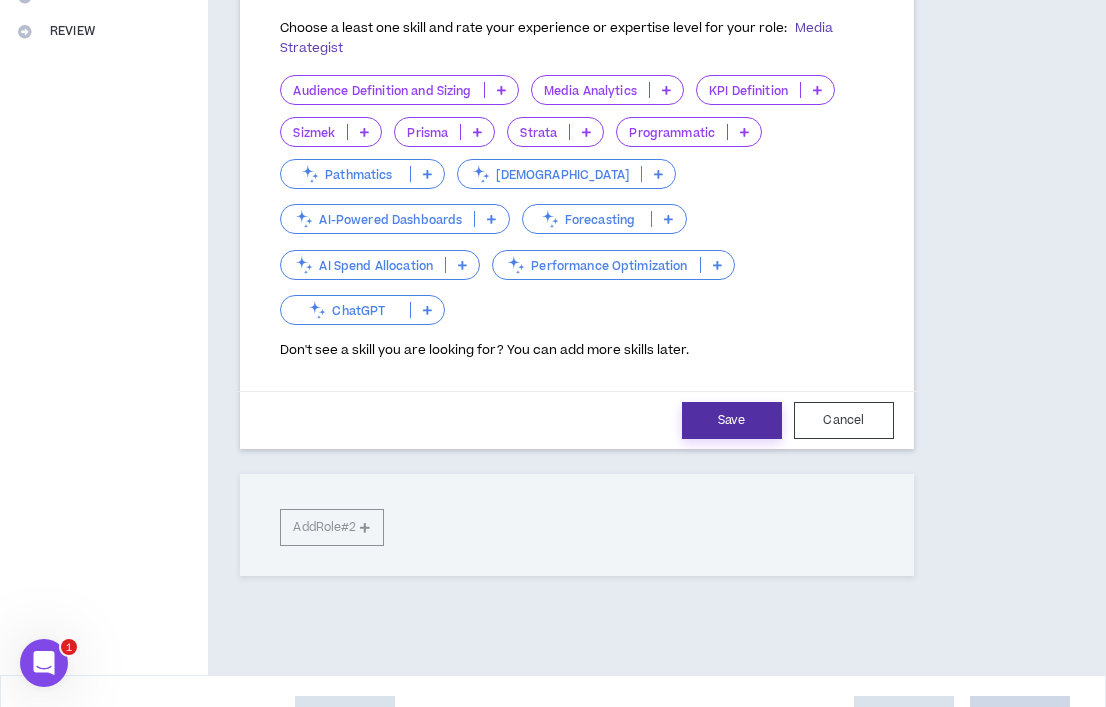 click on "Save" at bounding box center [732, 420] 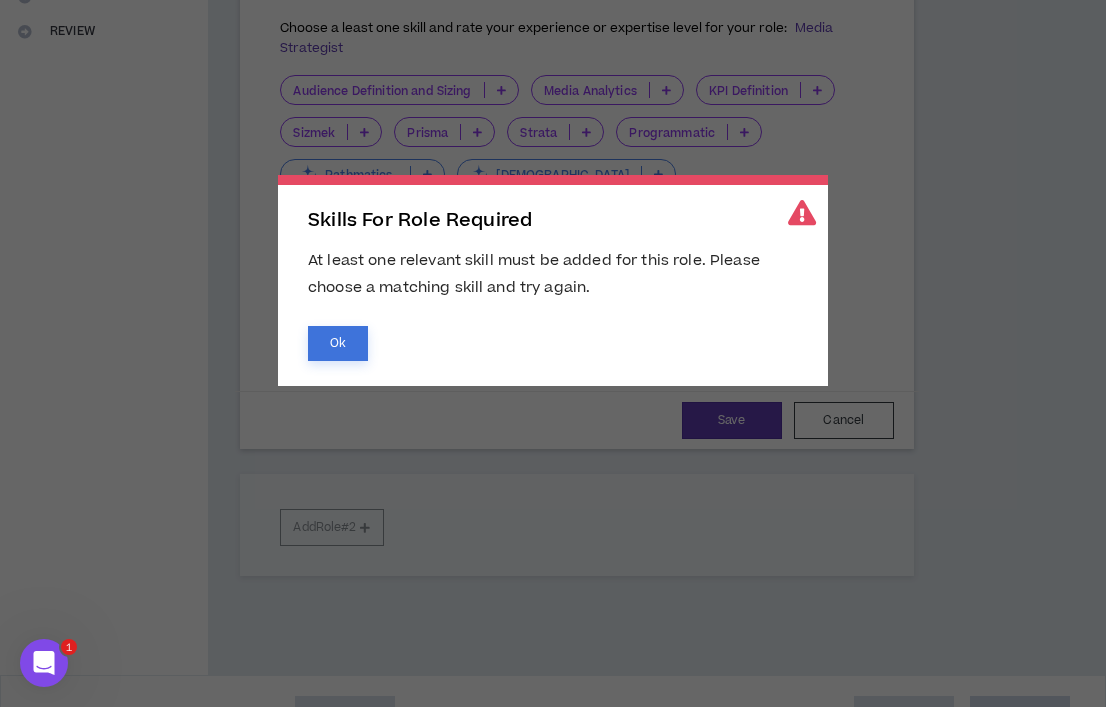 click on "Ok" at bounding box center (338, 343) 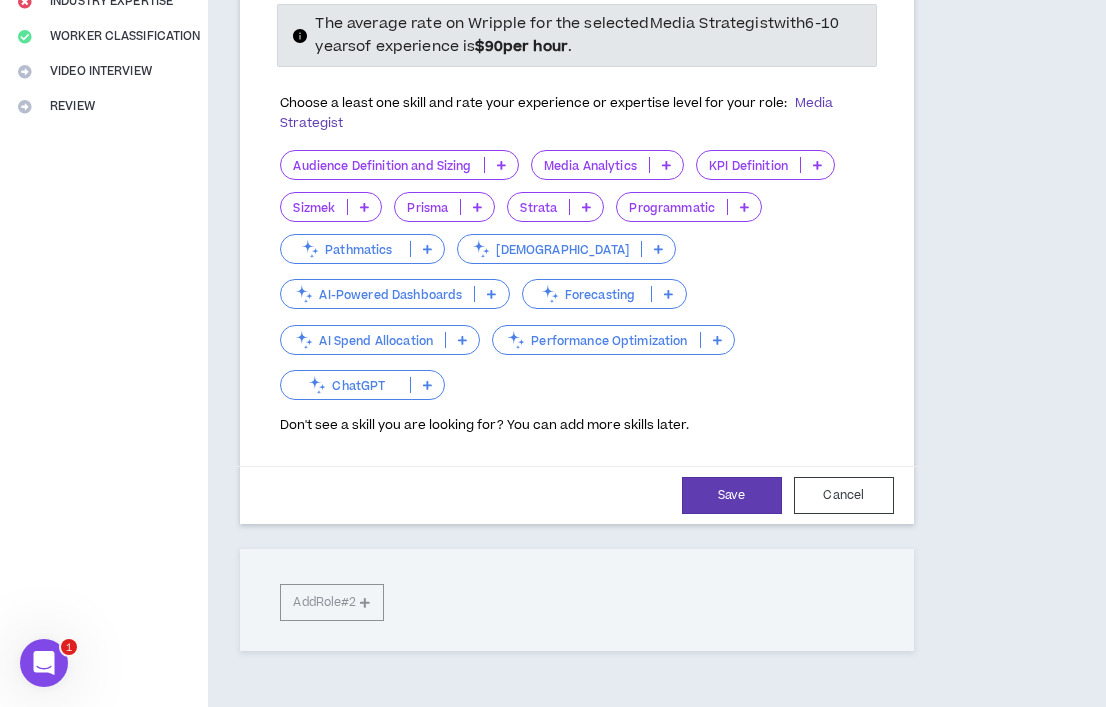 scroll, scrollTop: 434, scrollLeft: 0, axis: vertical 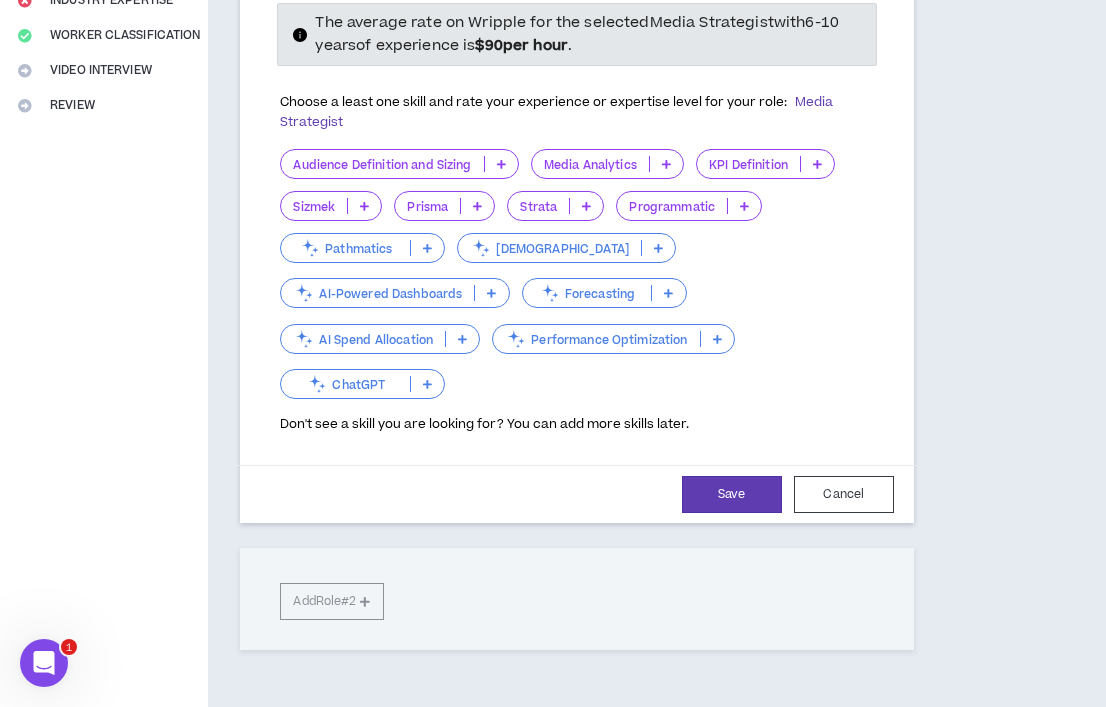 click at bounding box center (666, 164) 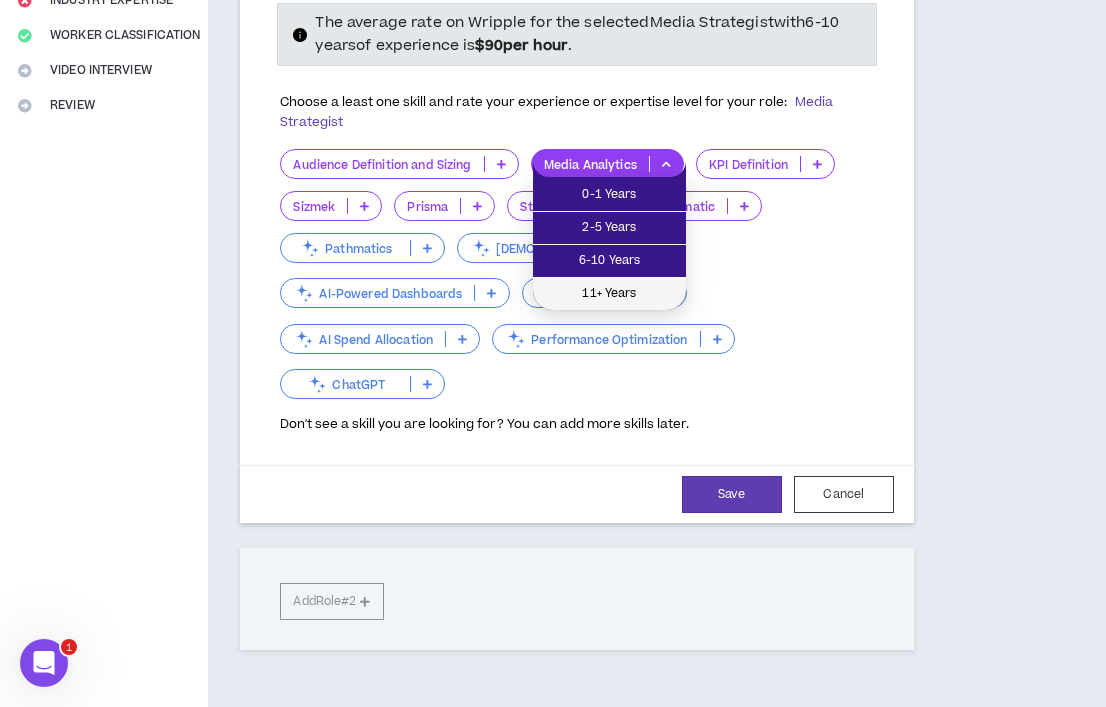 click on "11+ Years" at bounding box center (609, 294) 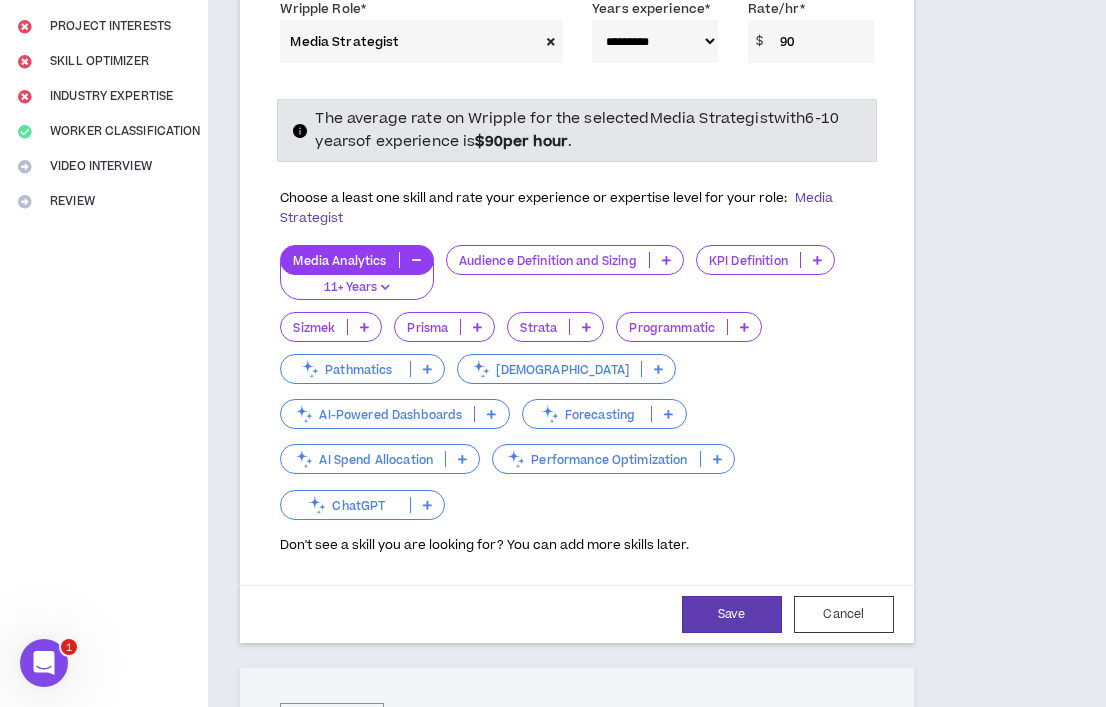 scroll, scrollTop: 280, scrollLeft: 0, axis: vertical 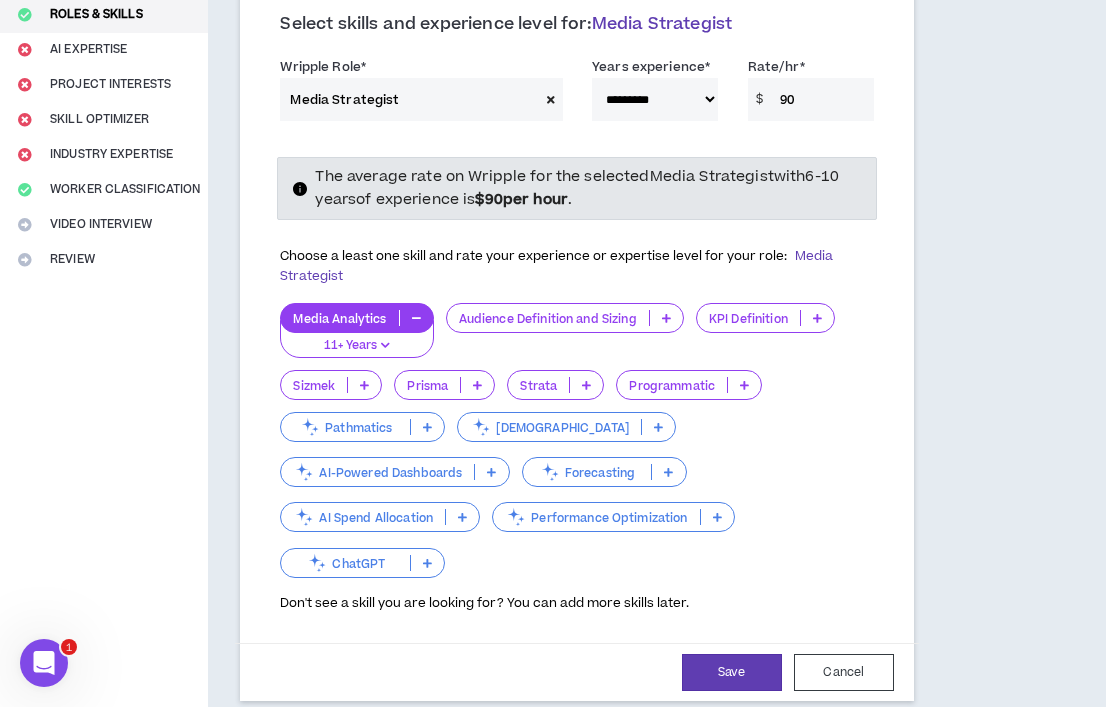 click on "Choose a least one skill and rate your experience or expertise level for your role: Media Strategist" at bounding box center [576, 266] 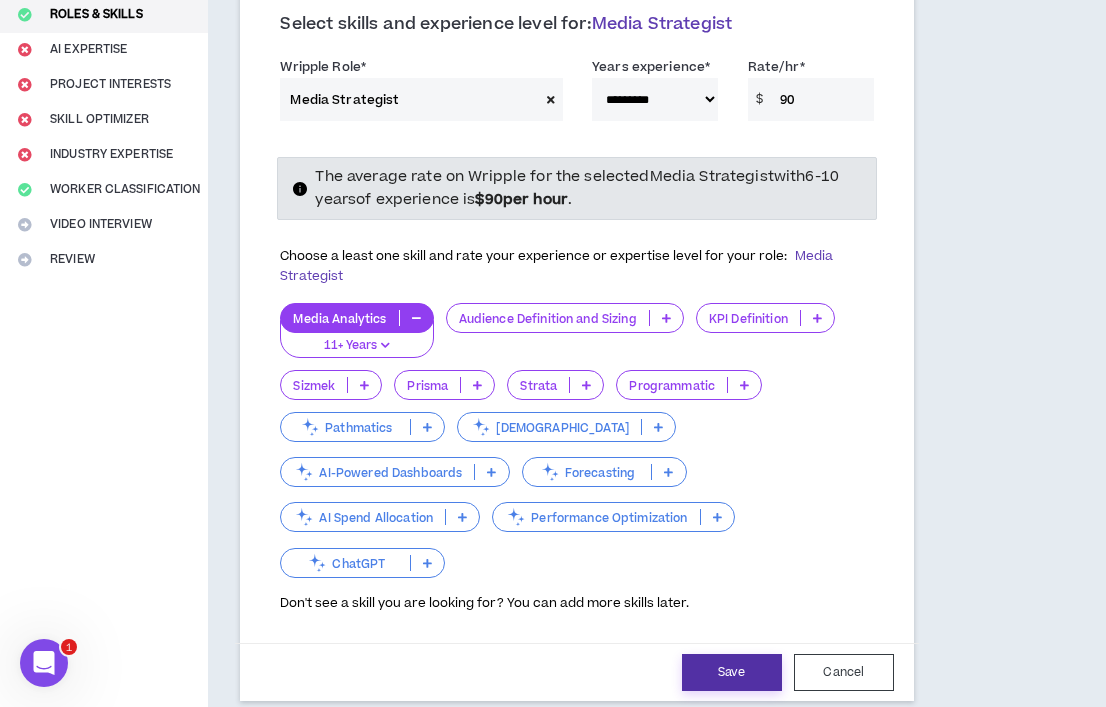 click on "Save" at bounding box center (732, 672) 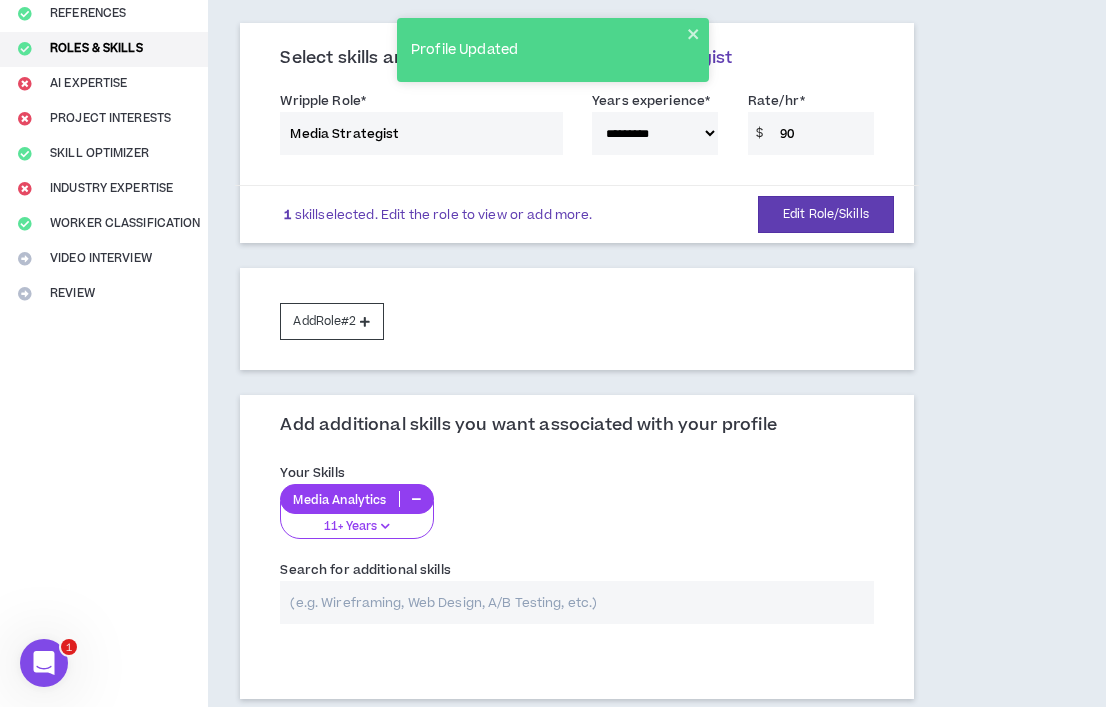 scroll, scrollTop: 416, scrollLeft: 0, axis: vertical 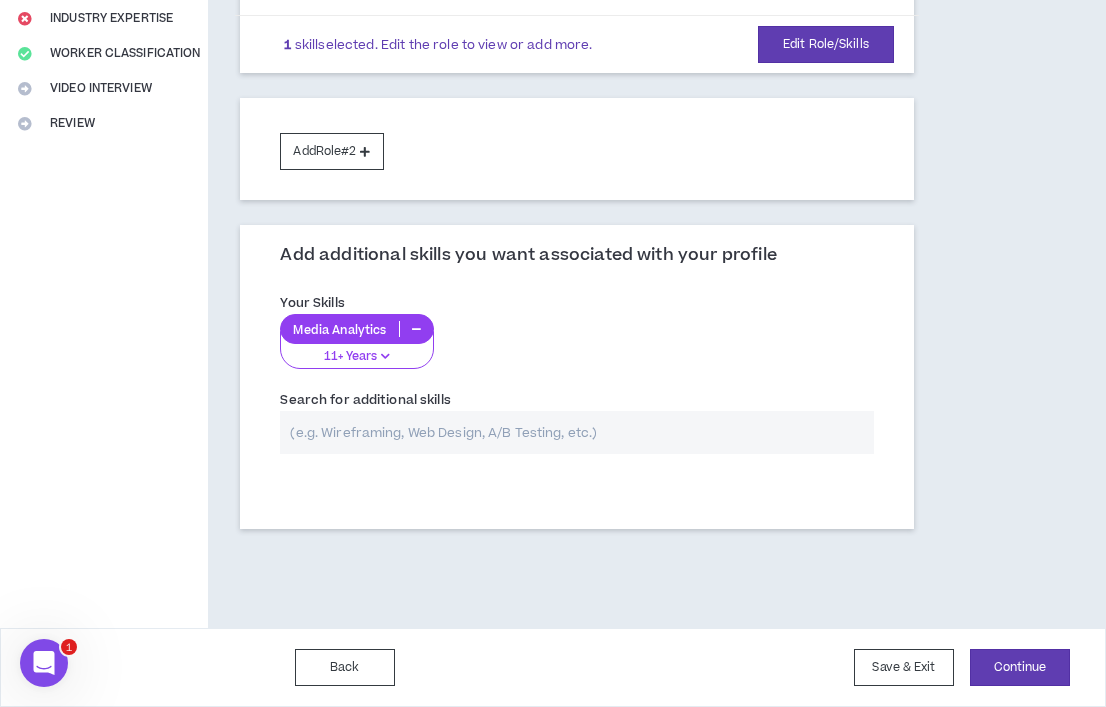 click at bounding box center (576, 432) 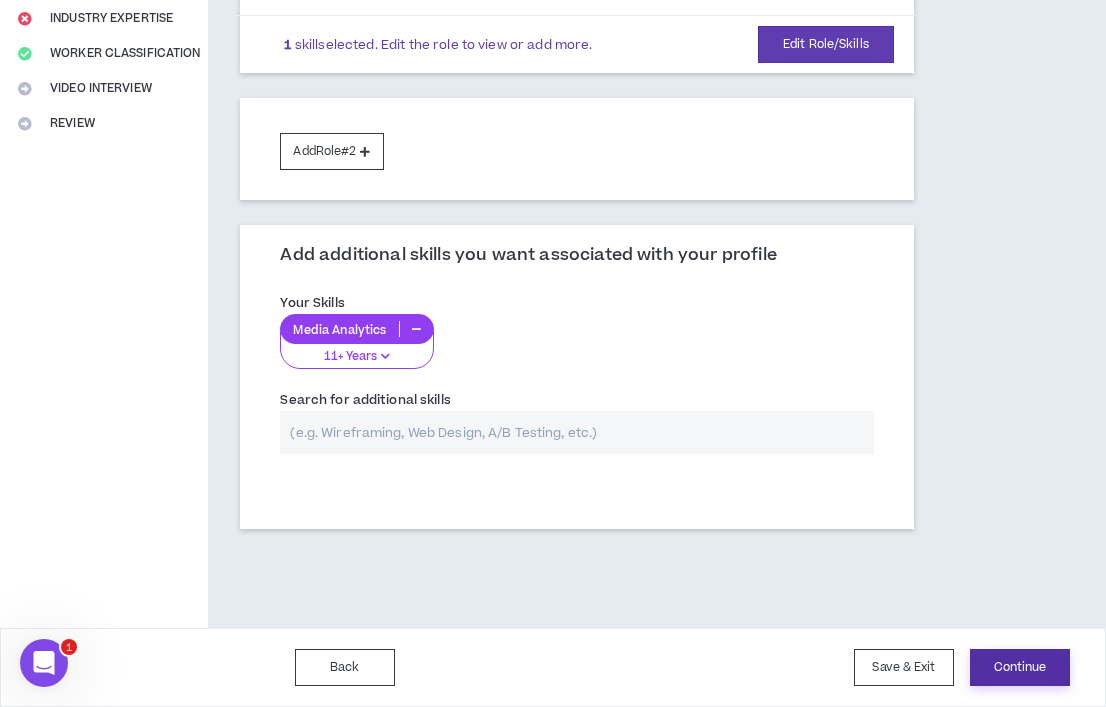 click on "Continue" at bounding box center (1020, 667) 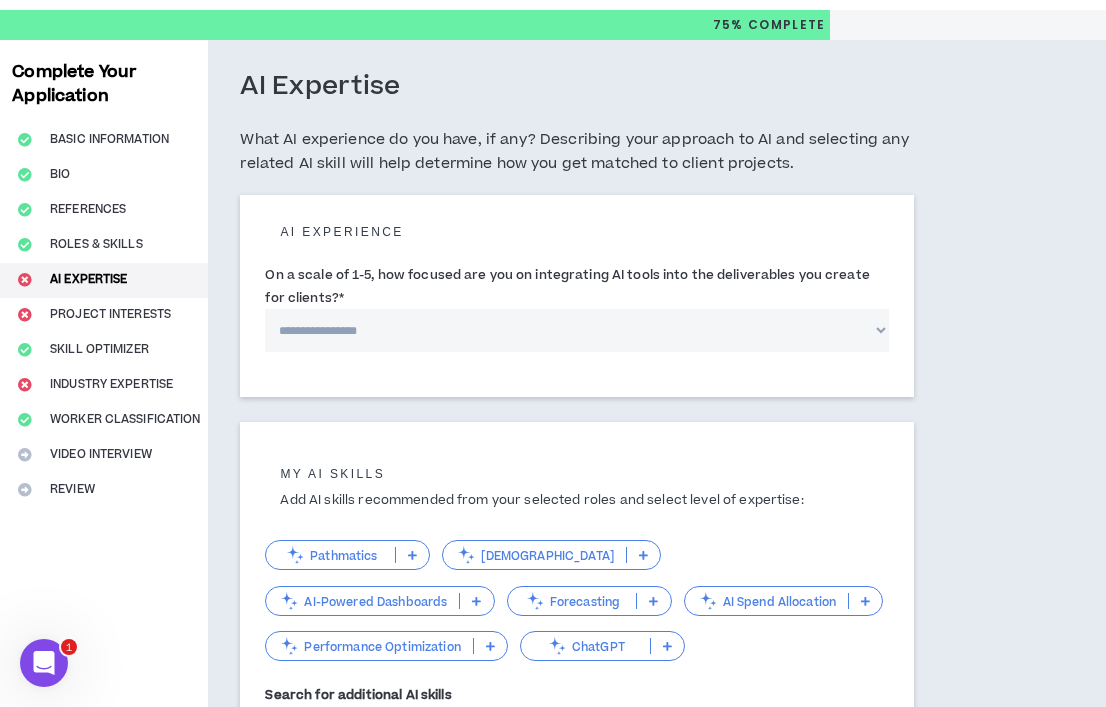 scroll, scrollTop: 0, scrollLeft: 0, axis: both 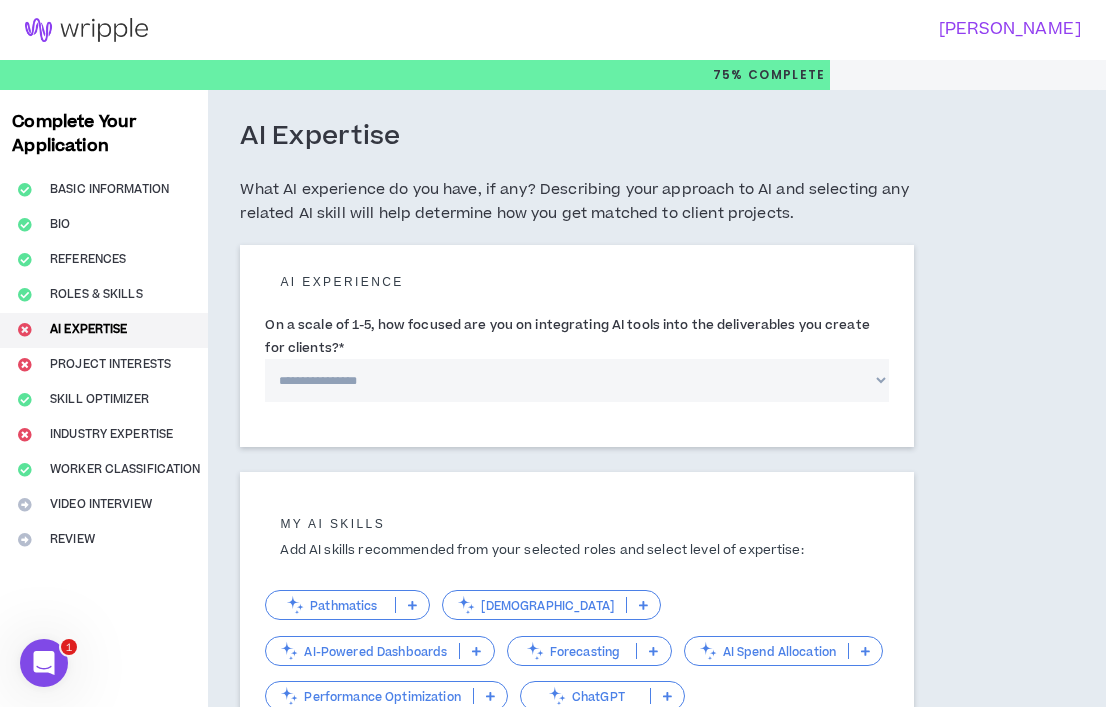 click on "**********" at bounding box center [576, 380] 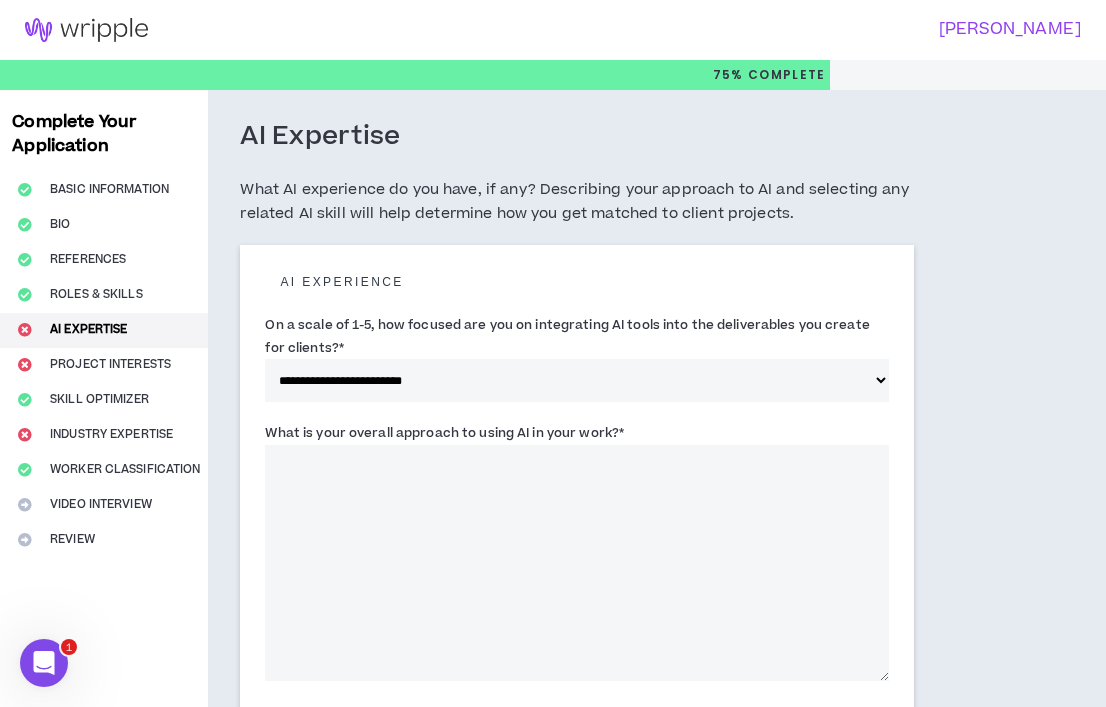 scroll, scrollTop: 11, scrollLeft: 0, axis: vertical 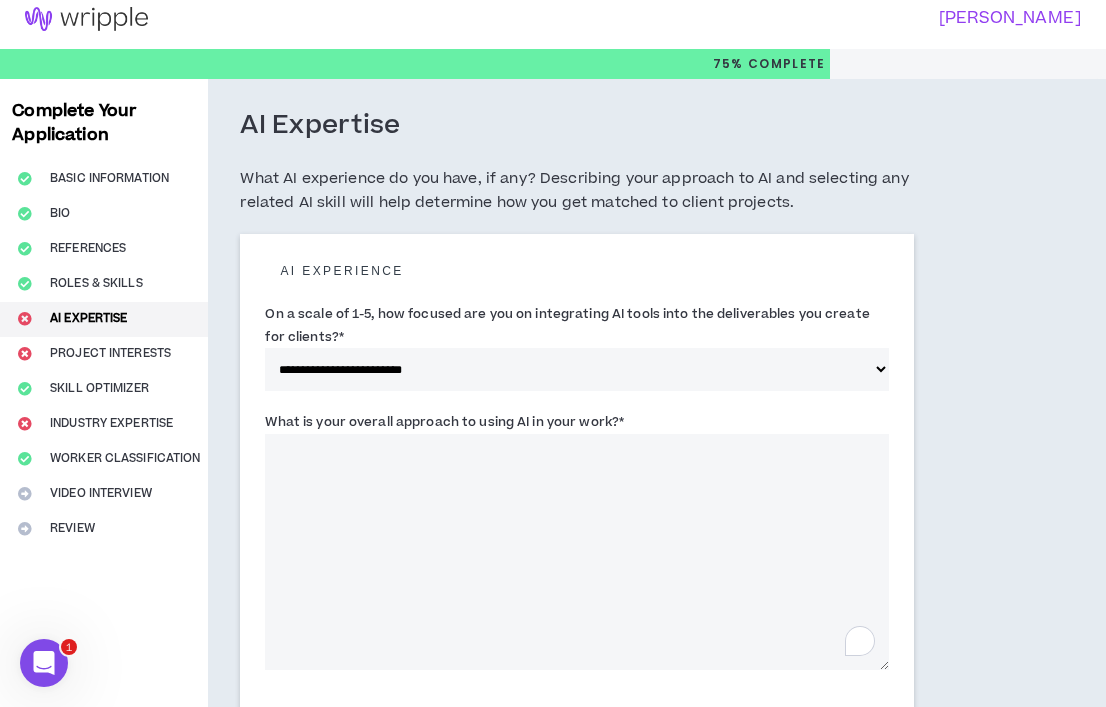 click on "What is your overall approach to using AI in your work?  *" at bounding box center (576, 552) 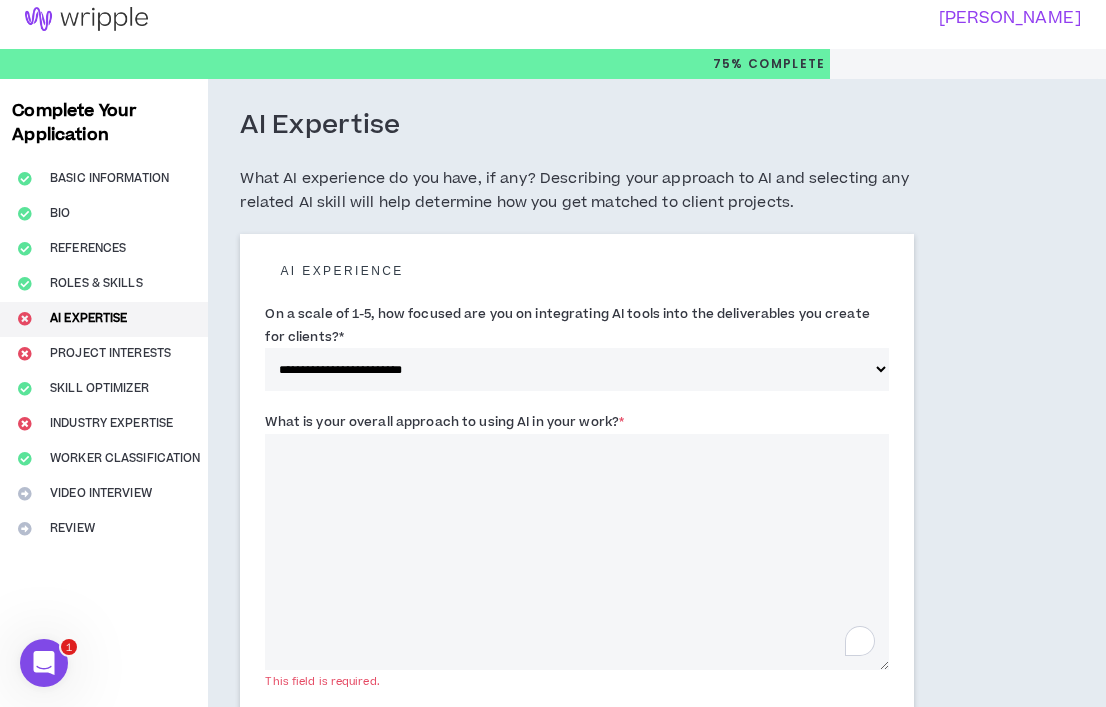 select on "*" 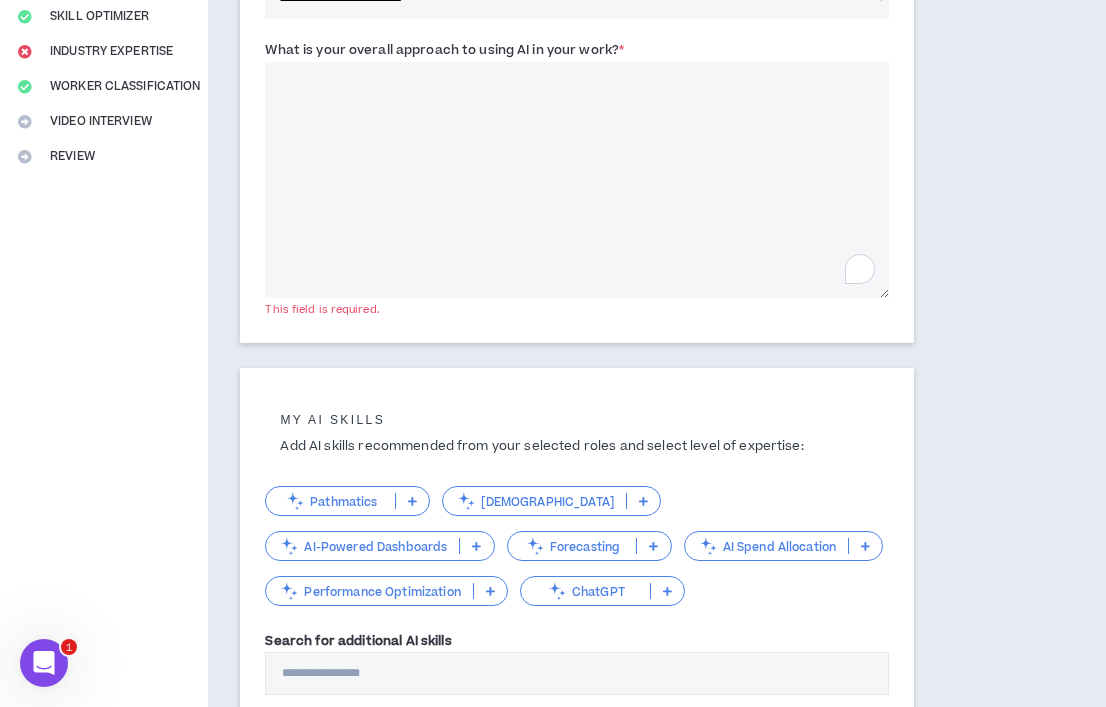 scroll, scrollTop: 470, scrollLeft: 0, axis: vertical 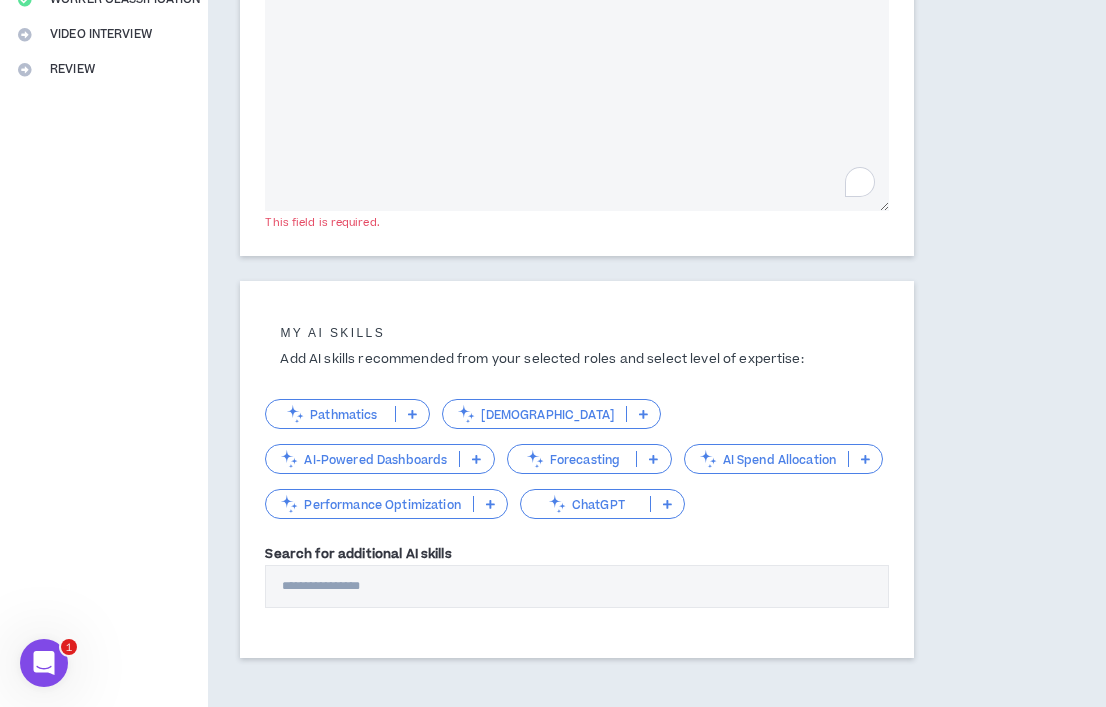 click on "ChatGPT" at bounding box center [602, 504] 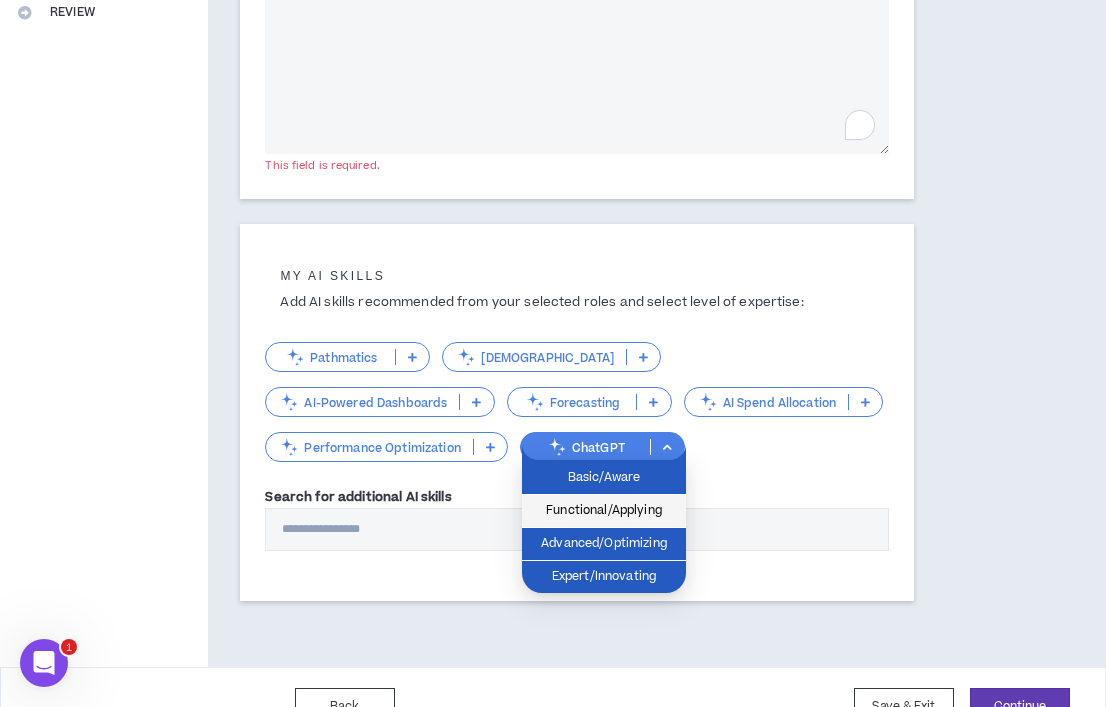 scroll, scrollTop: 535, scrollLeft: 0, axis: vertical 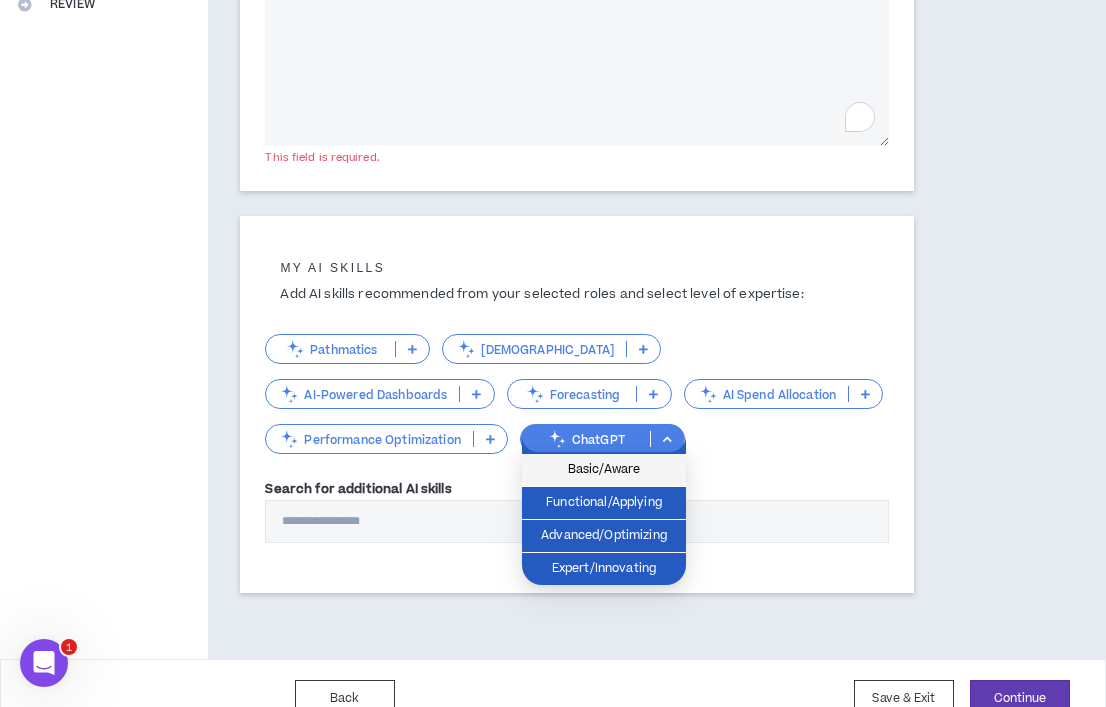 click on "Basic/Aware" at bounding box center [604, 470] 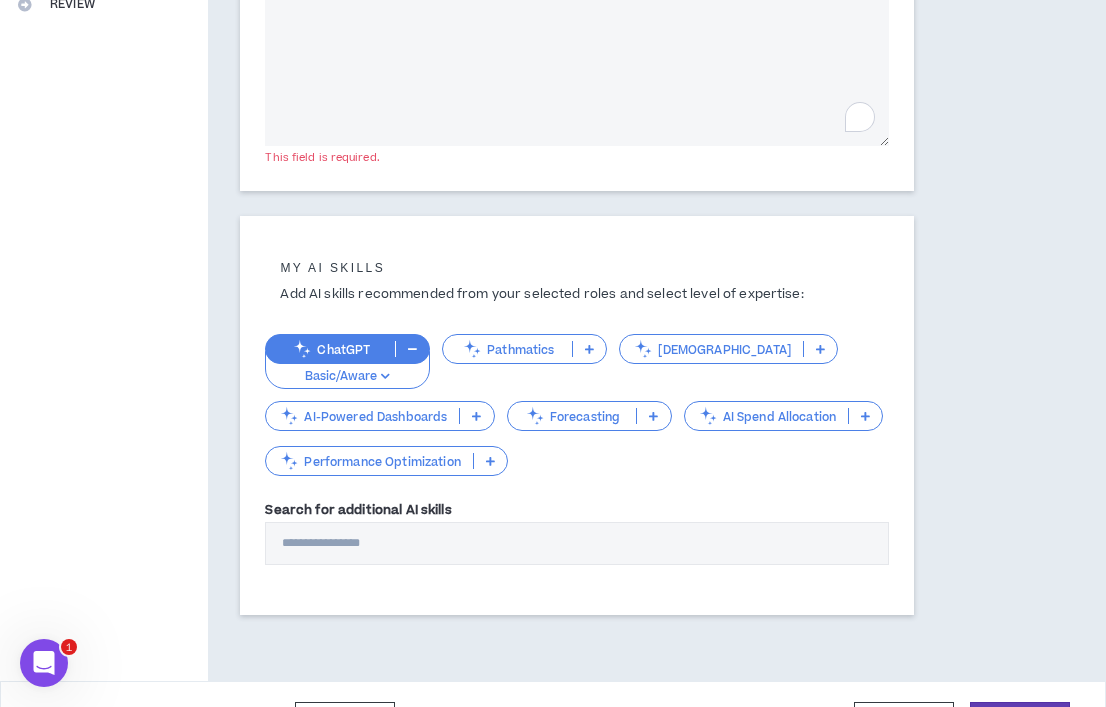 click on "My AI skills Add AI skills recommended from your selected roles and select level of expertise: ChatGPT Basic/Aware Pathmatics Adthena AI-Powered Dashboards Forecasting AI Spend Allocation Performance Optimization Search for additional AI skills" at bounding box center (576, 410) 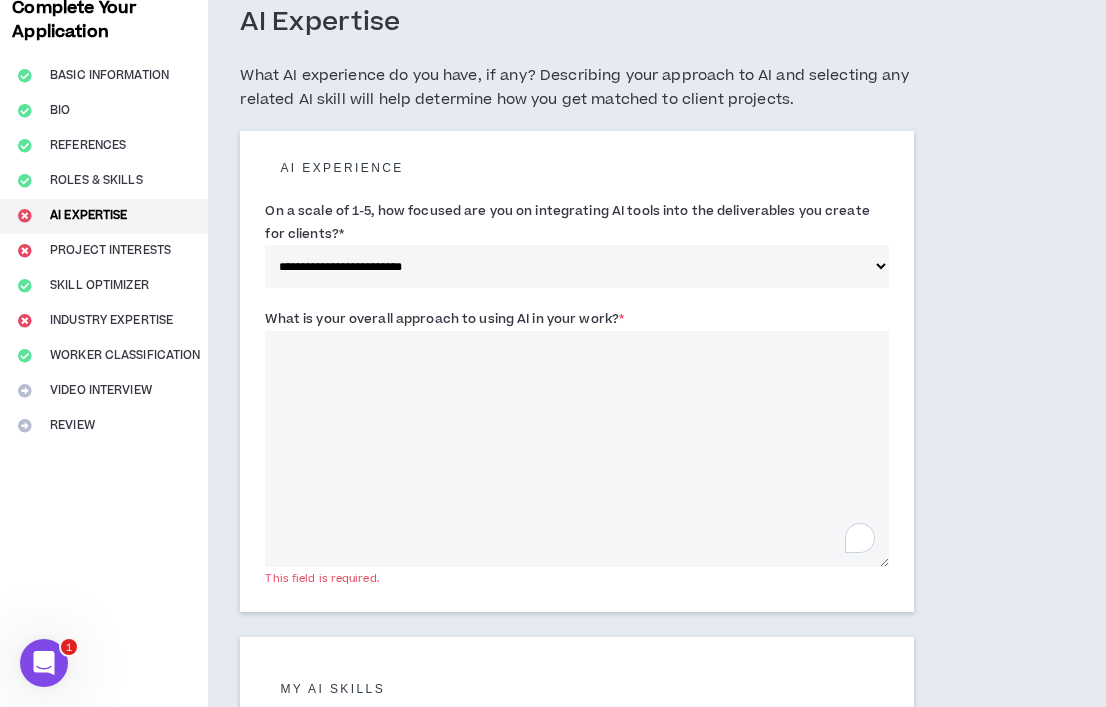 scroll, scrollTop: 0, scrollLeft: 0, axis: both 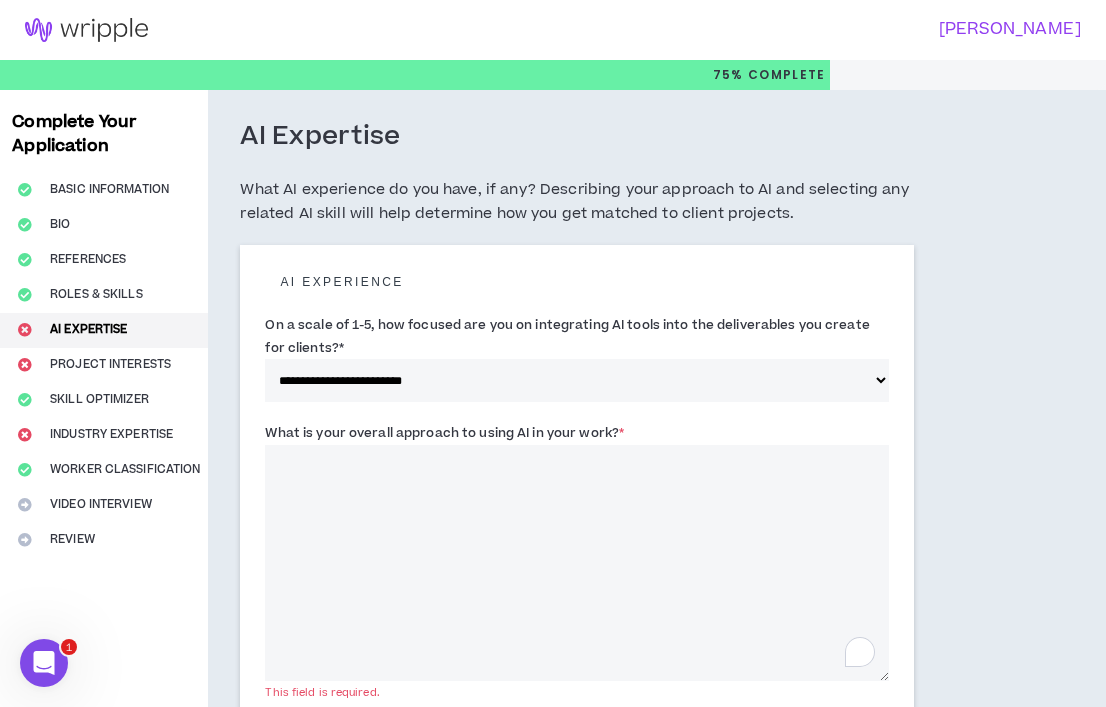 drag, startPoint x: 627, startPoint y: 438, endPoint x: 257, endPoint y: 430, distance: 370.0865 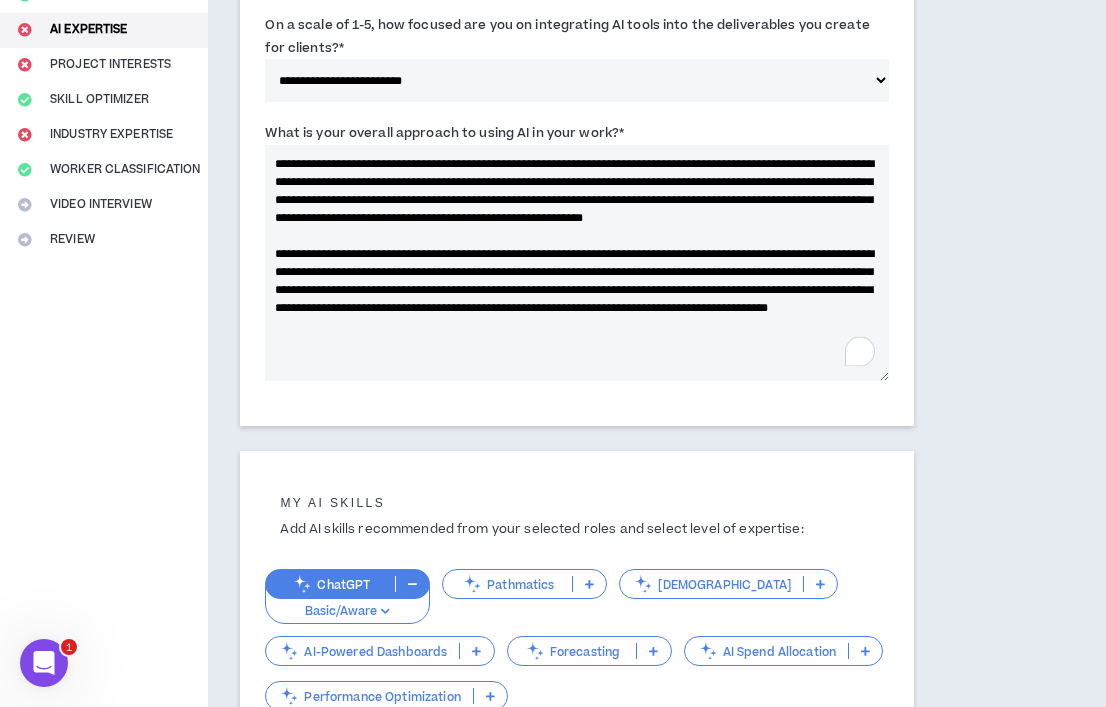 scroll, scrollTop: 586, scrollLeft: 0, axis: vertical 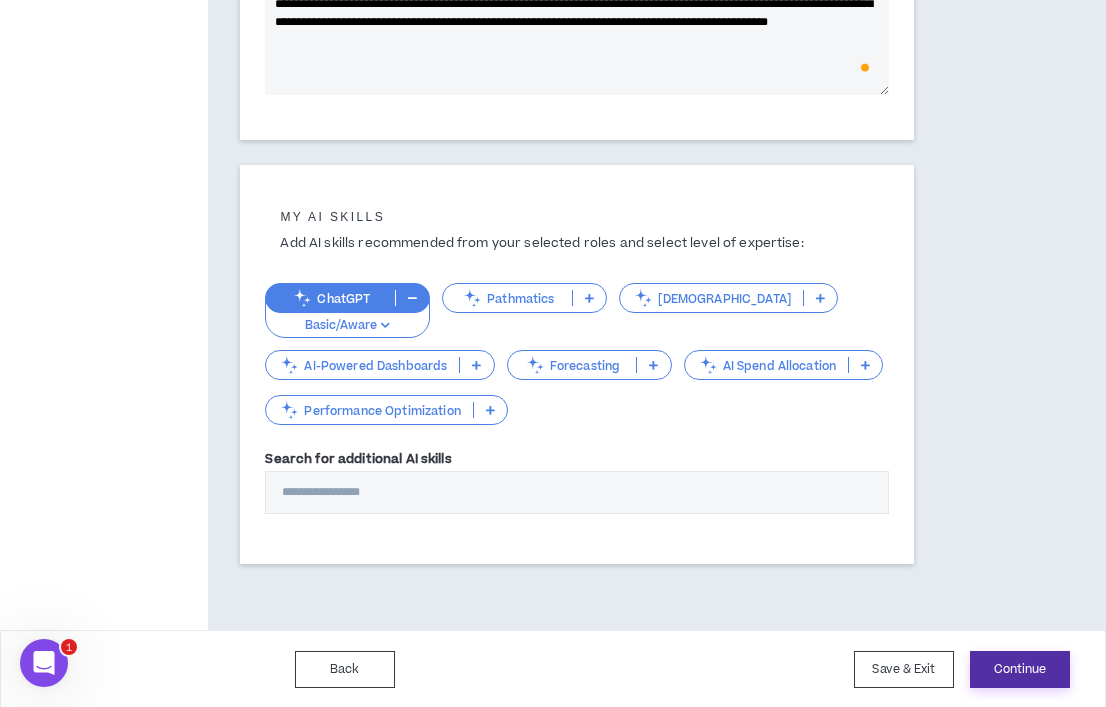 type on "**********" 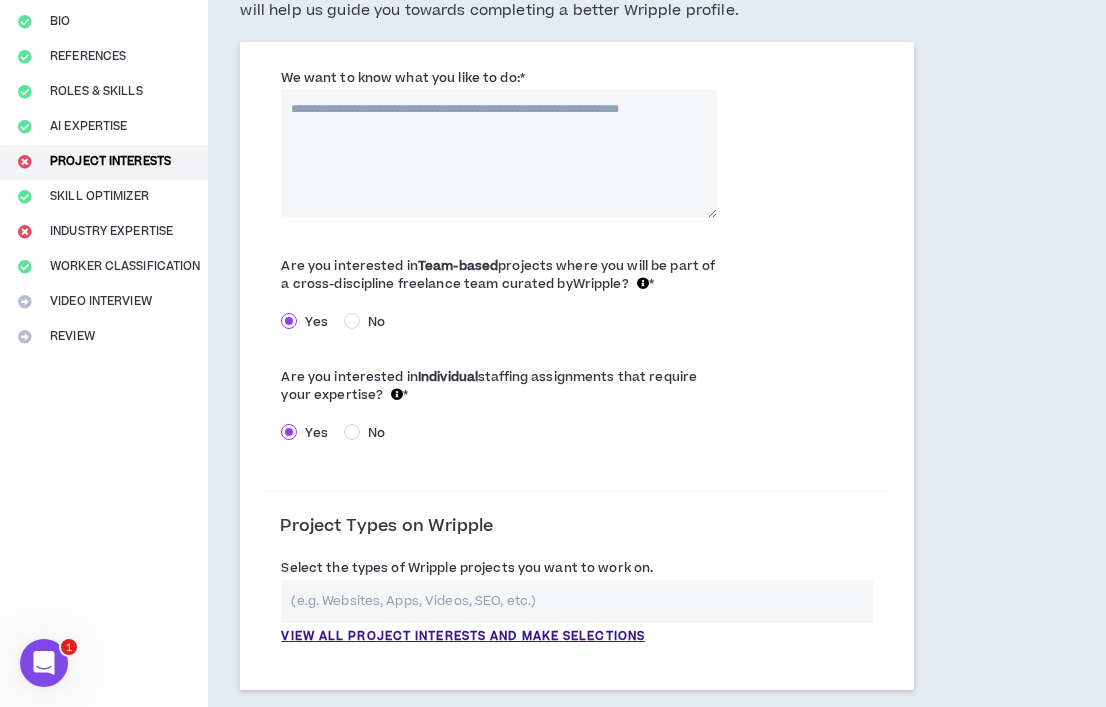 scroll, scrollTop: 210, scrollLeft: 0, axis: vertical 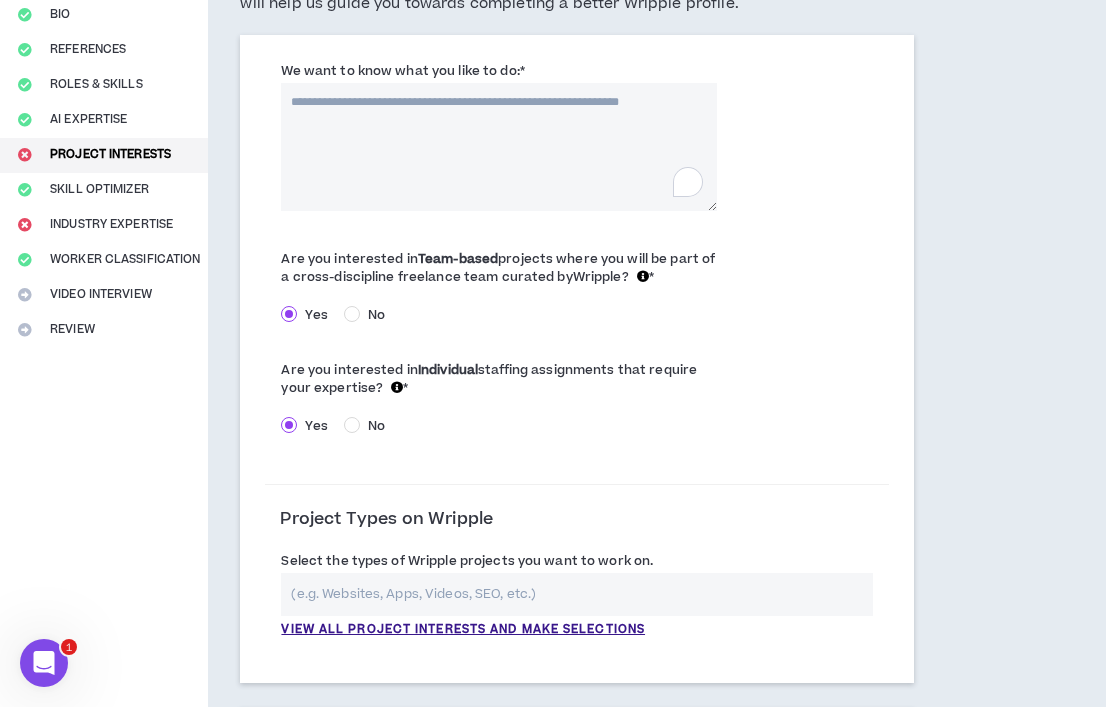 click on "We want to know what you like to do:  *" at bounding box center [498, 147] 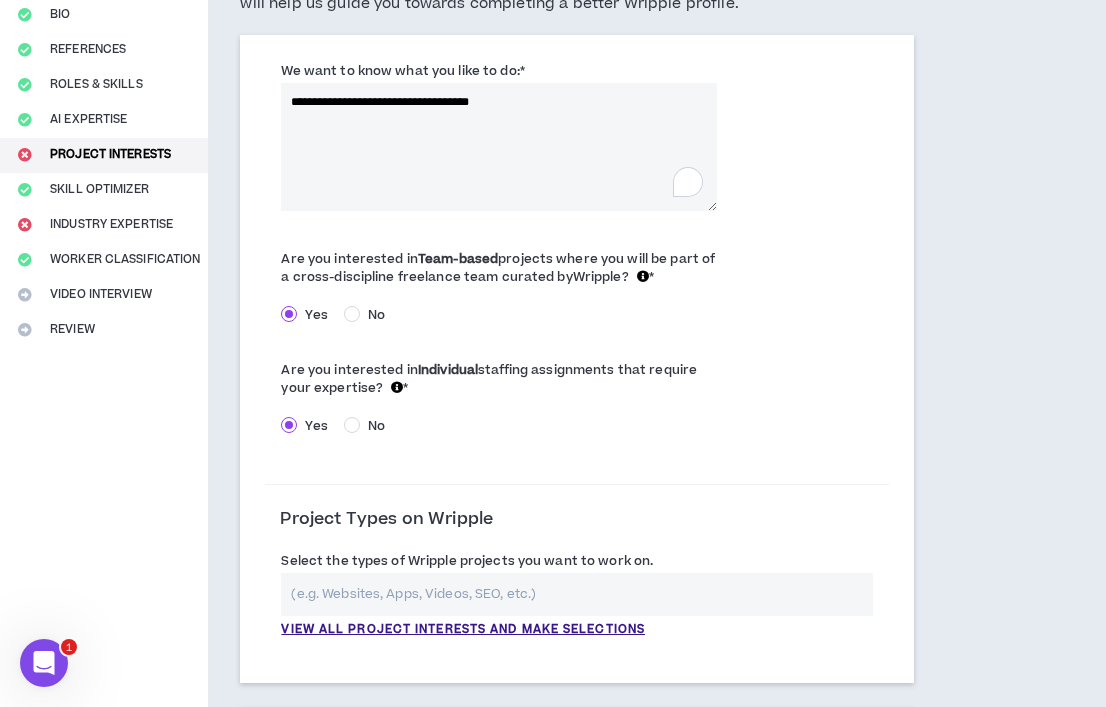 drag, startPoint x: 585, startPoint y: 111, endPoint x: 308, endPoint y: 97, distance: 277.35358 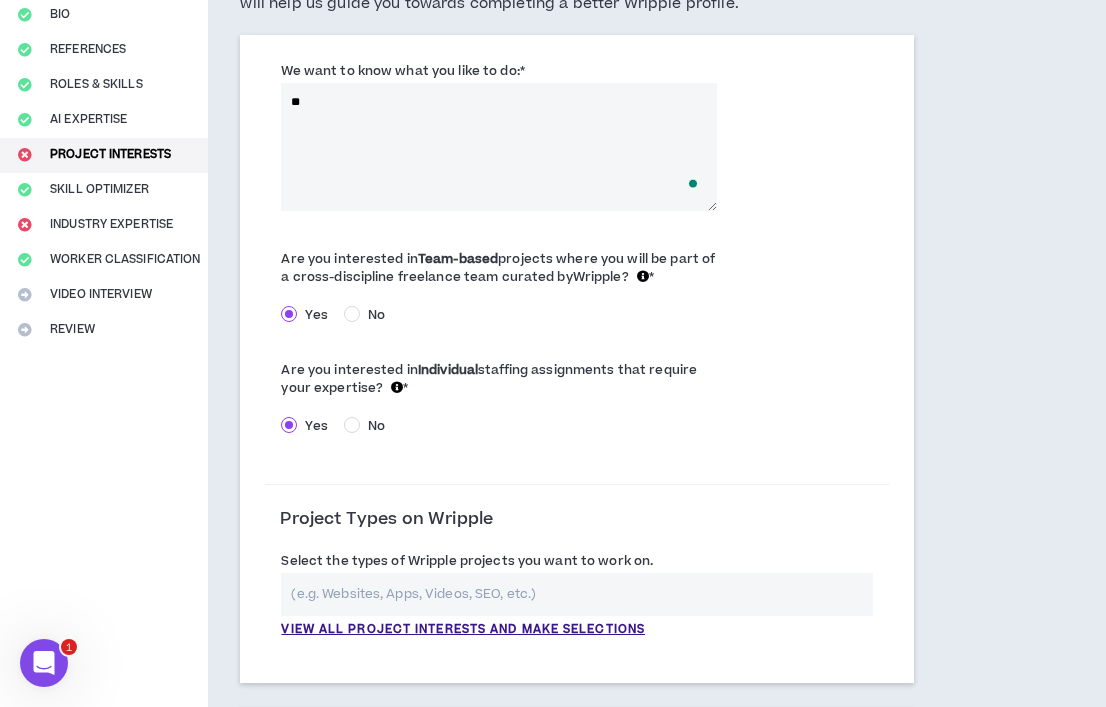 type on "*" 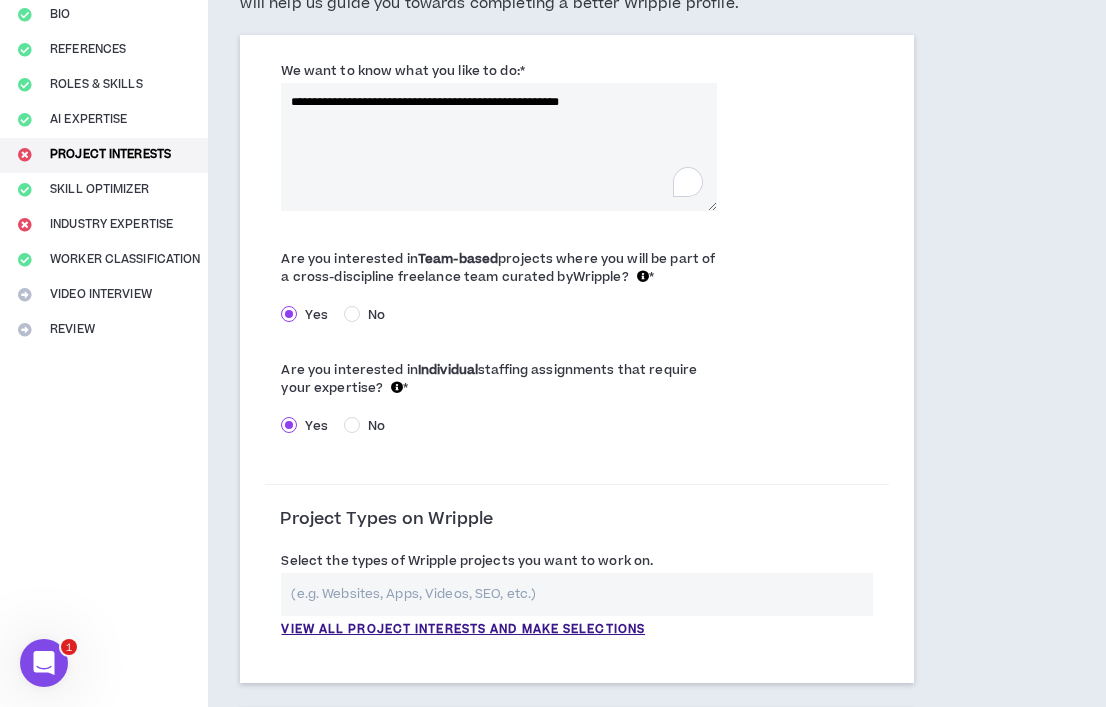 type on "**********" 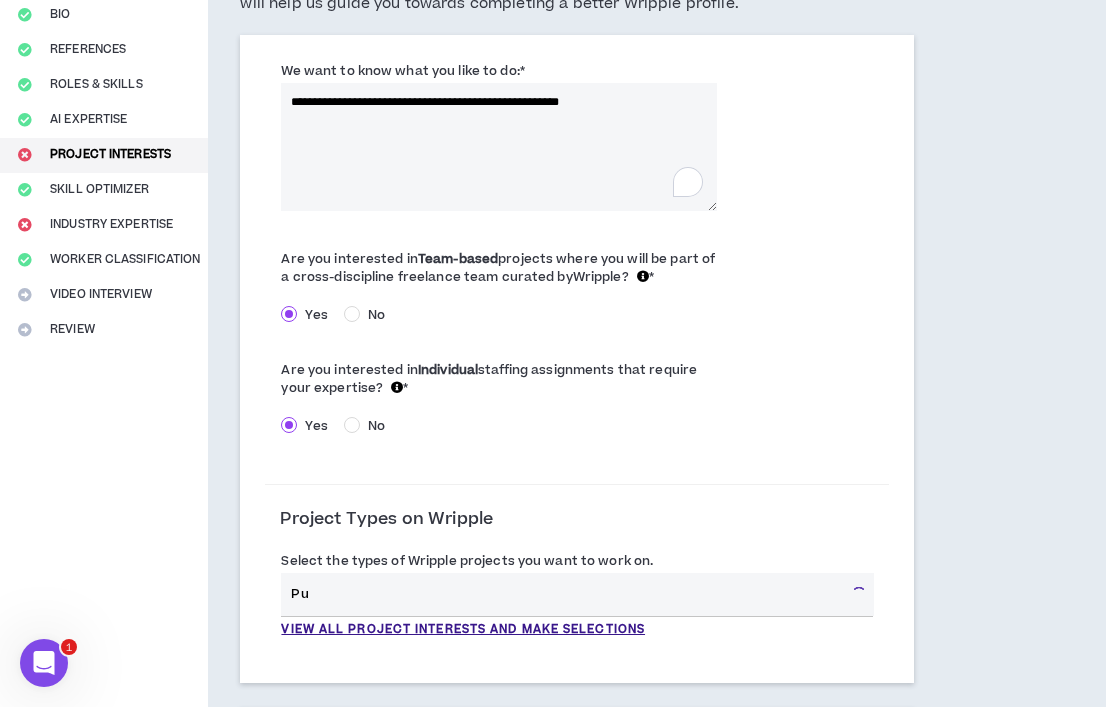 type on "P" 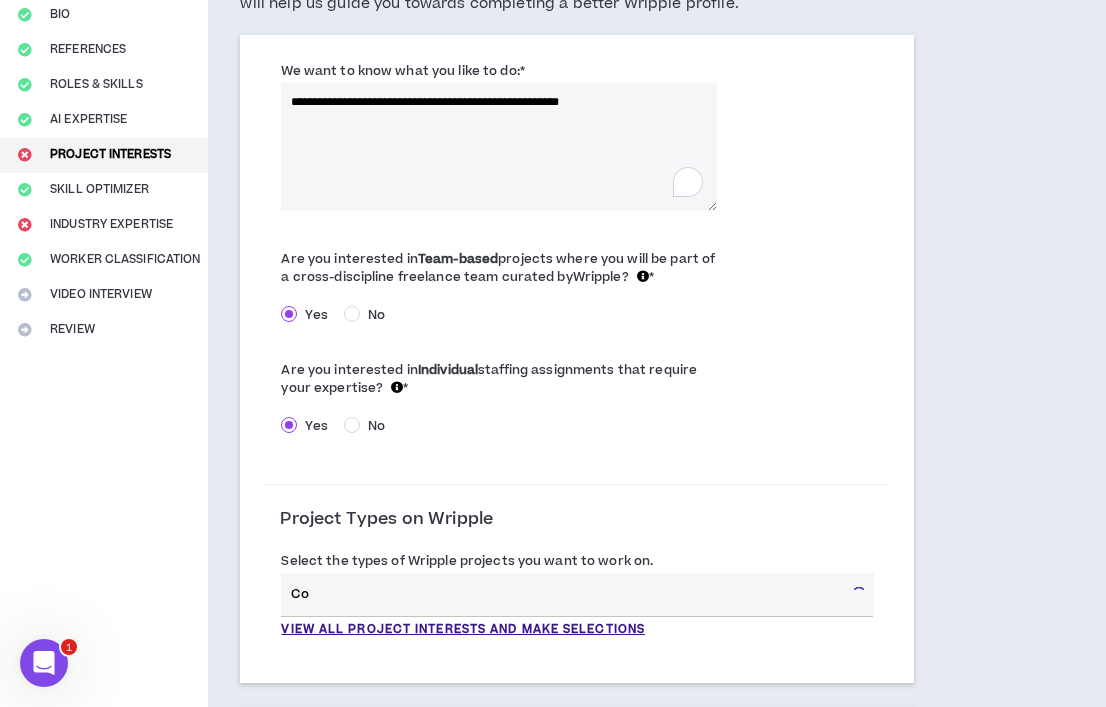 type on "C" 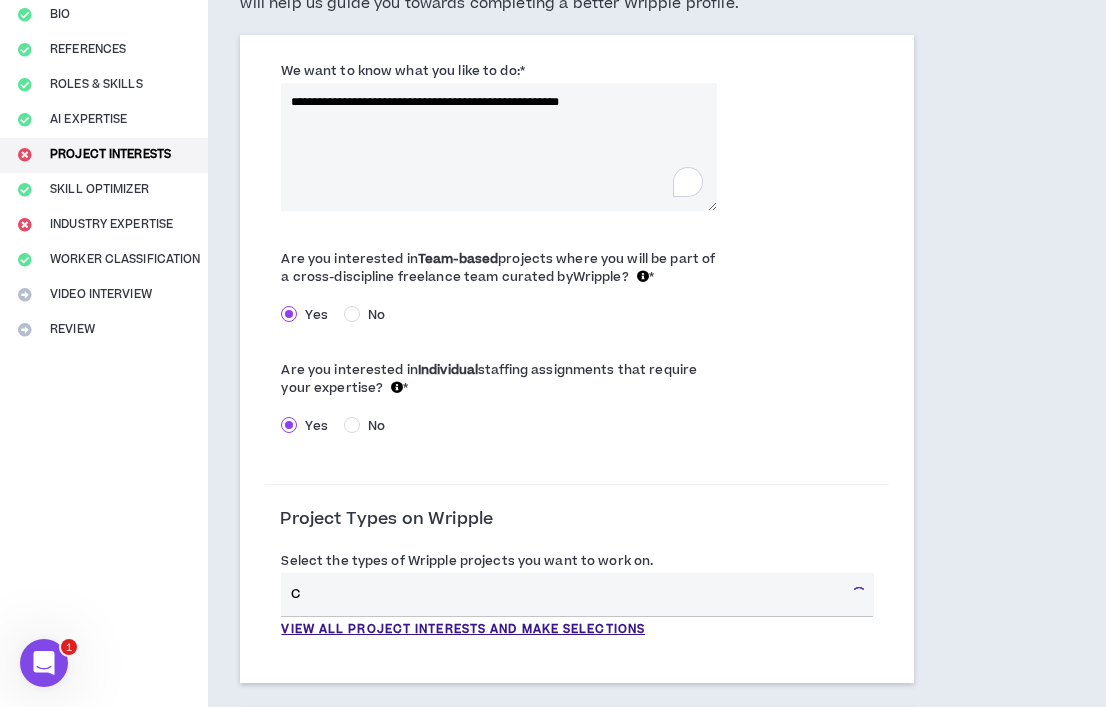 type 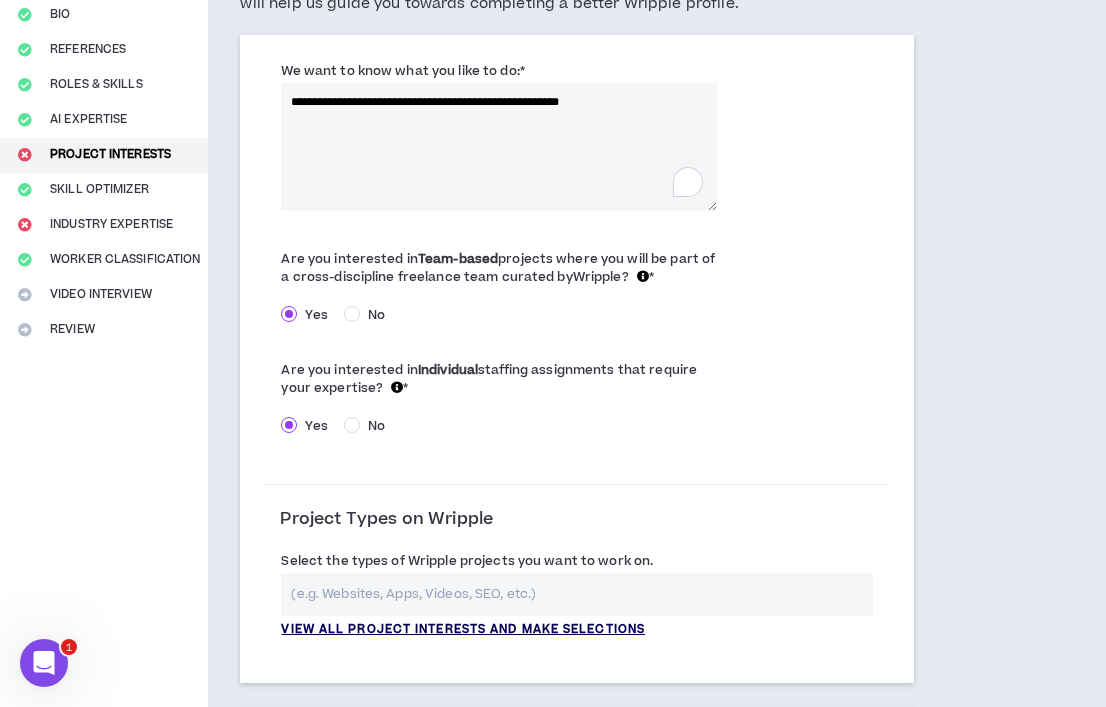 click on "View all project interests and make selections" at bounding box center [463, 630] 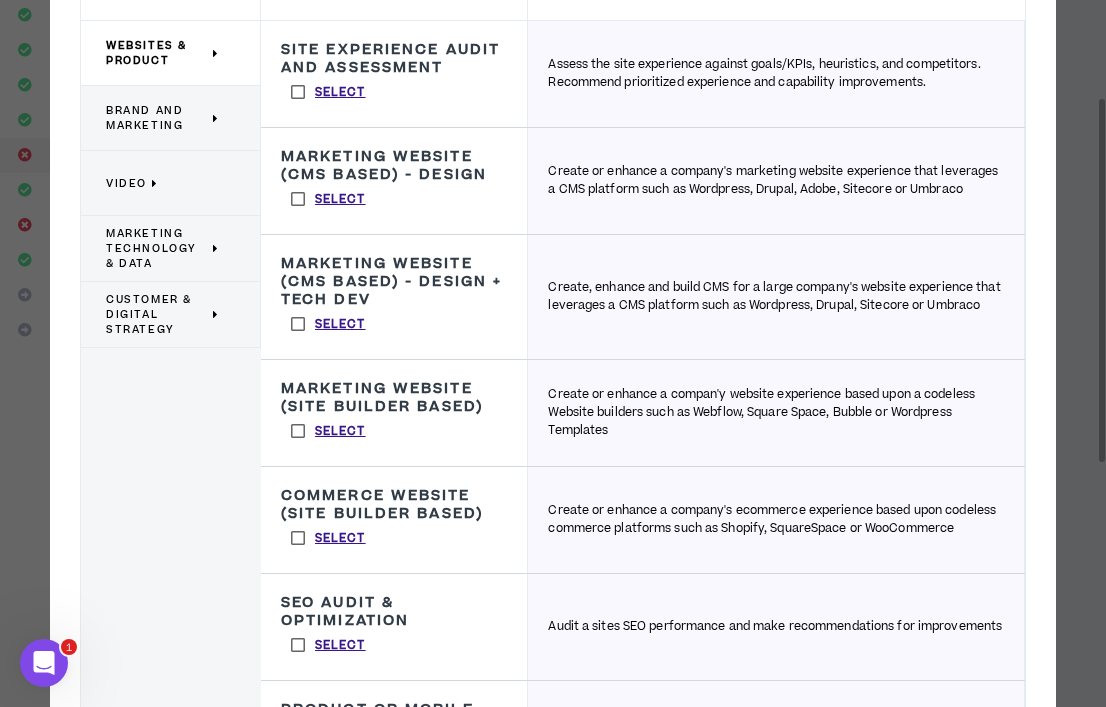 click on "Brand and Marketing" at bounding box center [157, 118] 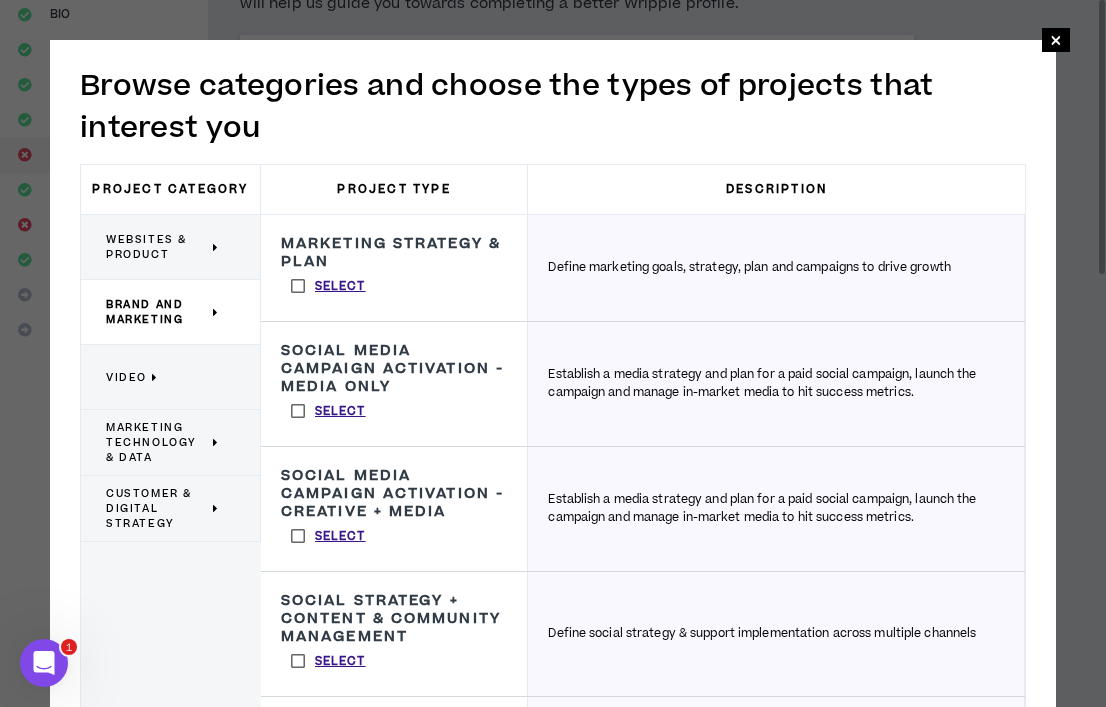 click on "Select" at bounding box center [328, 286] 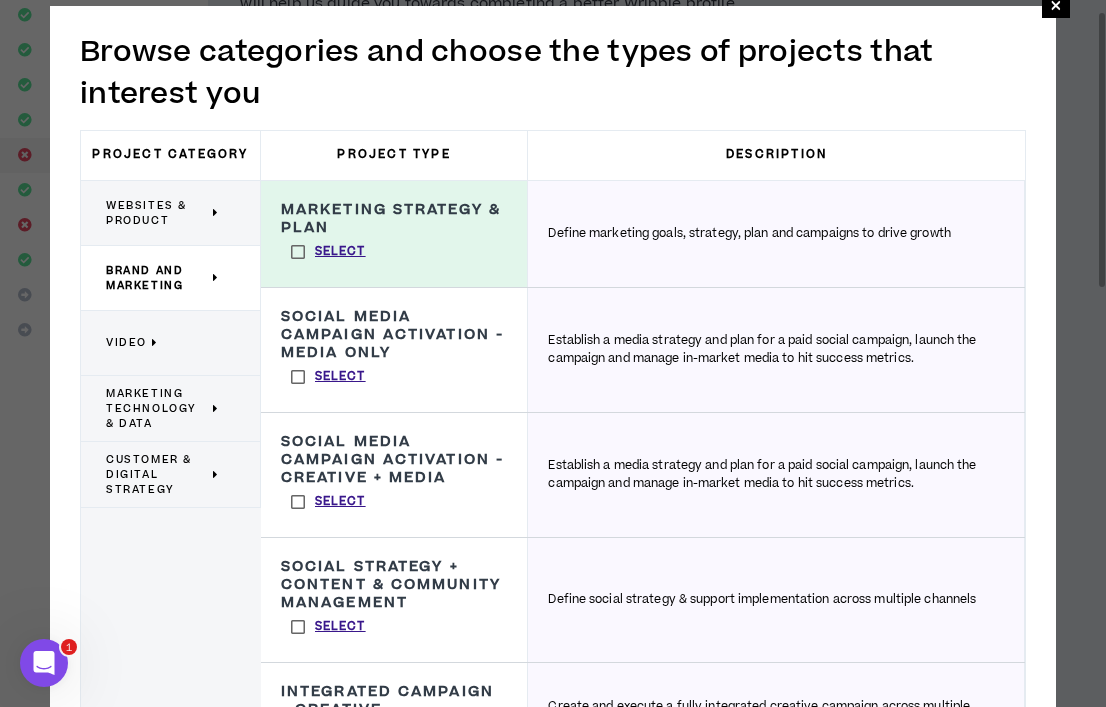 click on "Marketing Technology & Data" at bounding box center (157, 408) 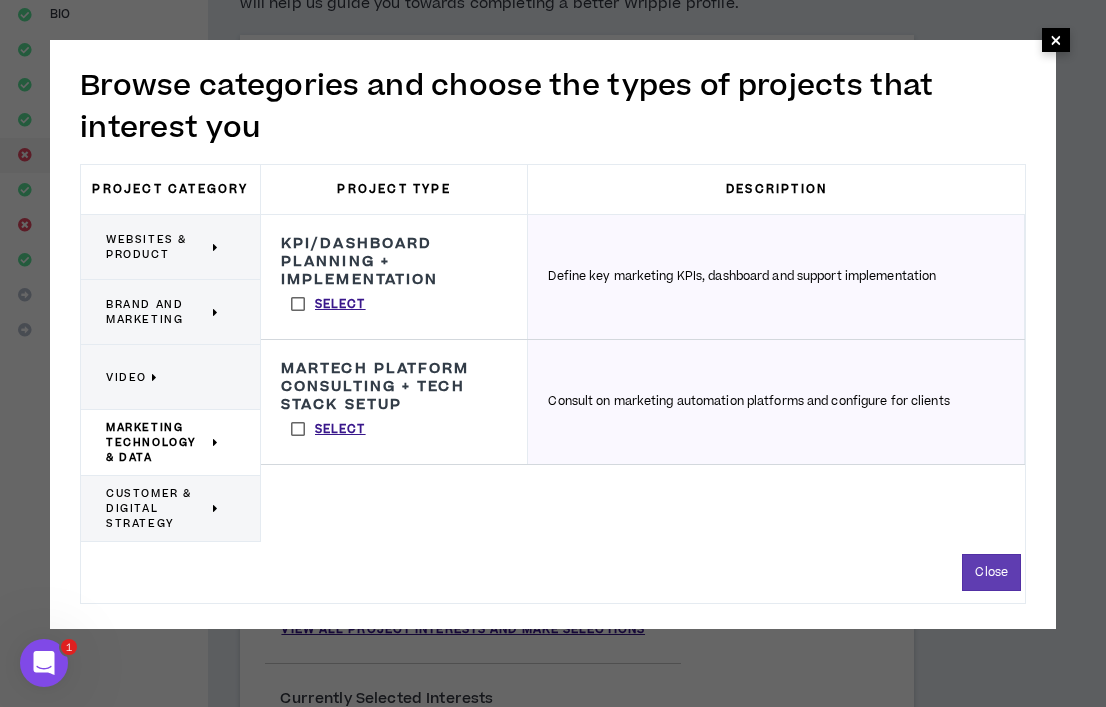click on "×" at bounding box center [1056, 40] 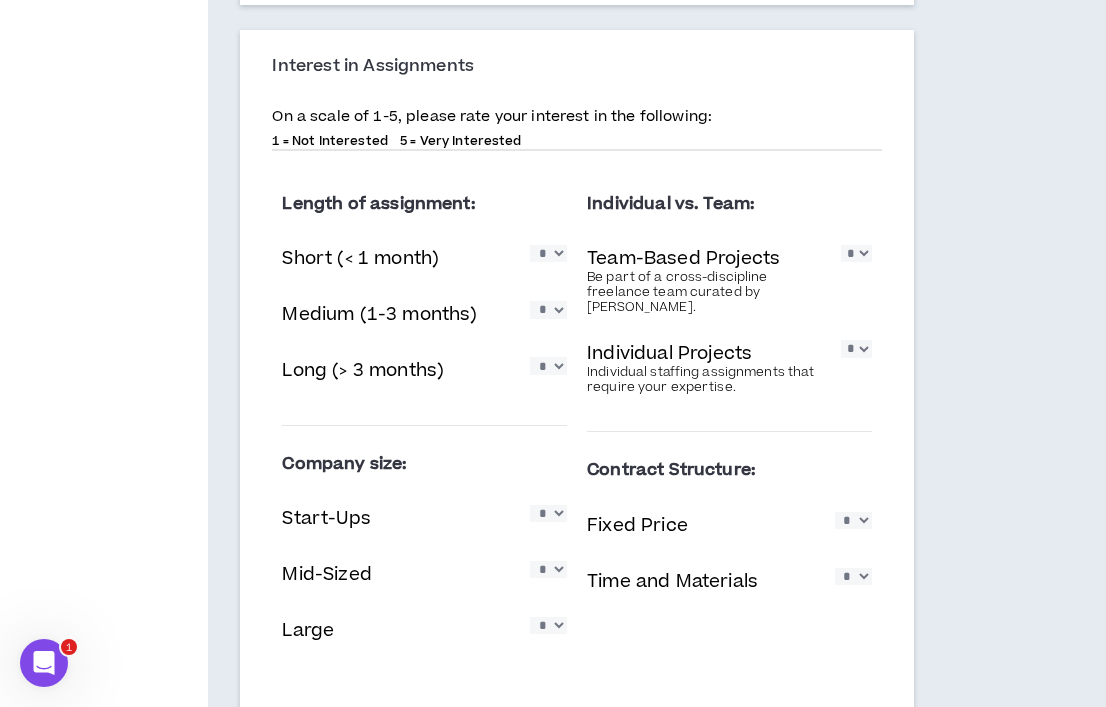 scroll, scrollTop: 1047, scrollLeft: 0, axis: vertical 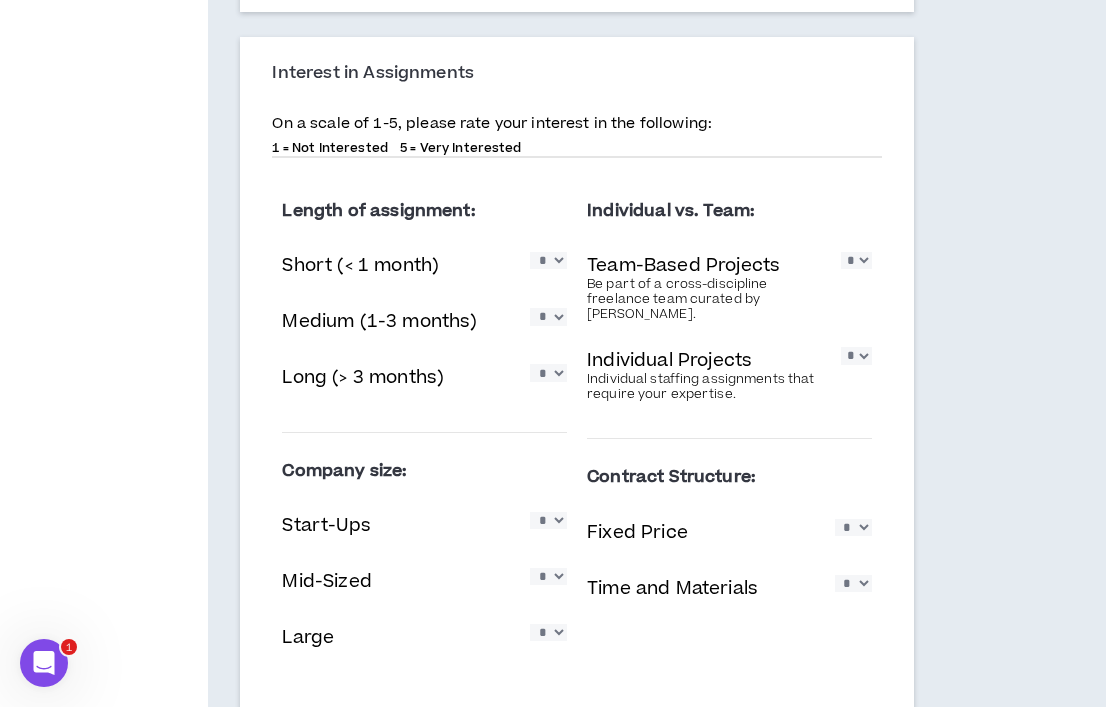 click on "* * * * *" at bounding box center (548, 260) 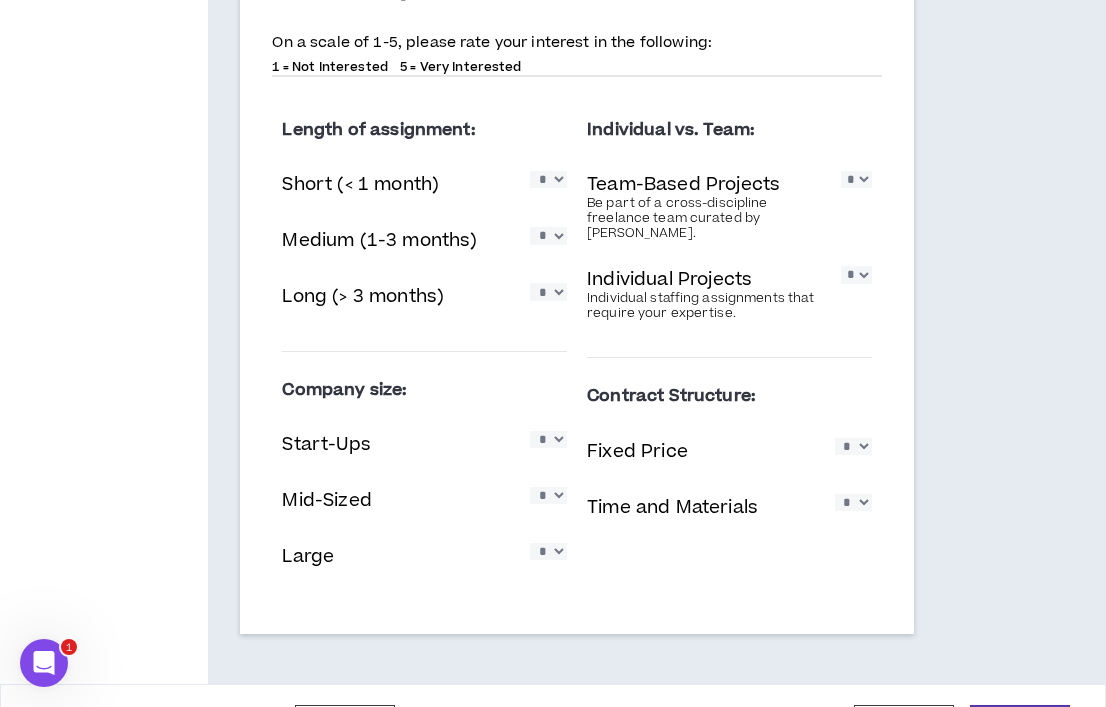 scroll, scrollTop: 1185, scrollLeft: 0, axis: vertical 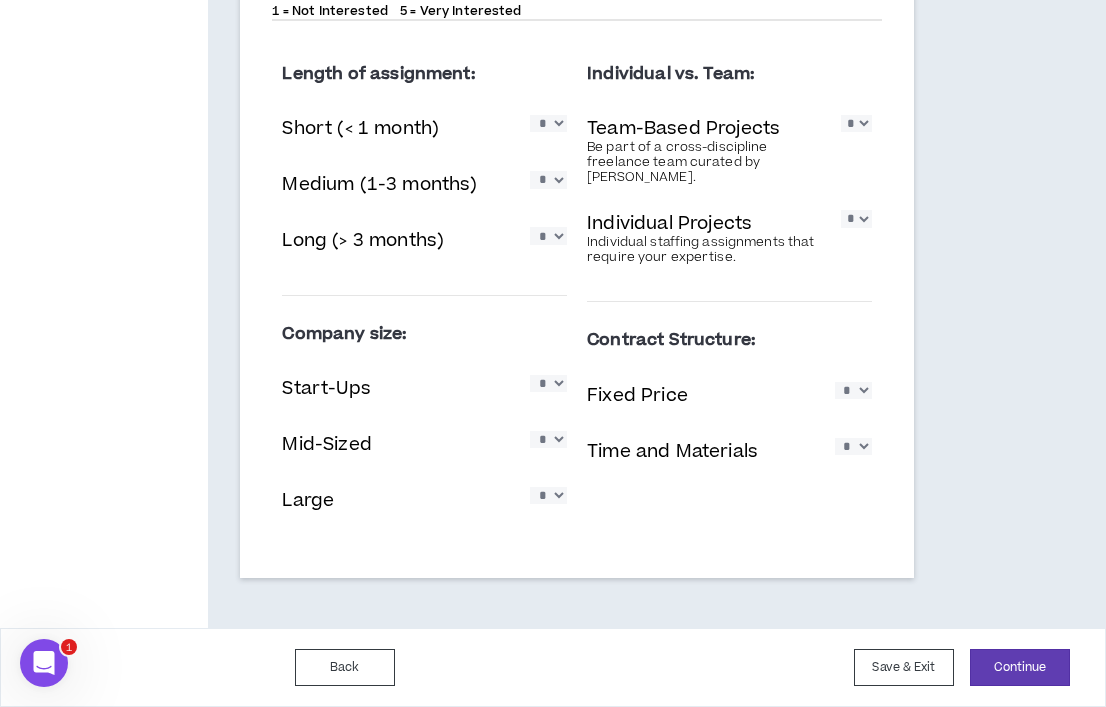 click on "* * * * *" at bounding box center (548, 123) 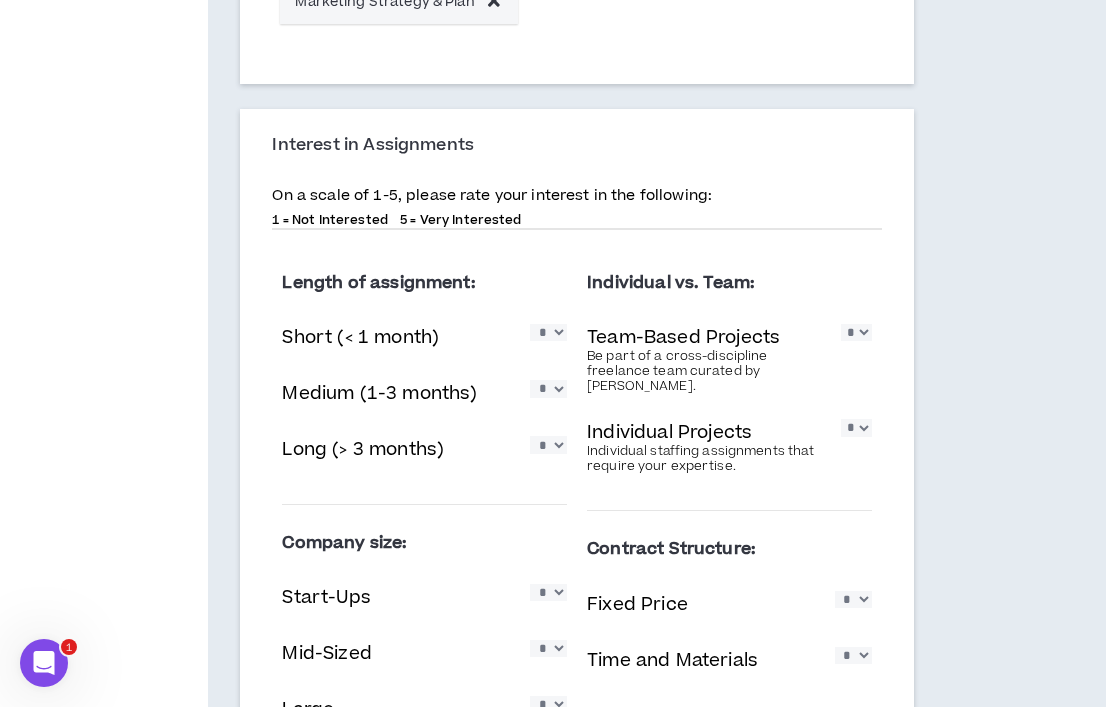 scroll, scrollTop: 960, scrollLeft: 0, axis: vertical 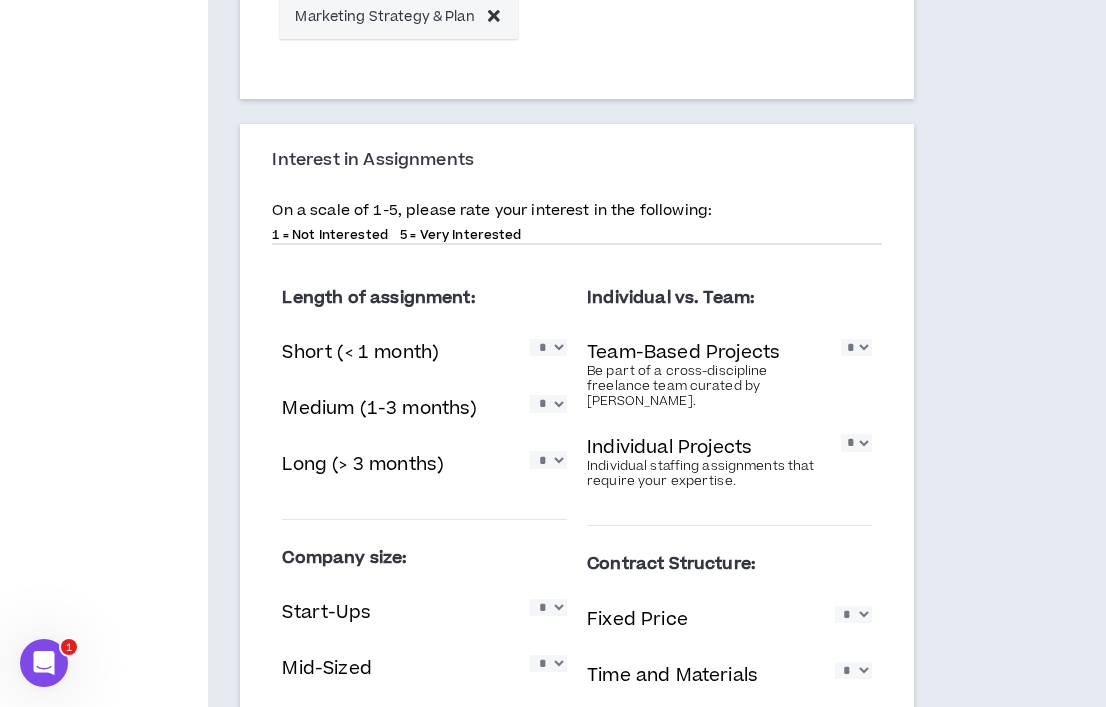 click on "* * * * *" at bounding box center [856, 347] 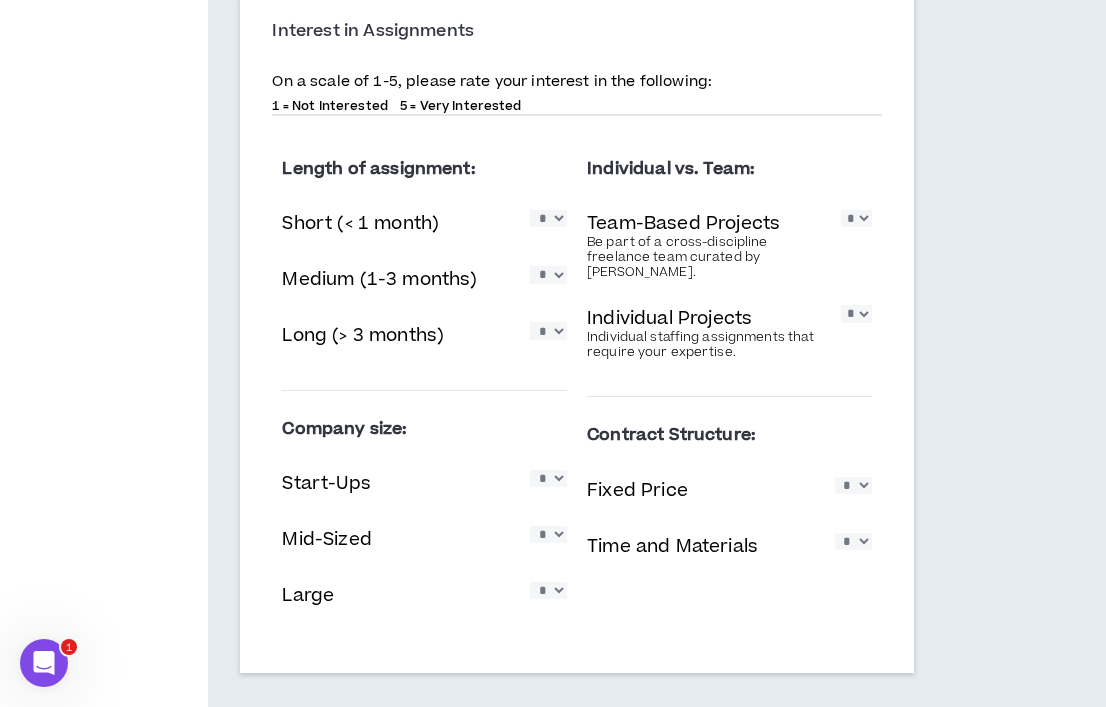scroll, scrollTop: 1099, scrollLeft: 0, axis: vertical 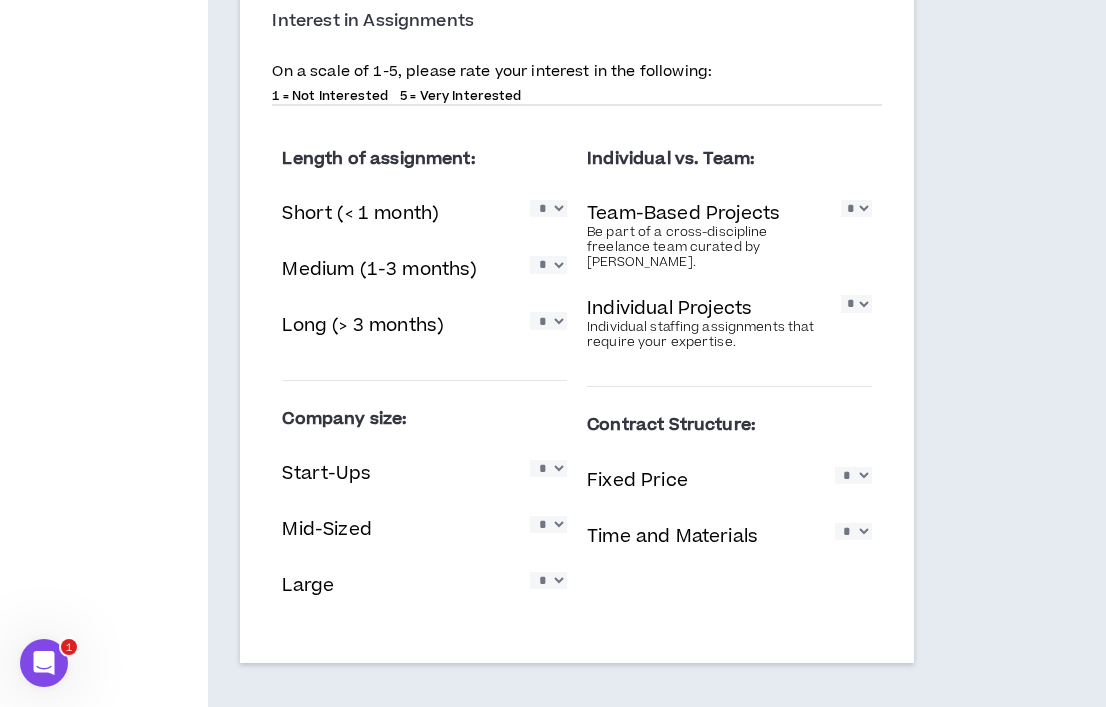 click on "* * * * *" at bounding box center [548, 468] 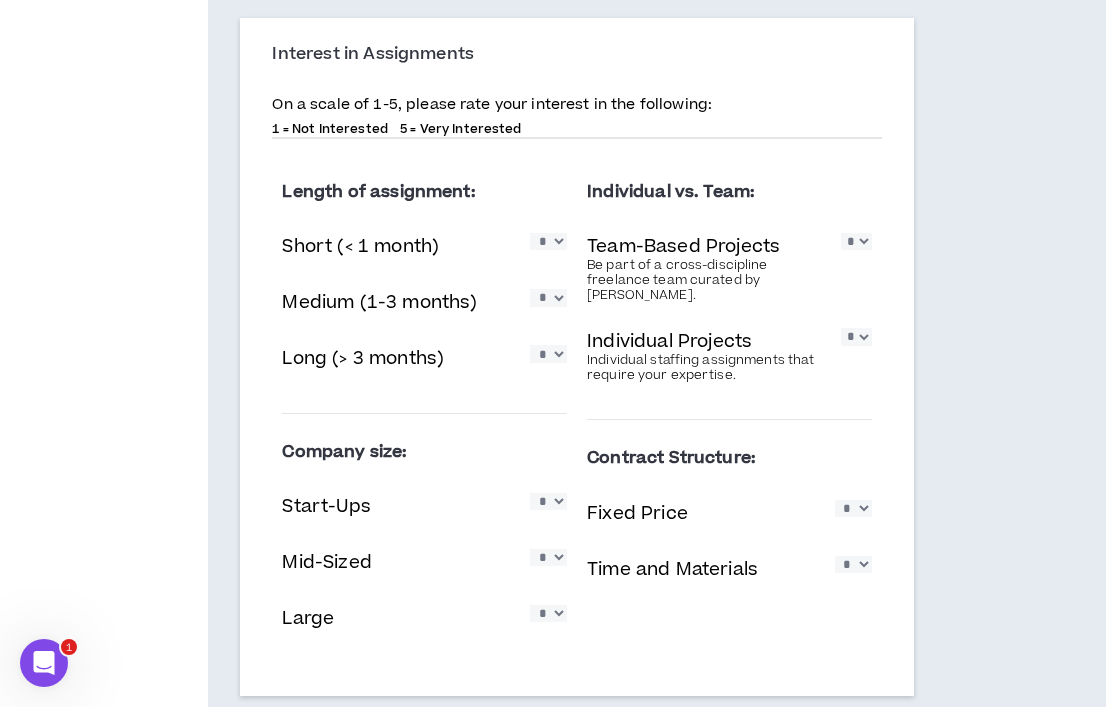 scroll, scrollTop: 1185, scrollLeft: 0, axis: vertical 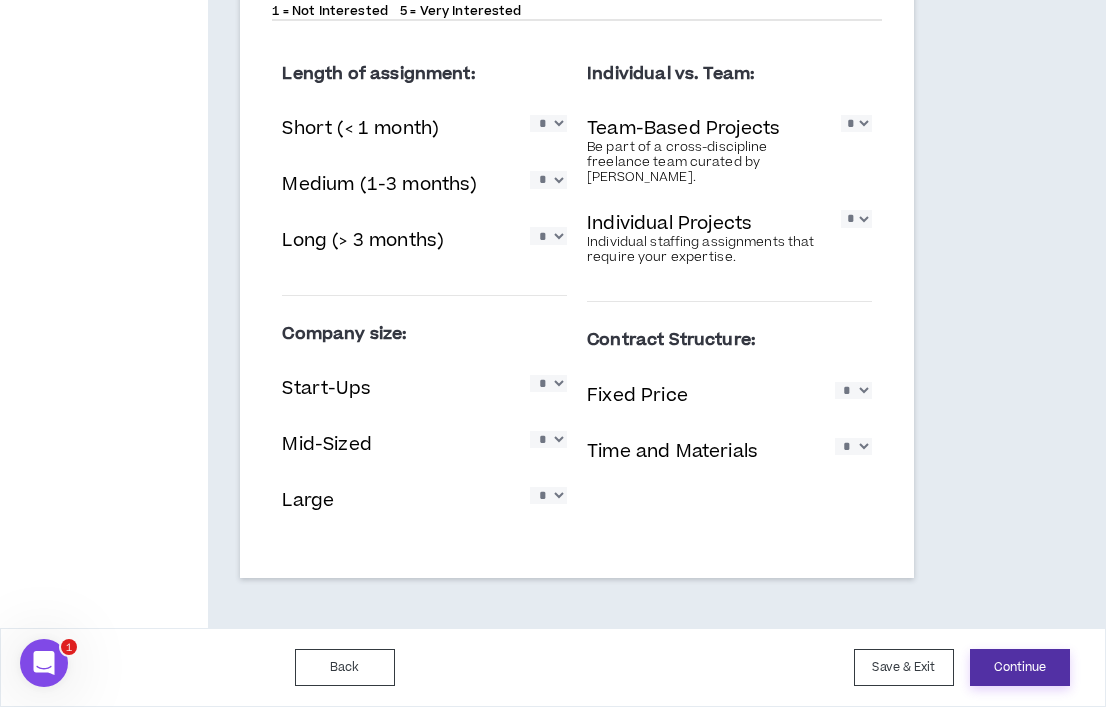 click on "Continue" at bounding box center (1020, 667) 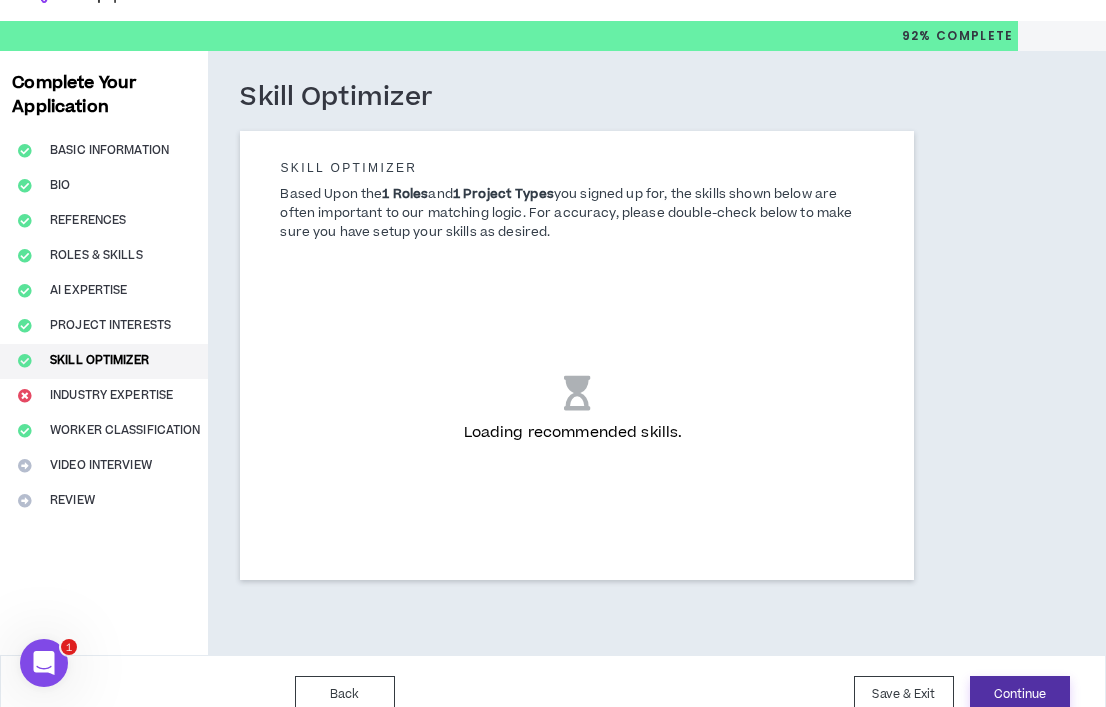 scroll, scrollTop: 0, scrollLeft: 0, axis: both 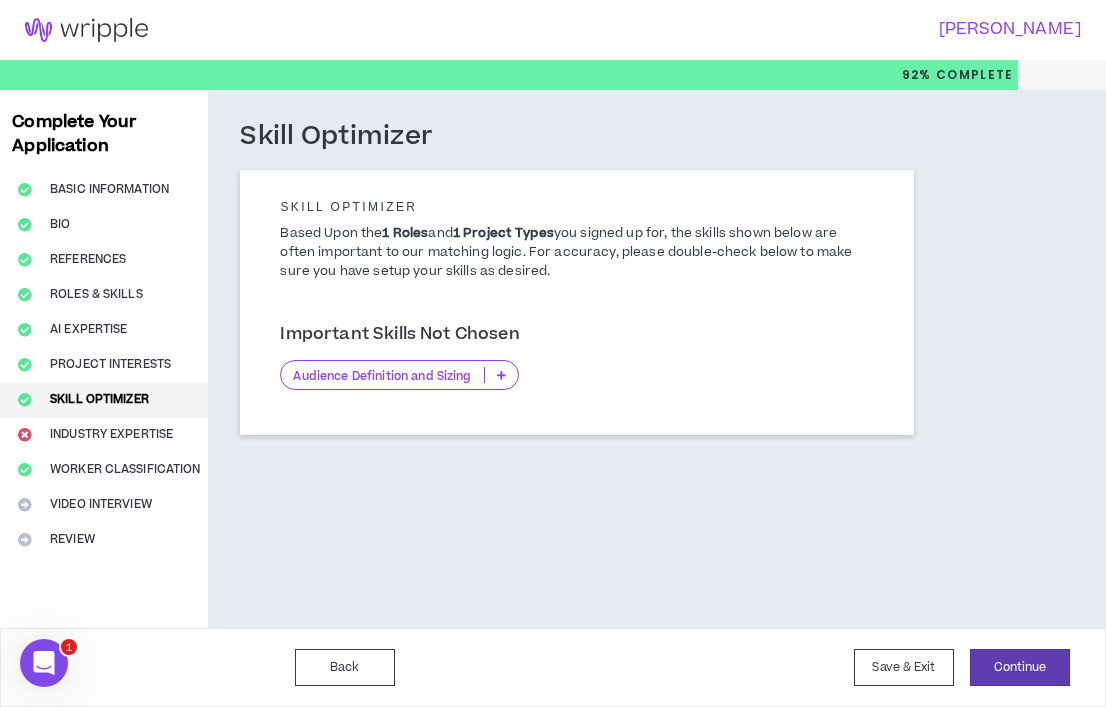 click on "Audience Definition and Sizing" at bounding box center (382, 375) 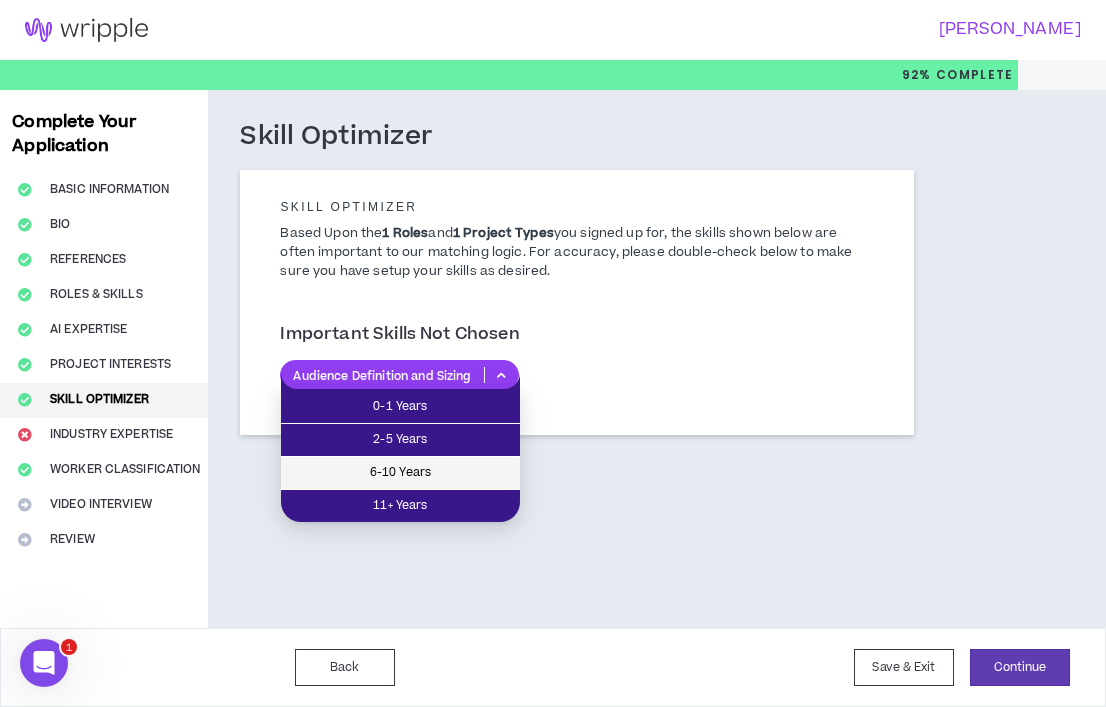 click on "6-10 Years" at bounding box center [400, 473] 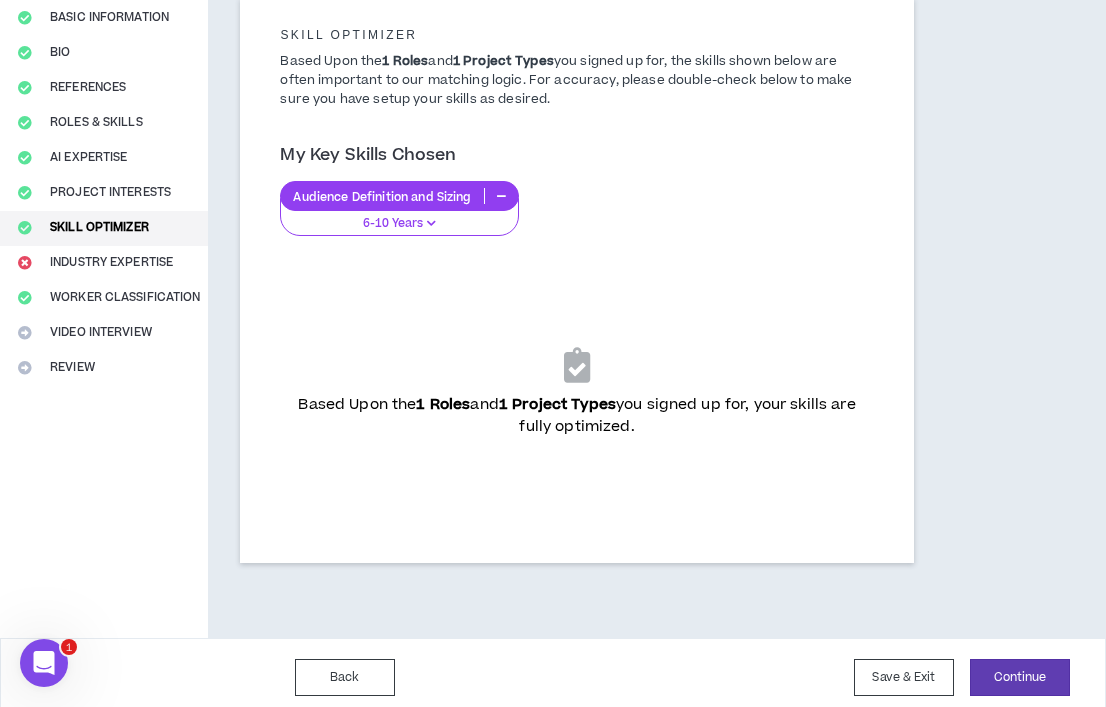 scroll, scrollTop: 182, scrollLeft: 0, axis: vertical 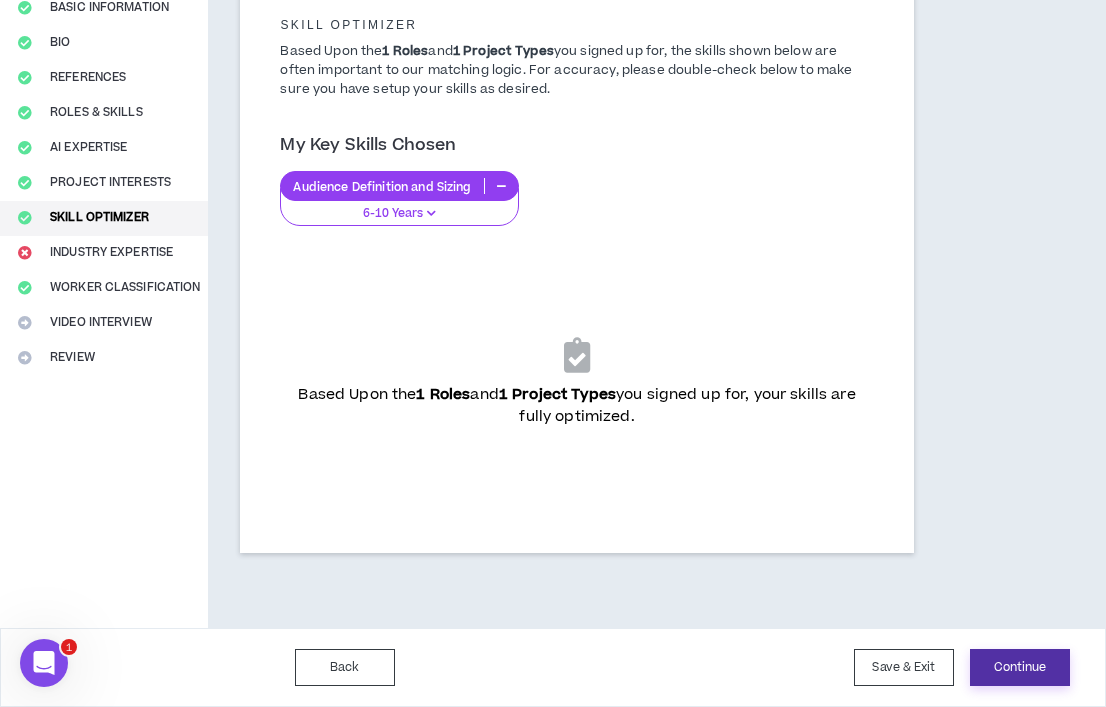 click on "Continue" at bounding box center [1020, 667] 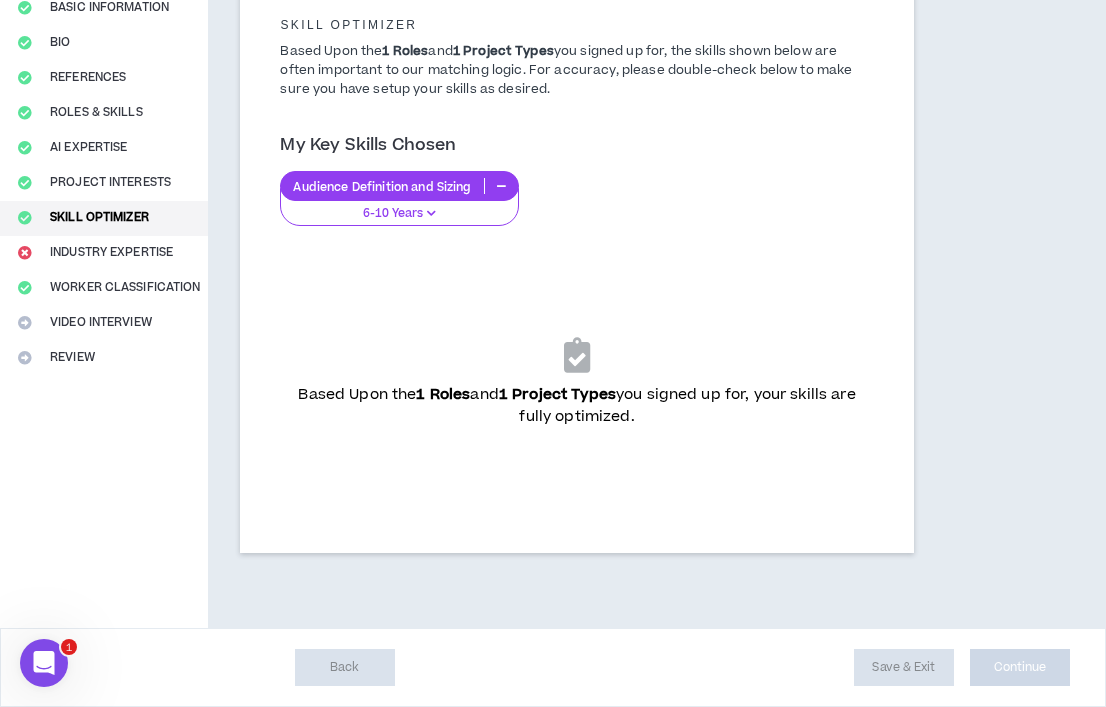 scroll, scrollTop: 0, scrollLeft: 0, axis: both 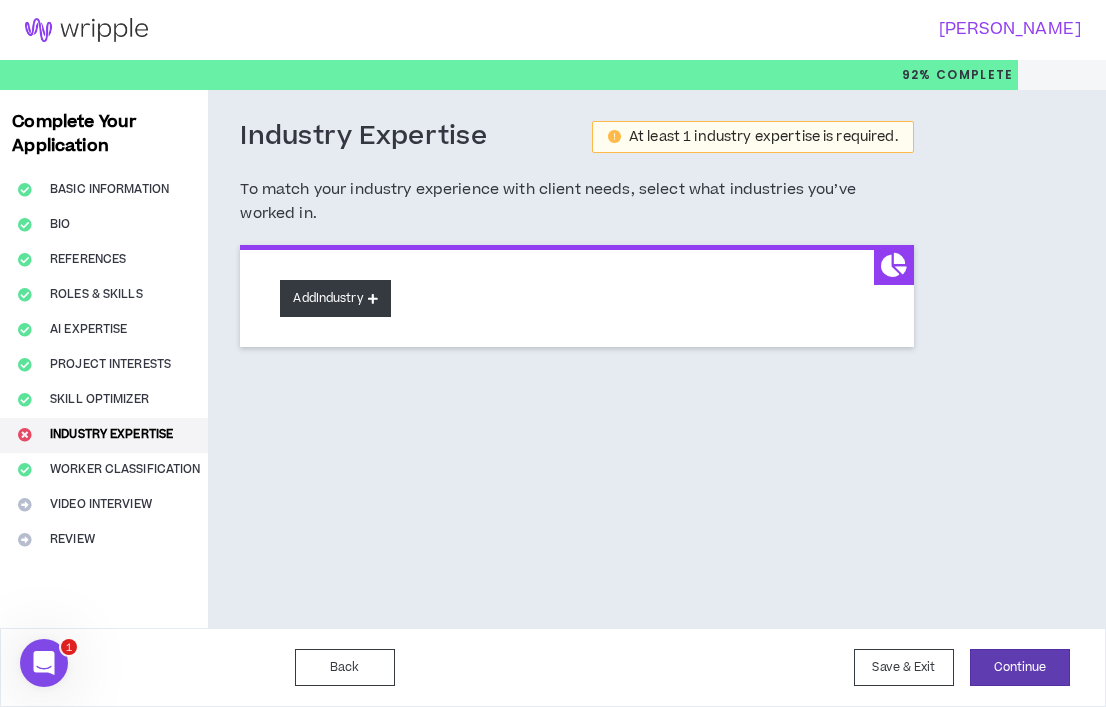 click on "Add  Industry" at bounding box center [335, 298] 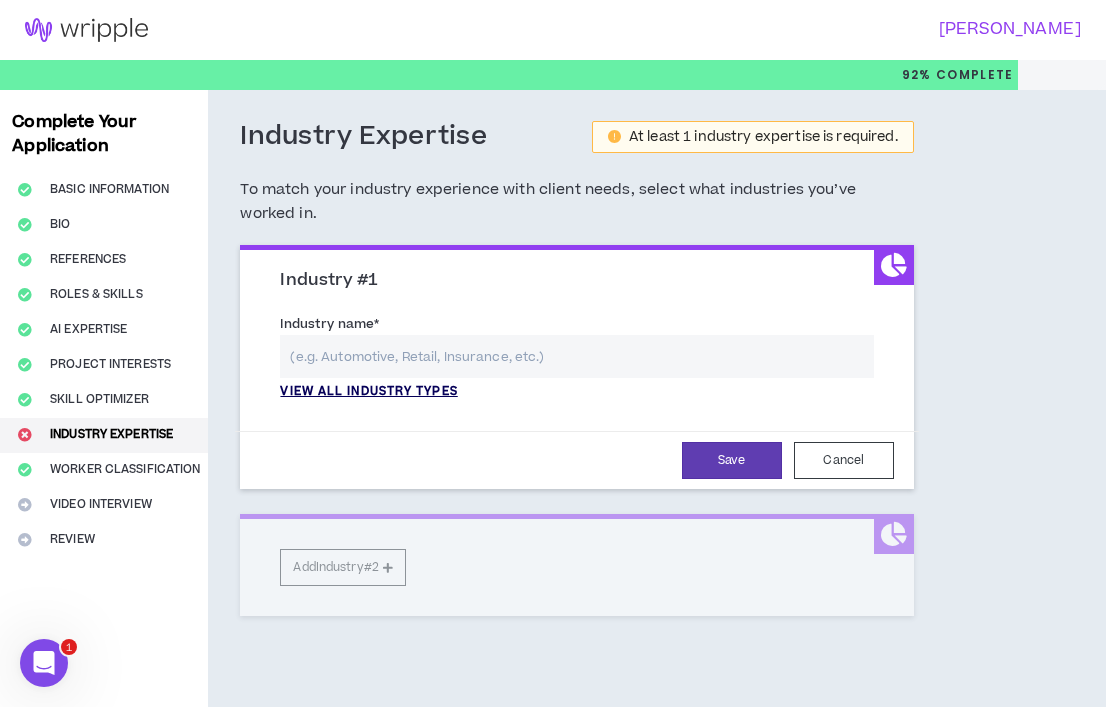 click on "View all industry types" at bounding box center [368, 392] 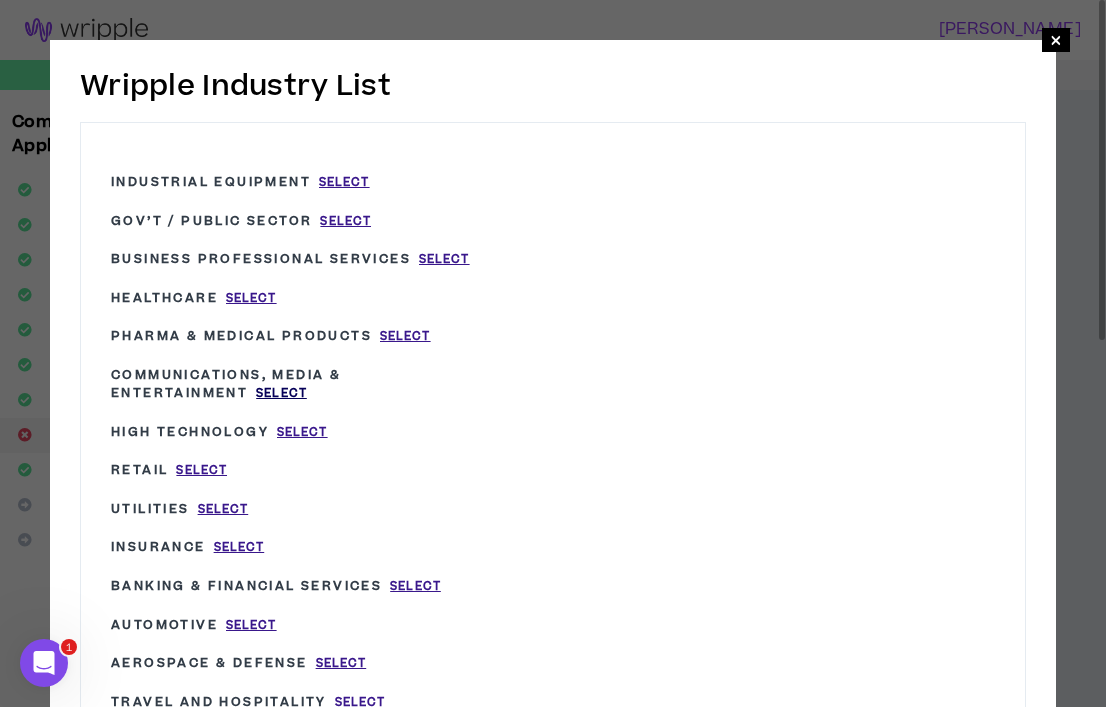 click on "Select" at bounding box center (281, 393) 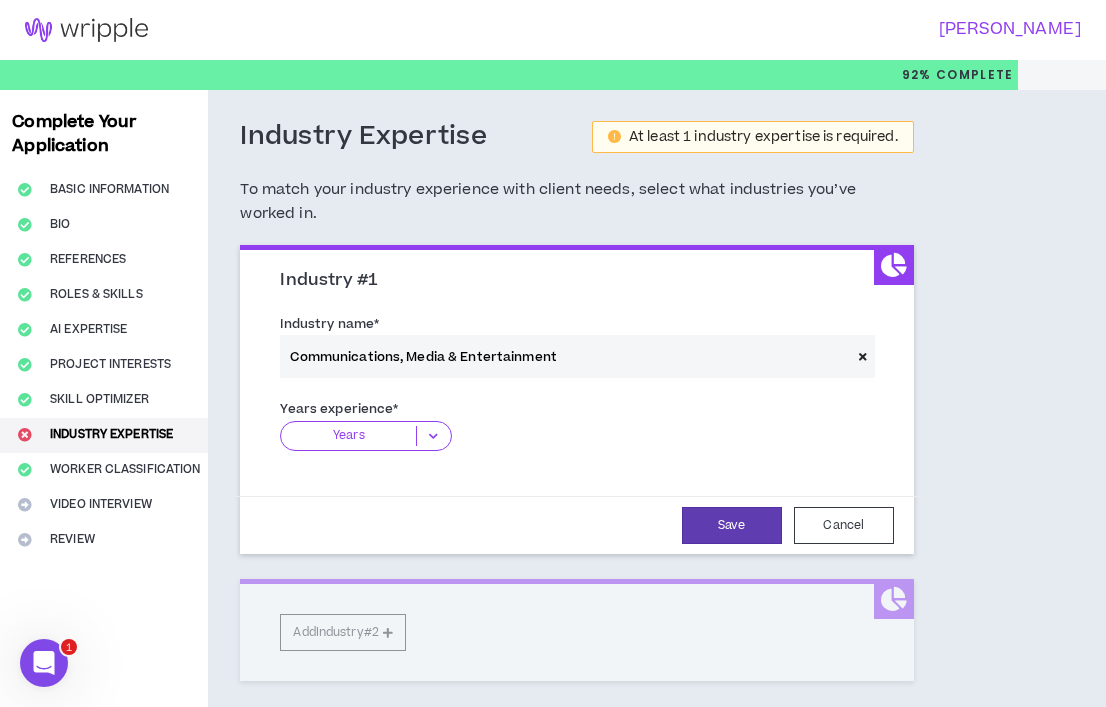 click on "Years" at bounding box center [348, 436] 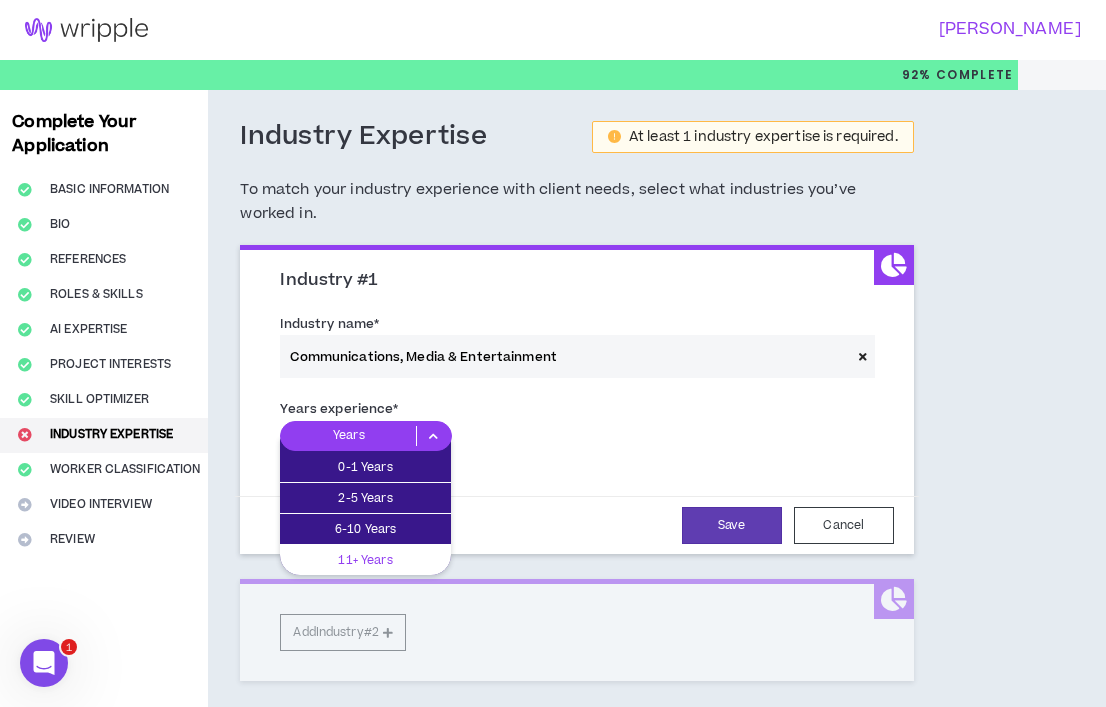 click on "11+ Years" at bounding box center (365, 560) 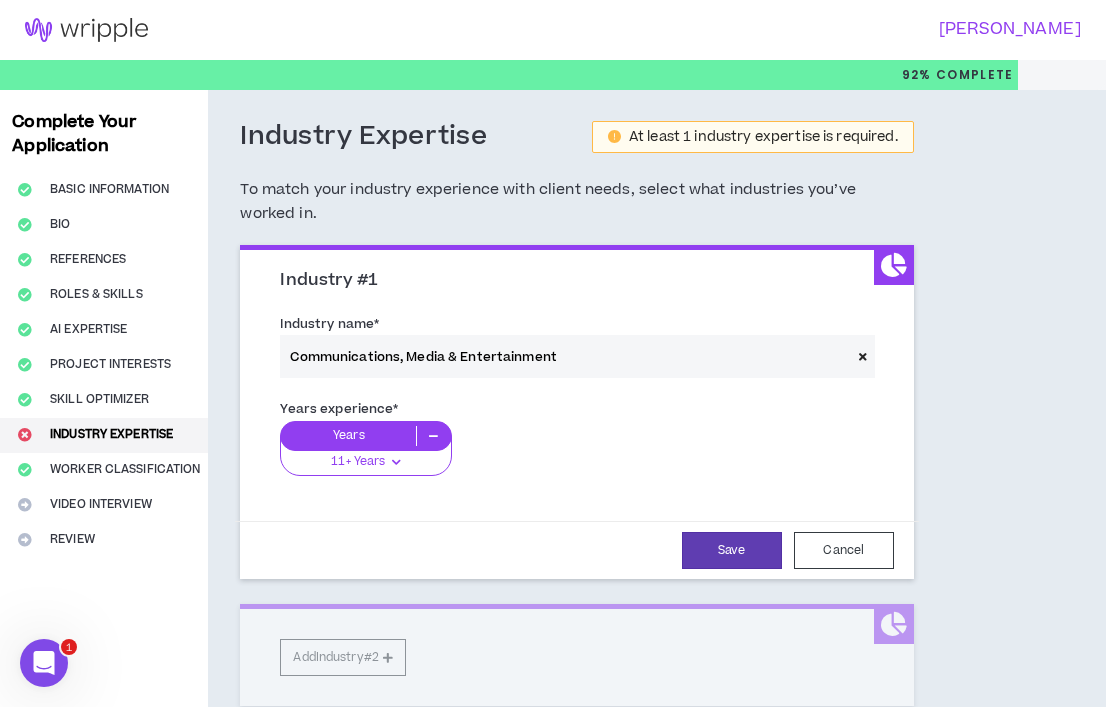 click on "Years 11+ Years 0-1 Years 2-5 Years 6-10 Years 11+ Years" at bounding box center (576, 456) 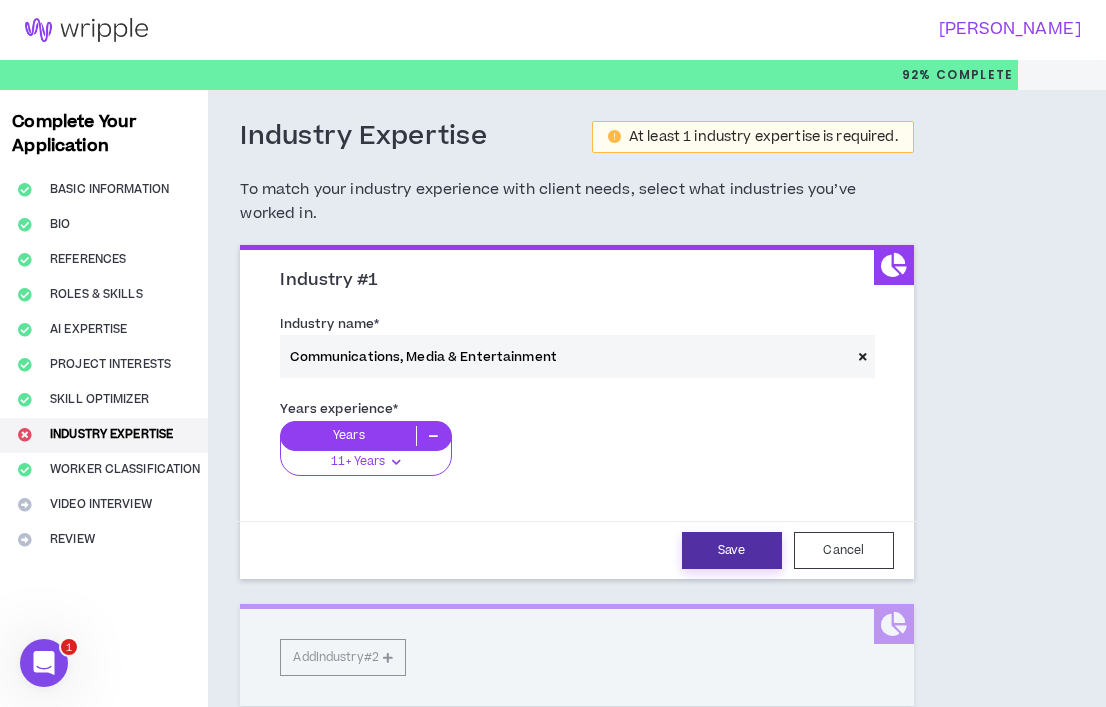 click on "Save" at bounding box center [732, 550] 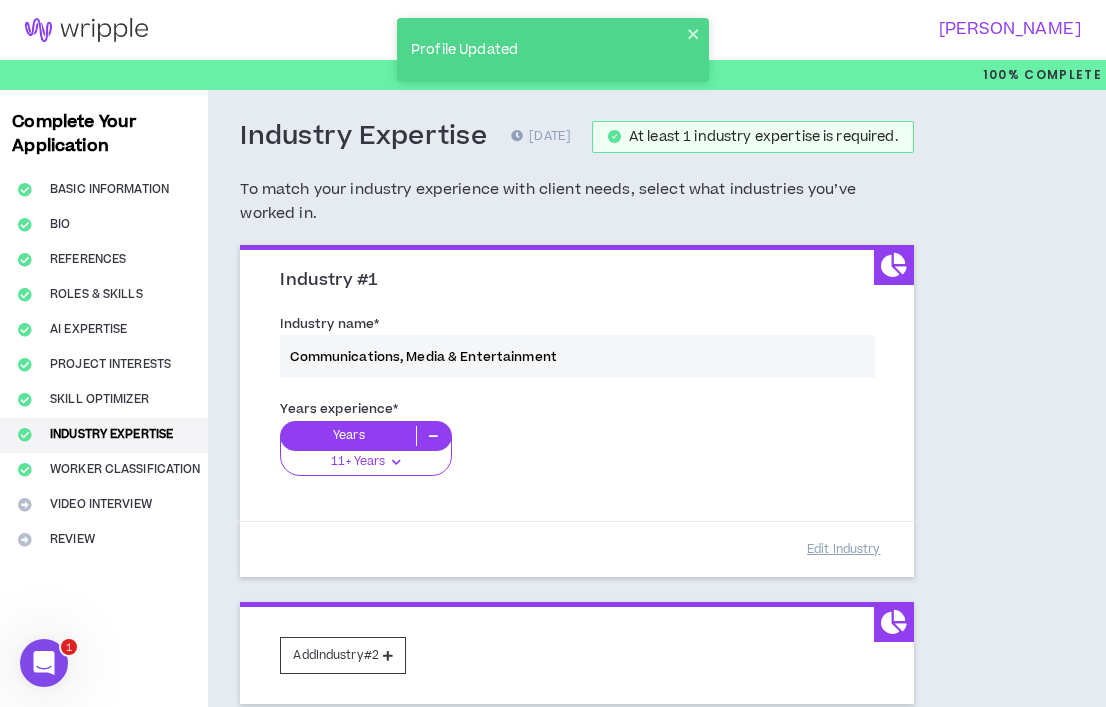click on "Industry name  * Communications, Media & Entertainment" at bounding box center (576, 350) 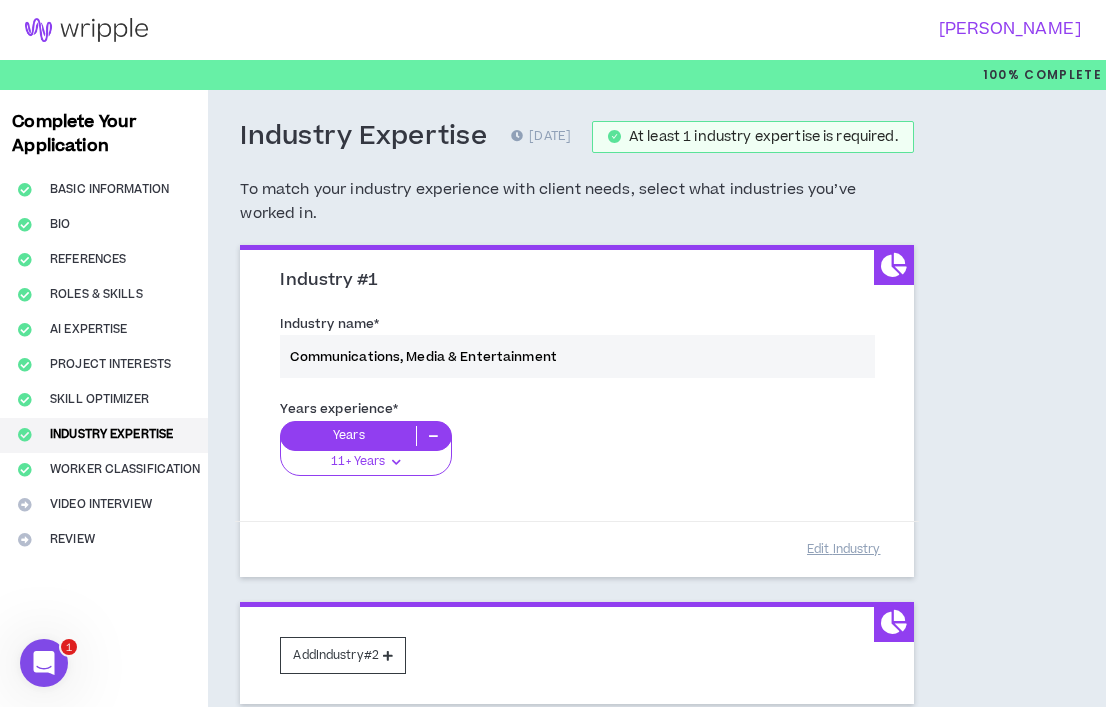 click on "Years experience  * Years 11+ Years 0-1 Years 2-5 Years 6-10 Years 11+ Years" at bounding box center (576, 449) 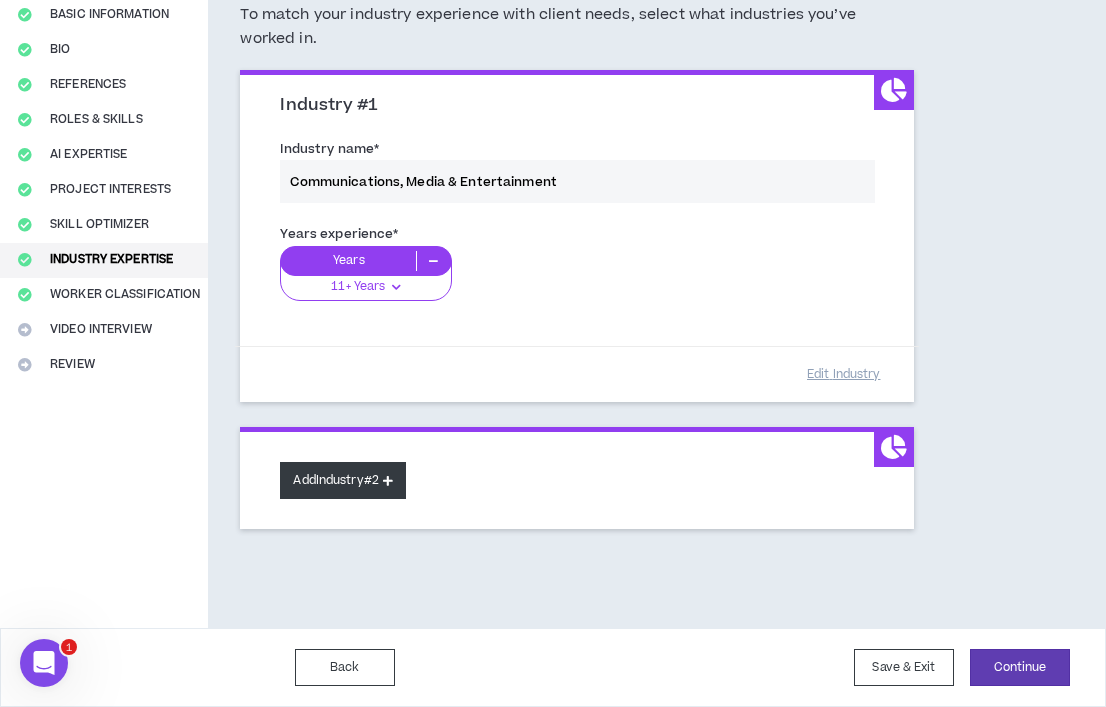 click on "Add  Industry  #2" at bounding box center (343, 480) 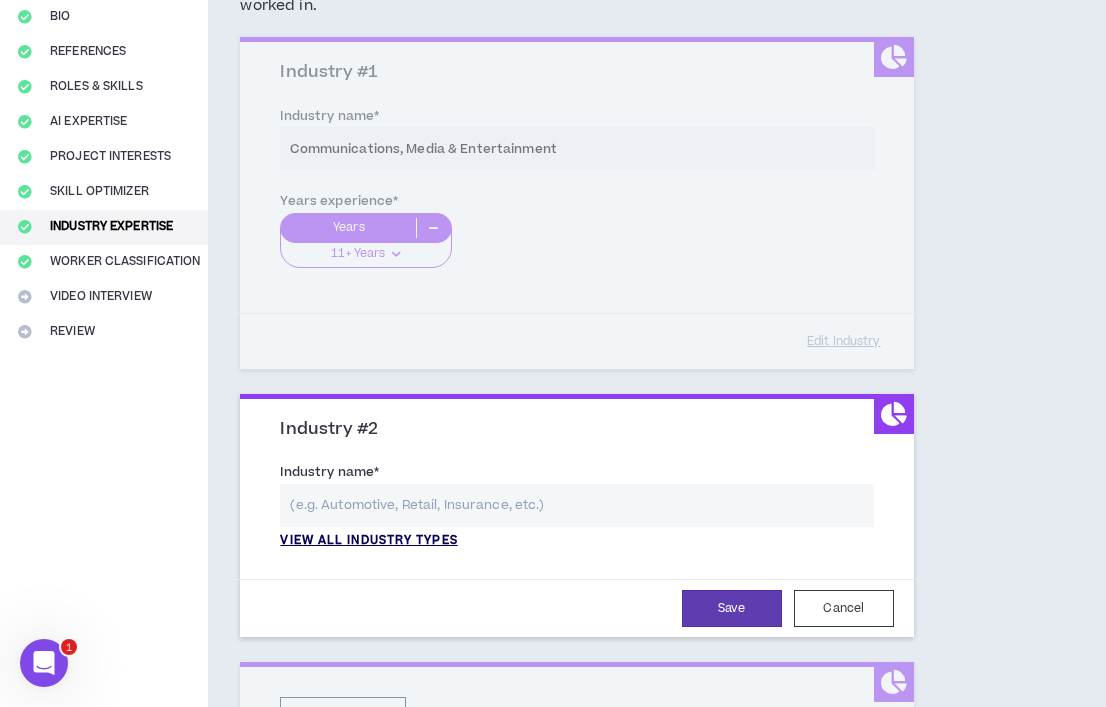 click on "View all industry types" at bounding box center (368, 541) 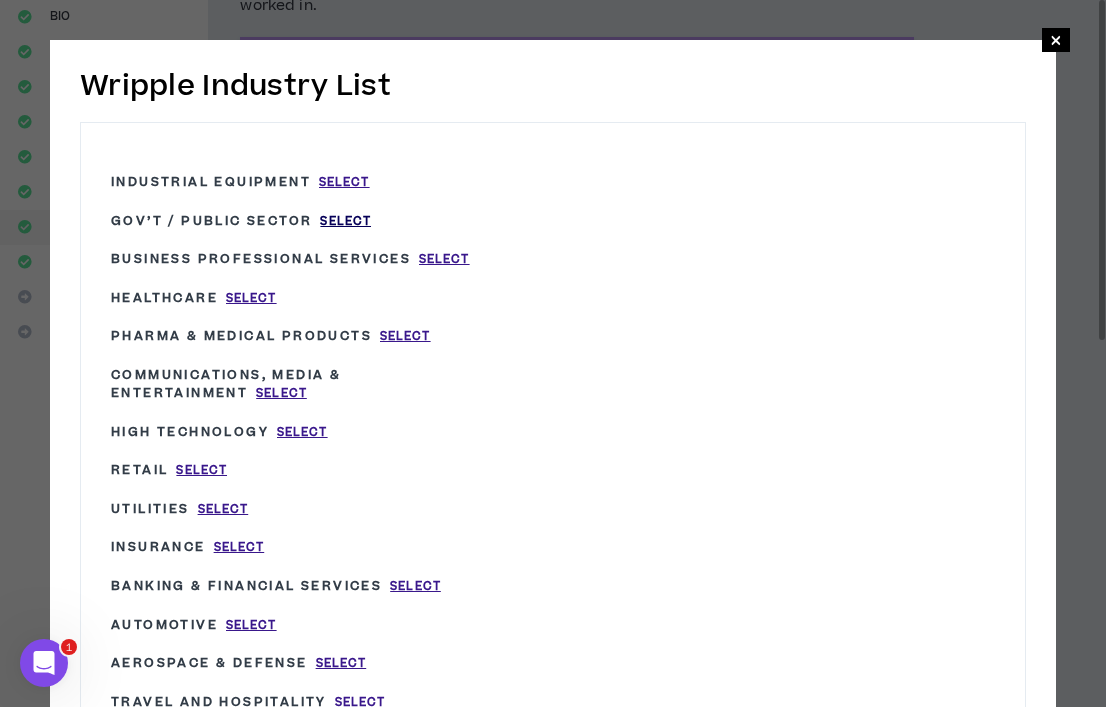 click on "Select" at bounding box center [345, 221] 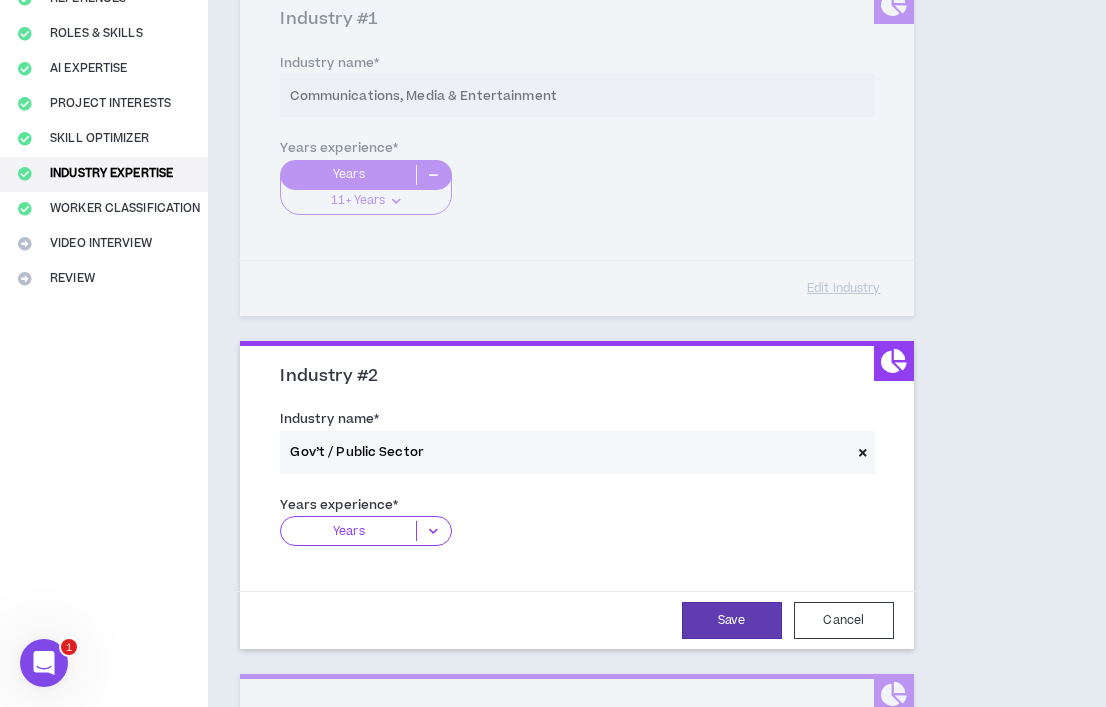 scroll, scrollTop: 321, scrollLeft: 0, axis: vertical 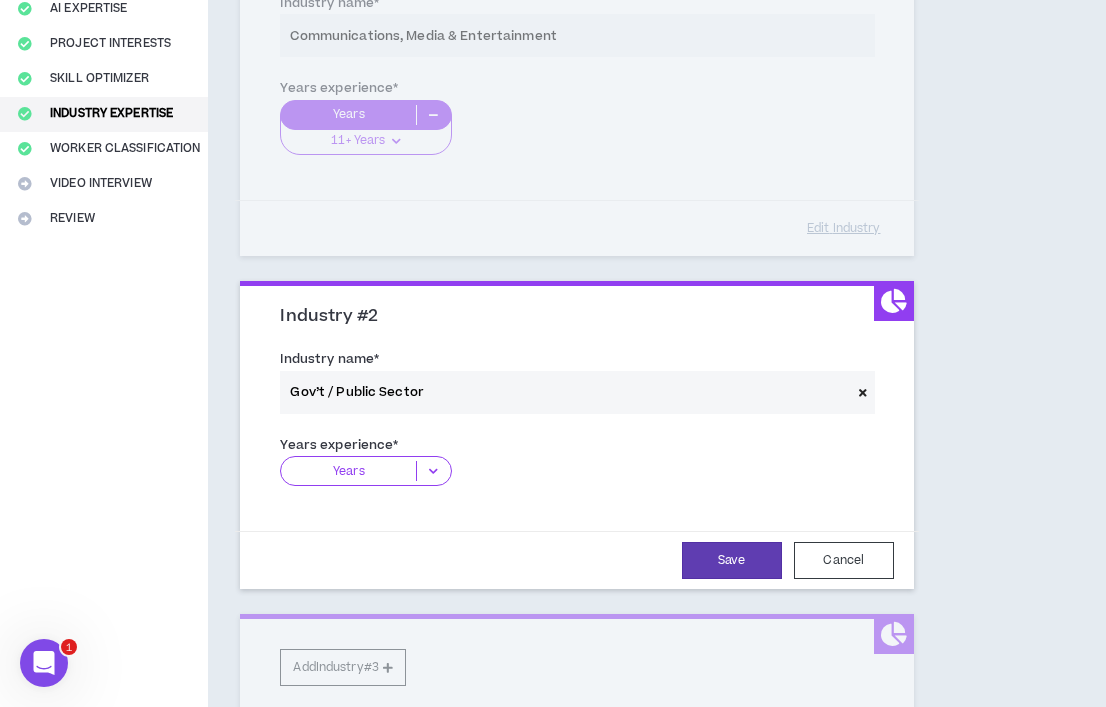 click at bounding box center (433, 471) 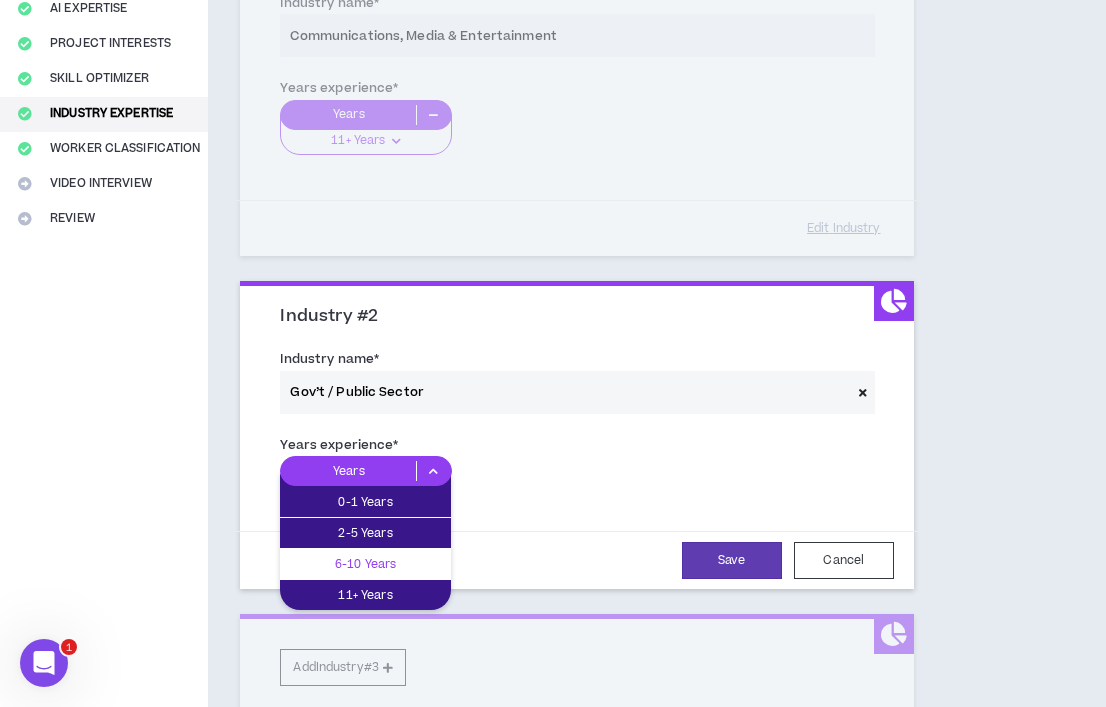 click on "6-10 Years" at bounding box center (365, 564) 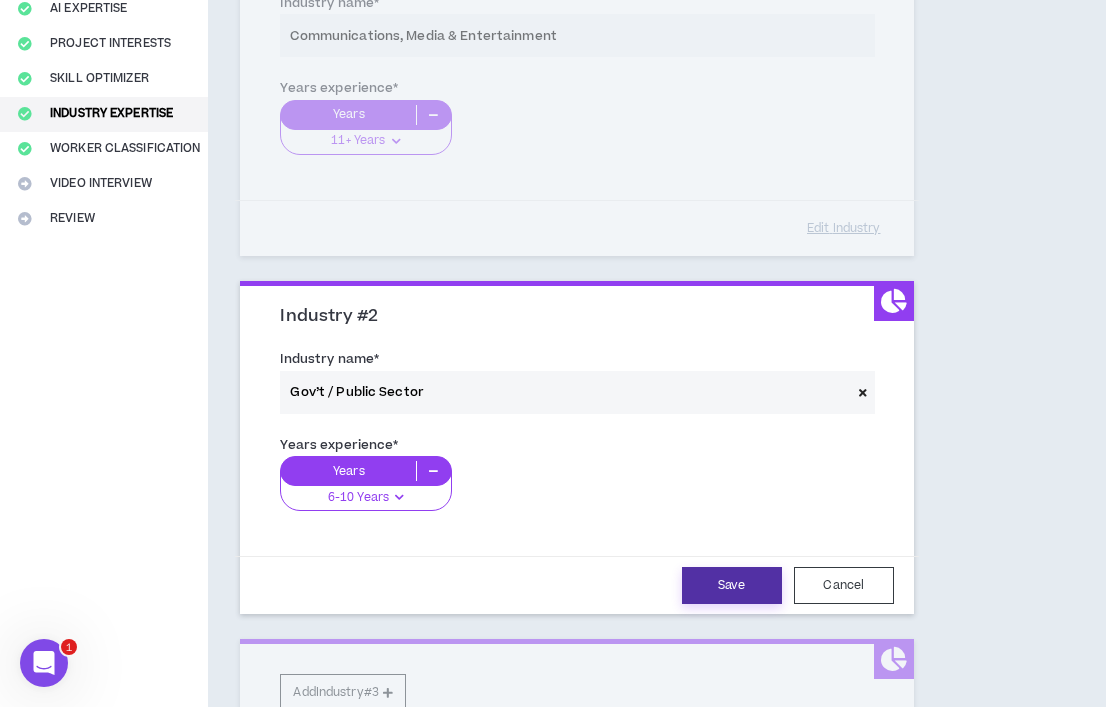 click on "Save" at bounding box center [732, 585] 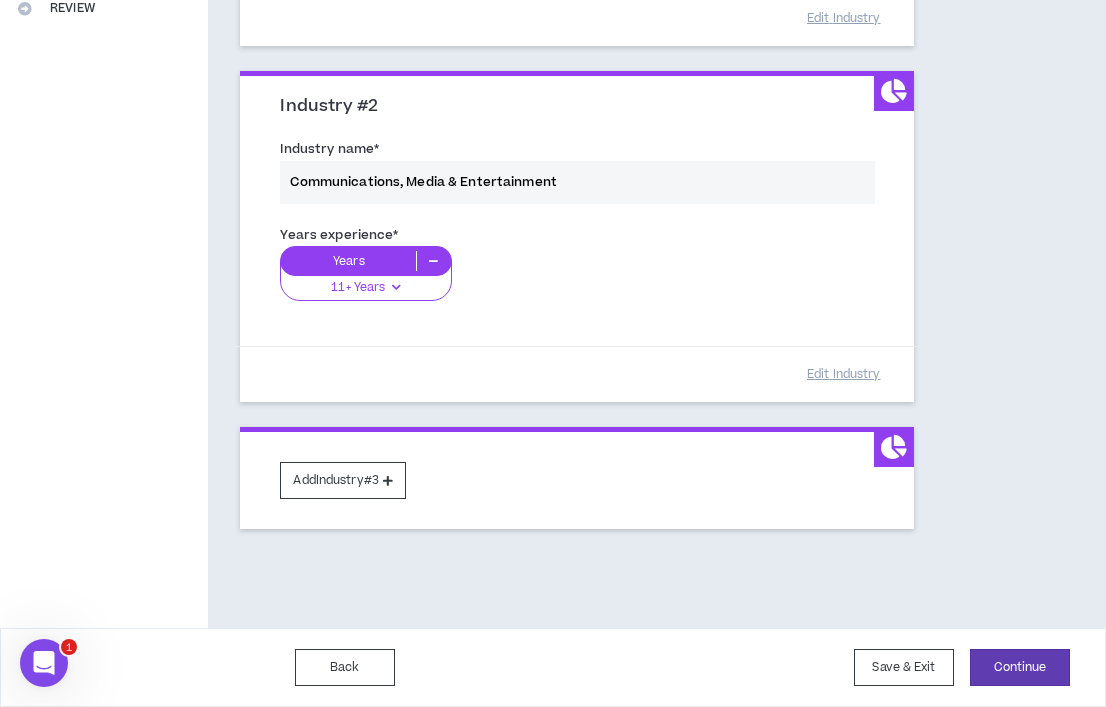 scroll, scrollTop: 565, scrollLeft: 0, axis: vertical 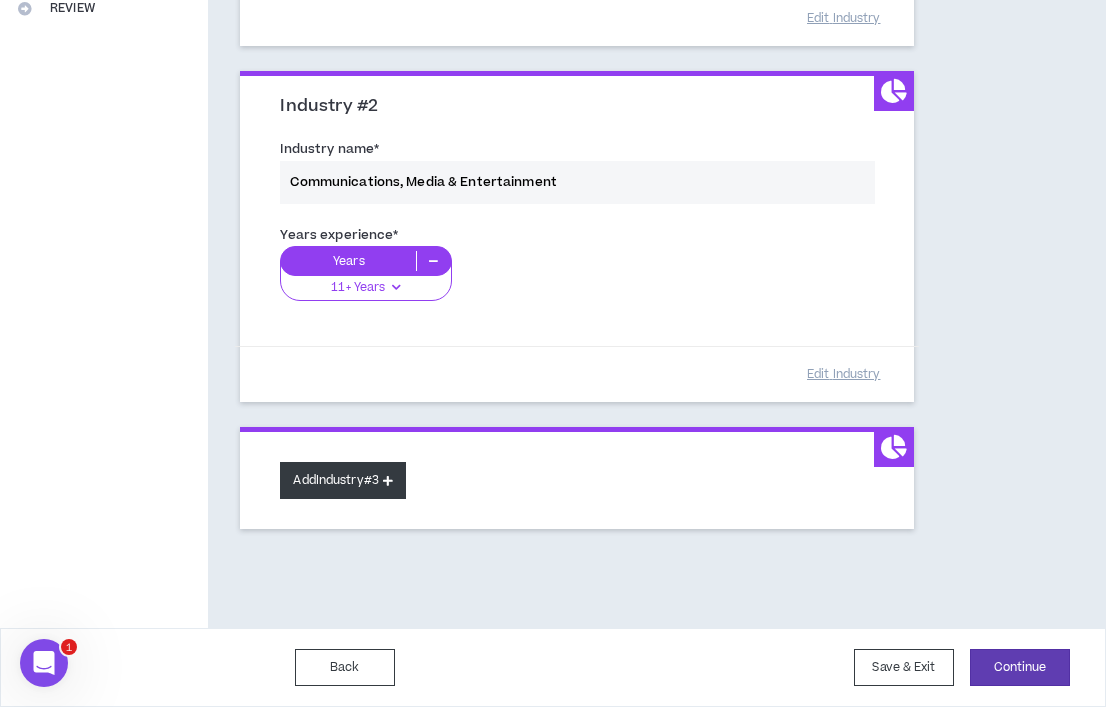 click on "Add  Industry  #3" at bounding box center [343, 480] 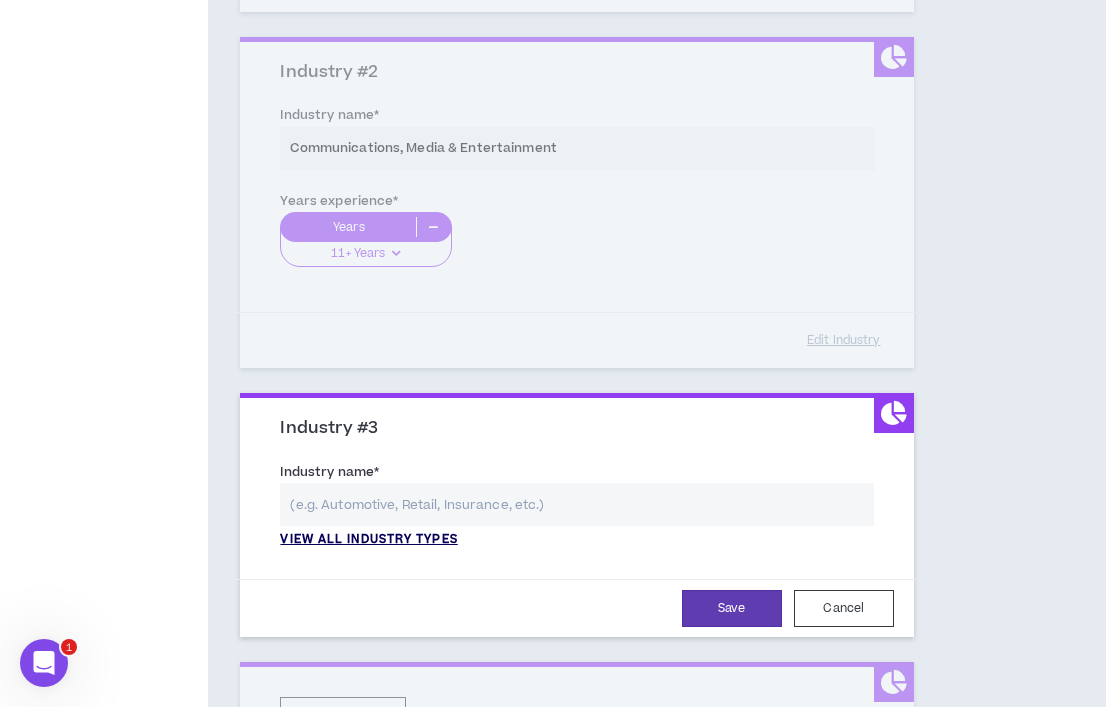 click on "View all industry types" at bounding box center [368, 540] 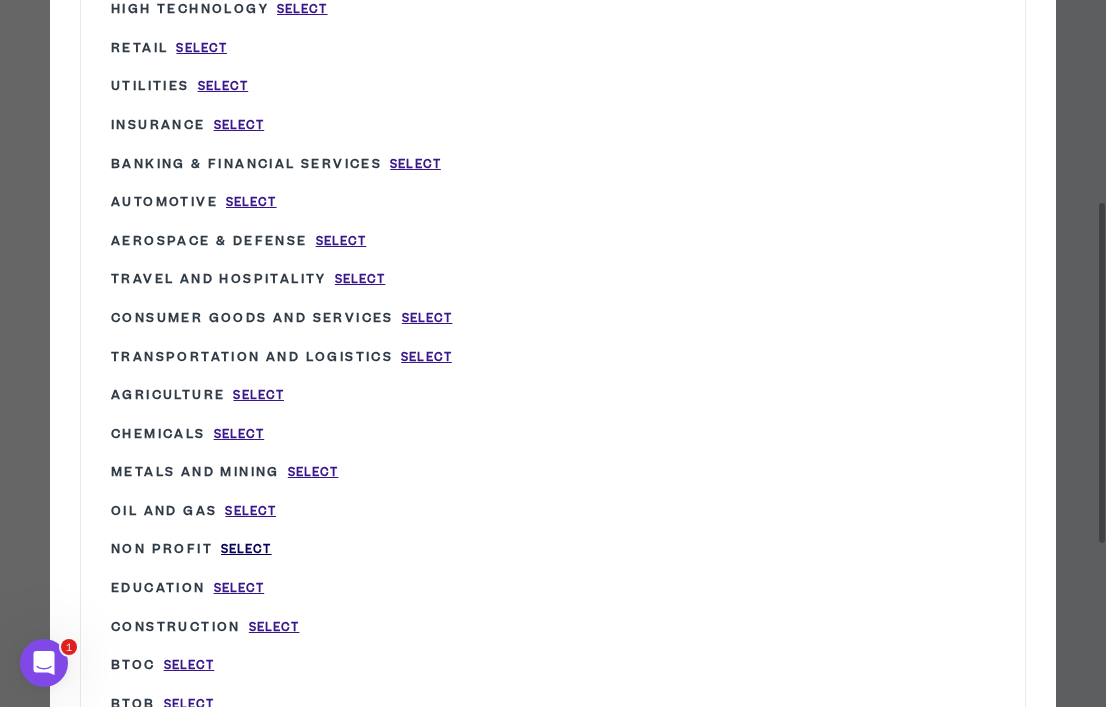 click on "Select" at bounding box center [246, 549] 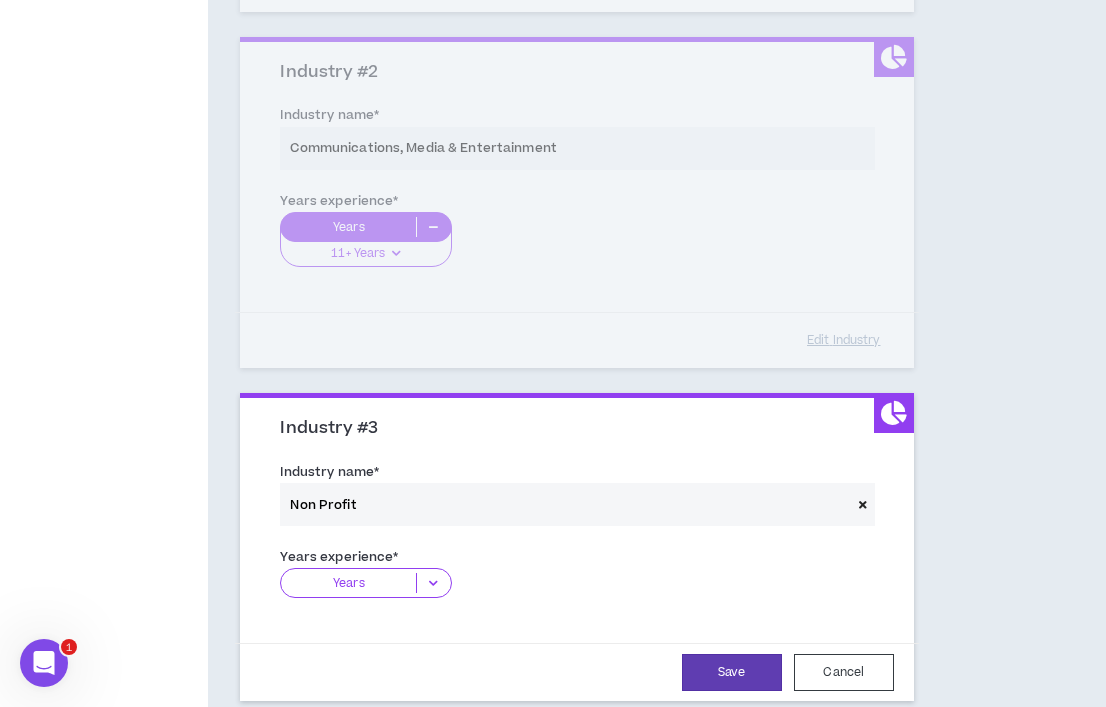 scroll, scrollTop: 862, scrollLeft: 0, axis: vertical 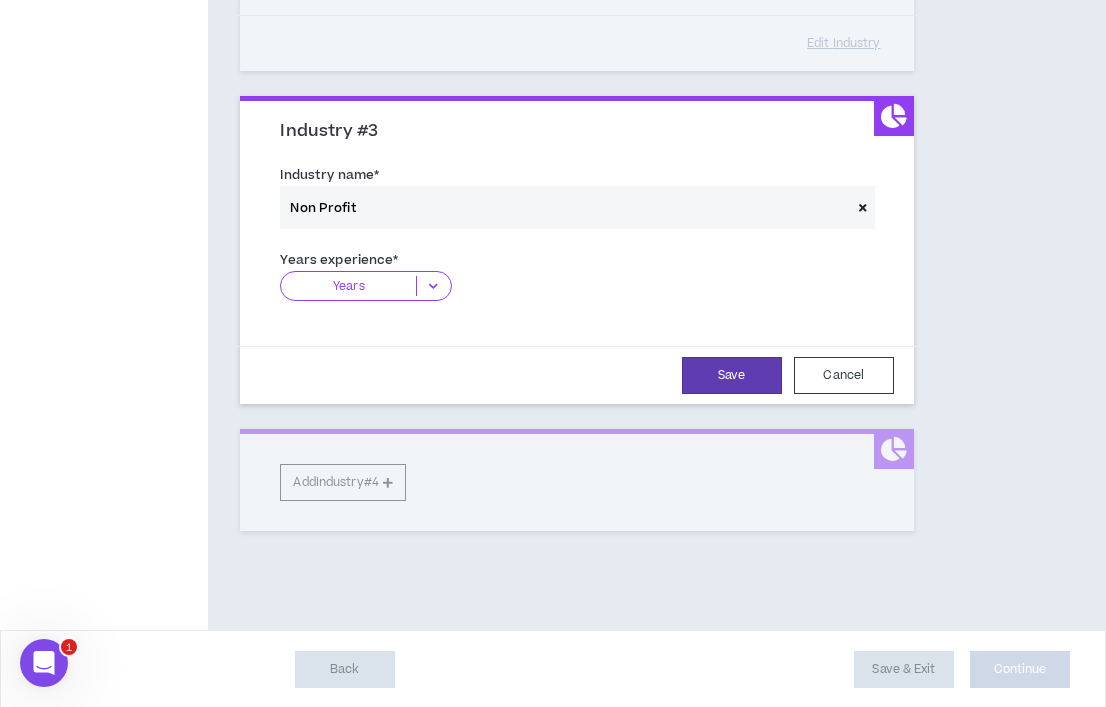 click on "Years" at bounding box center [348, 286] 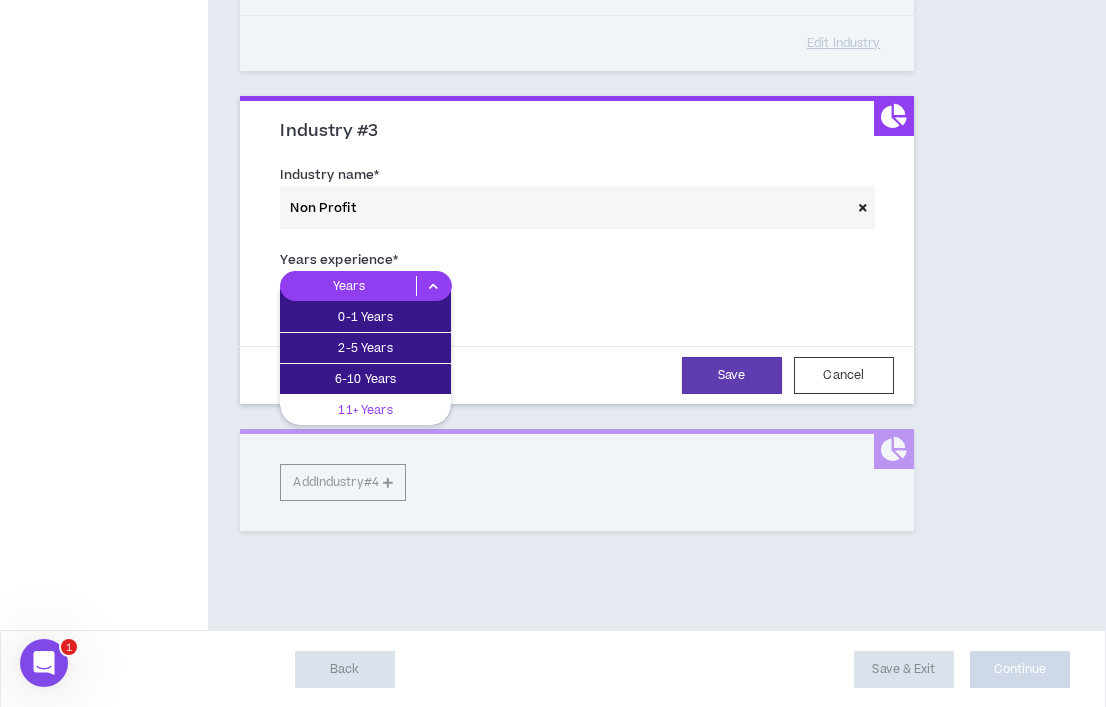 click on "11+ Years" at bounding box center (365, 410) 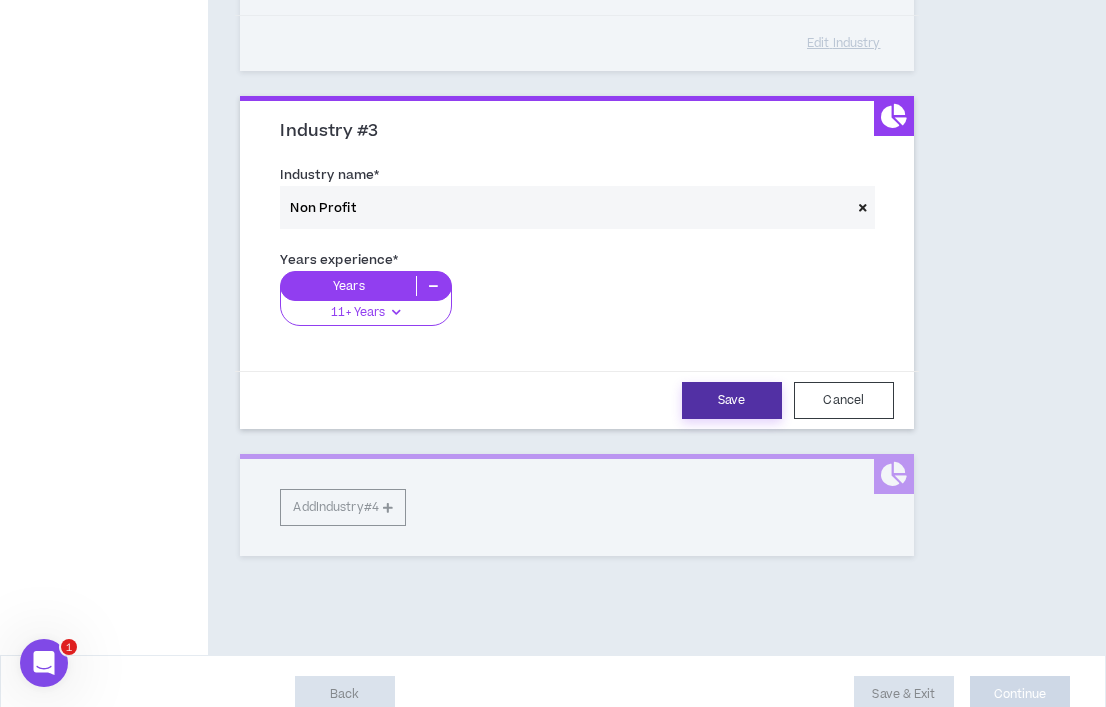 click on "Save" at bounding box center [732, 400] 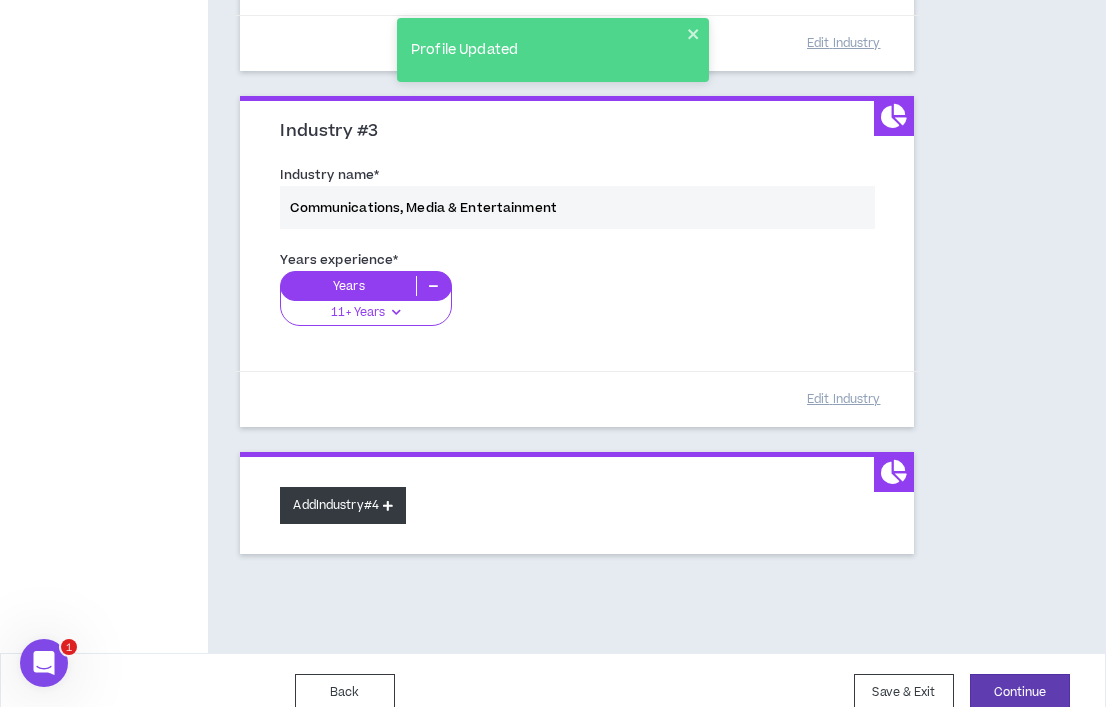 click on "Add  Industry  #4" at bounding box center [343, 505] 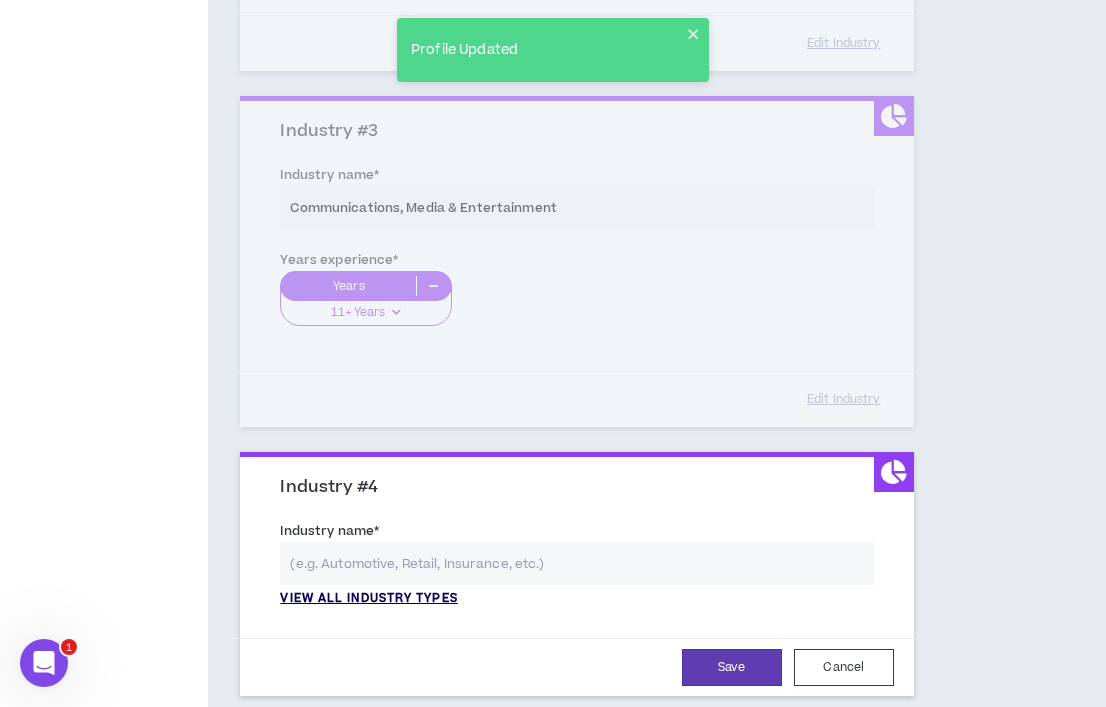 click on "View all industry types" at bounding box center (368, 599) 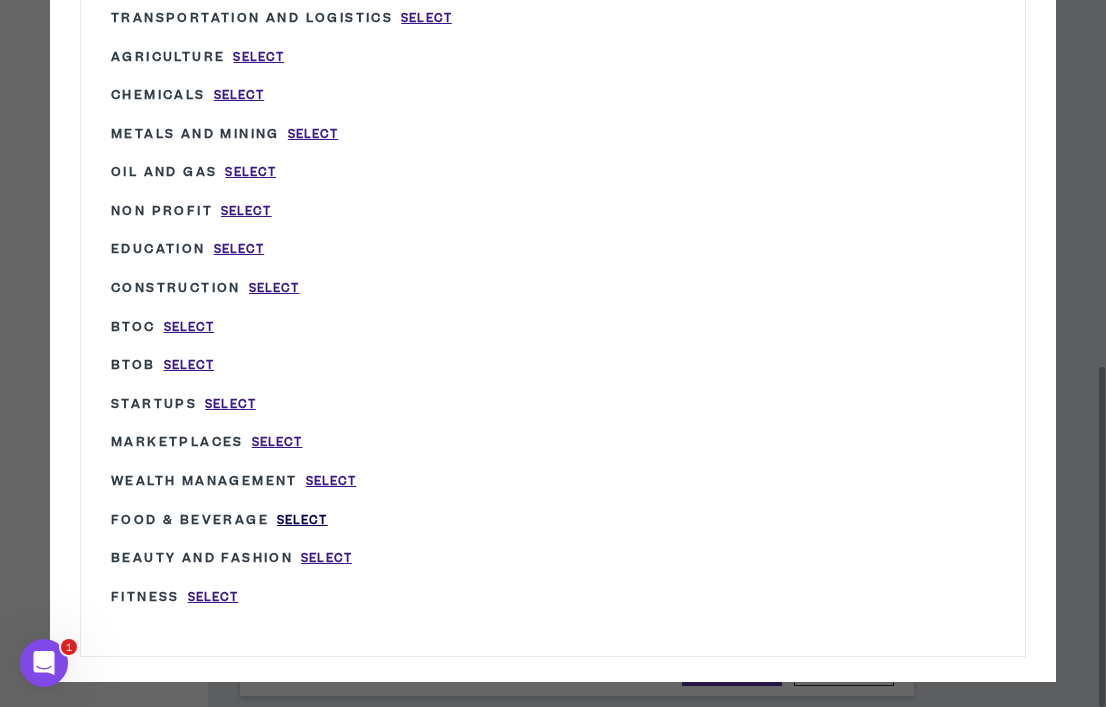 click on "Select" at bounding box center [302, 520] 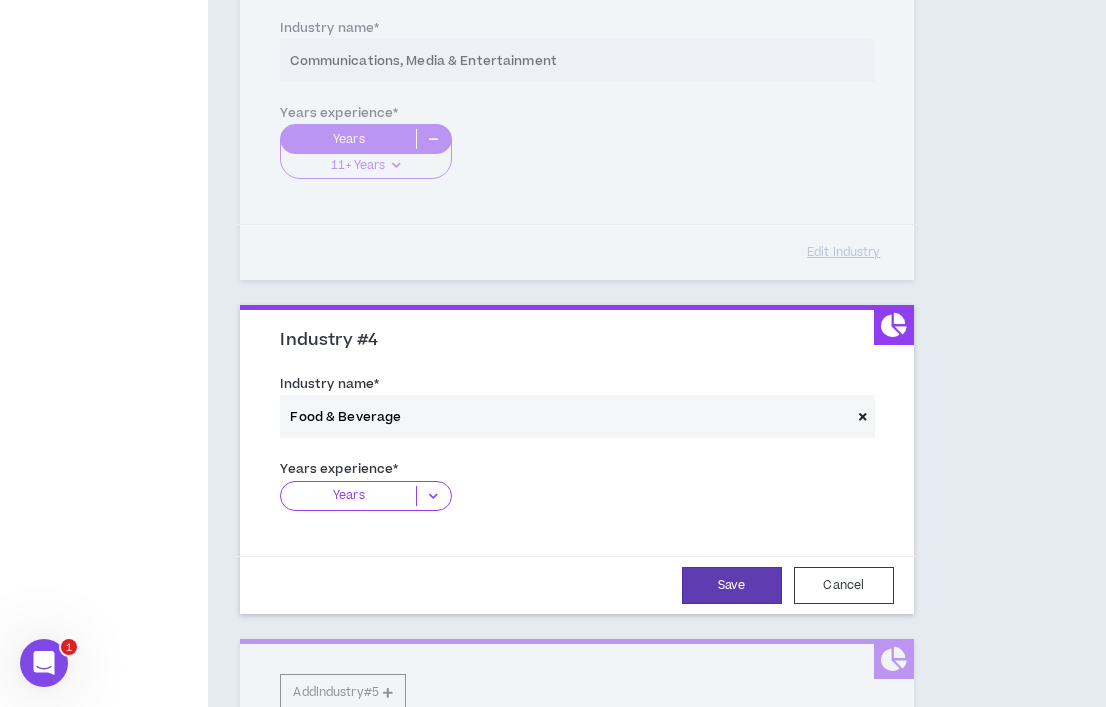scroll, scrollTop: 1041, scrollLeft: 0, axis: vertical 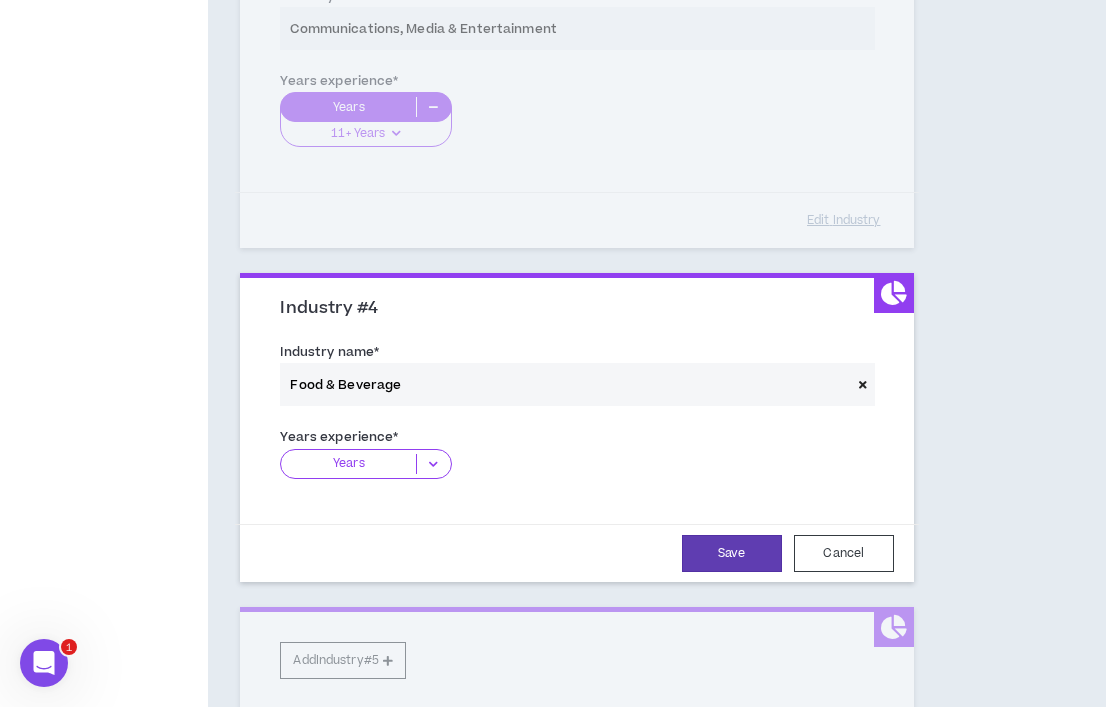 click on "Years" at bounding box center [348, 464] 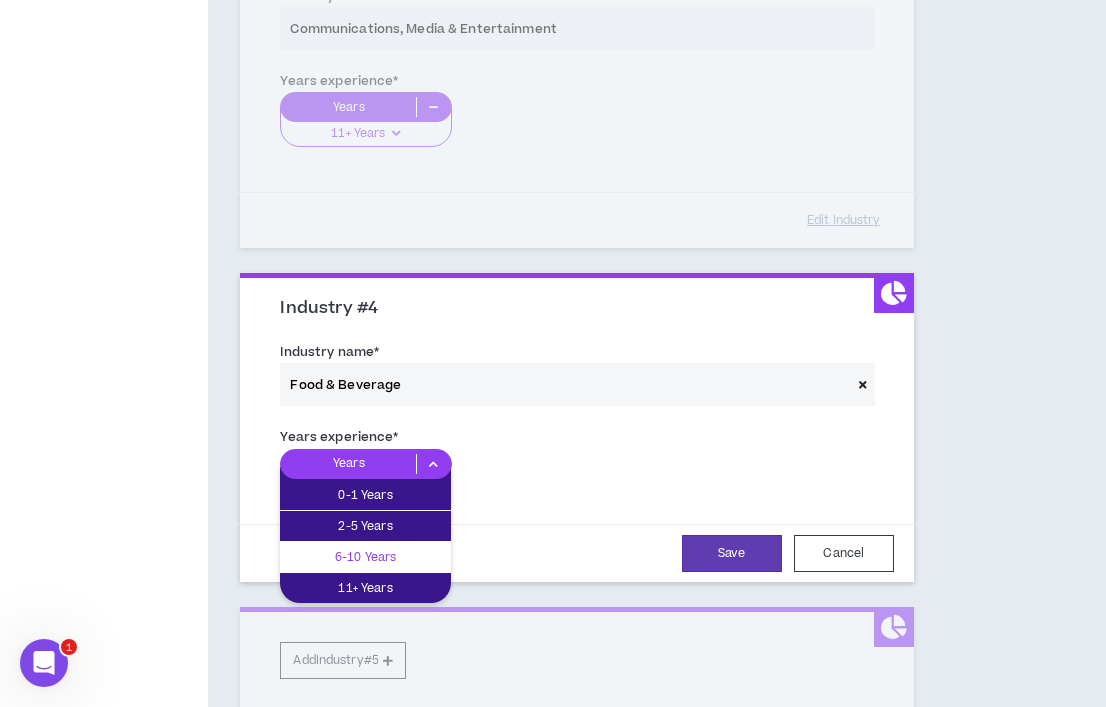 click on "6-10 Years" at bounding box center (365, 557) 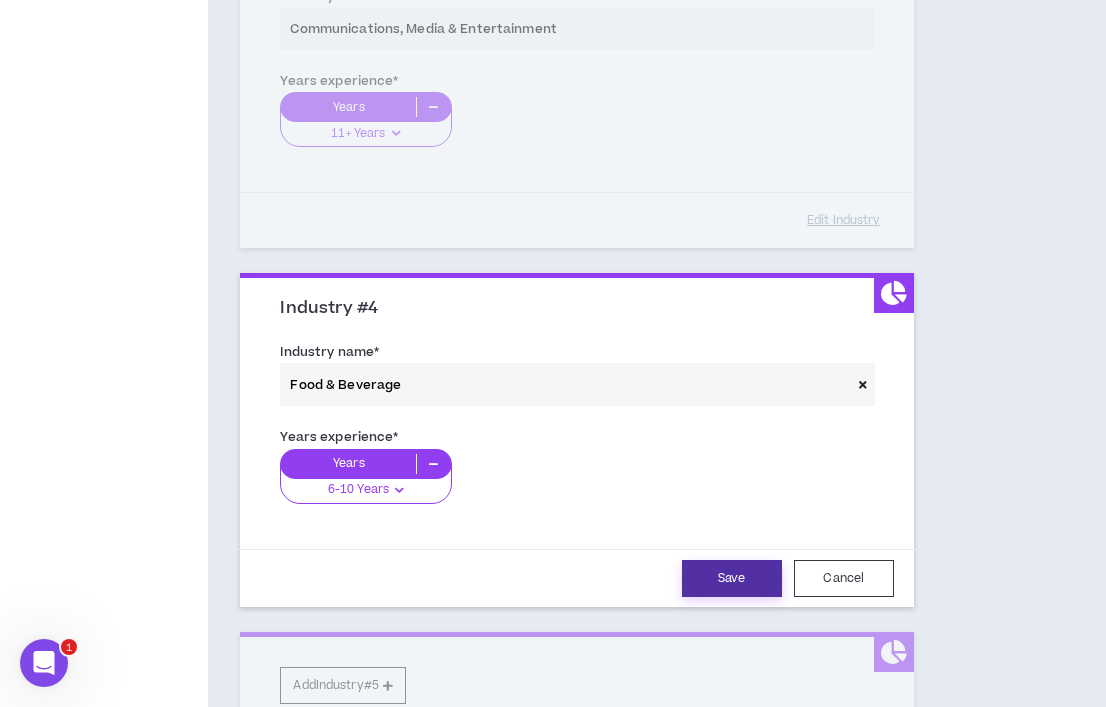 click on "Save" at bounding box center [732, 578] 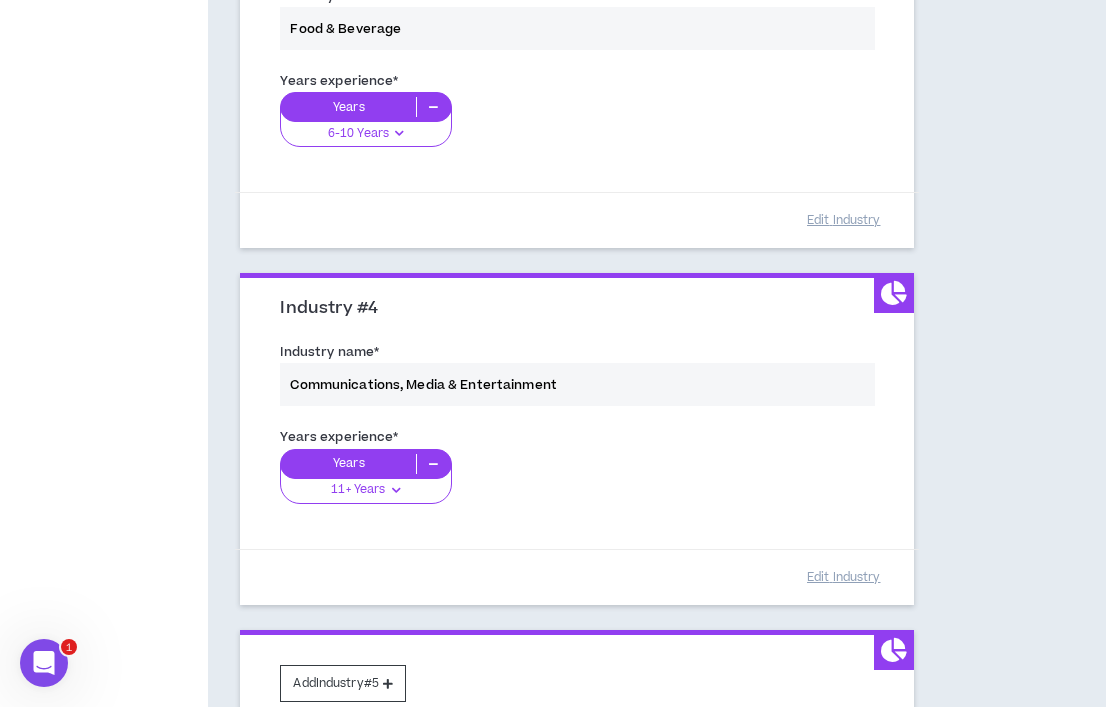 scroll, scrollTop: 1277, scrollLeft: 0, axis: vertical 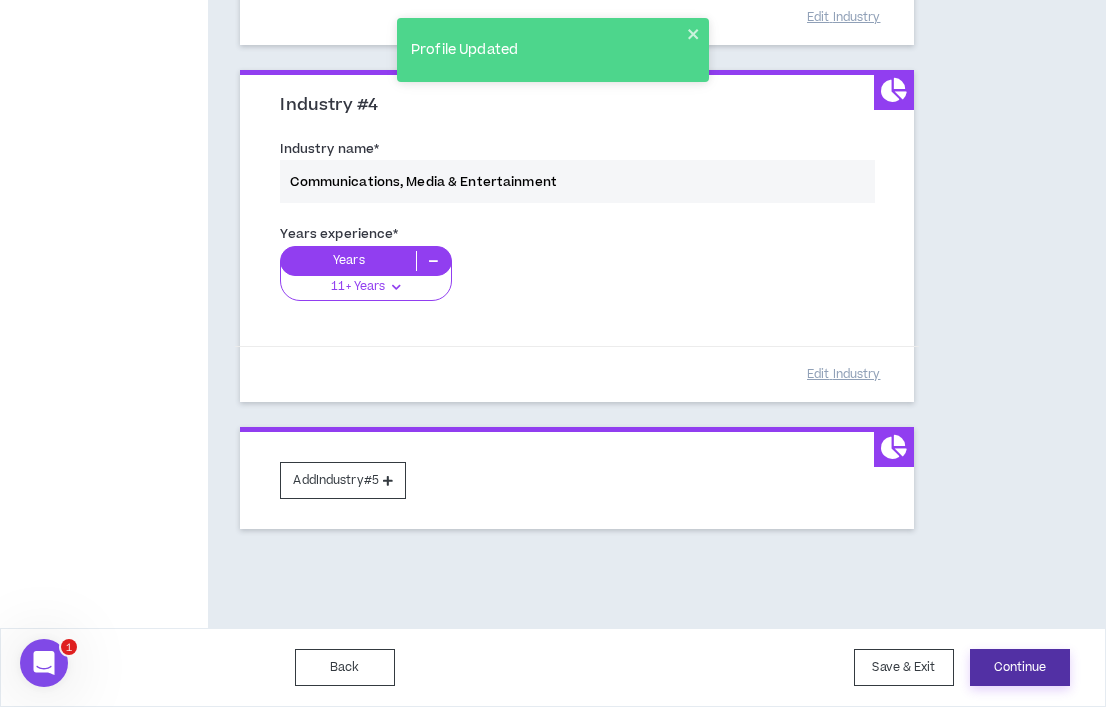 click on "Continue" at bounding box center [1020, 667] 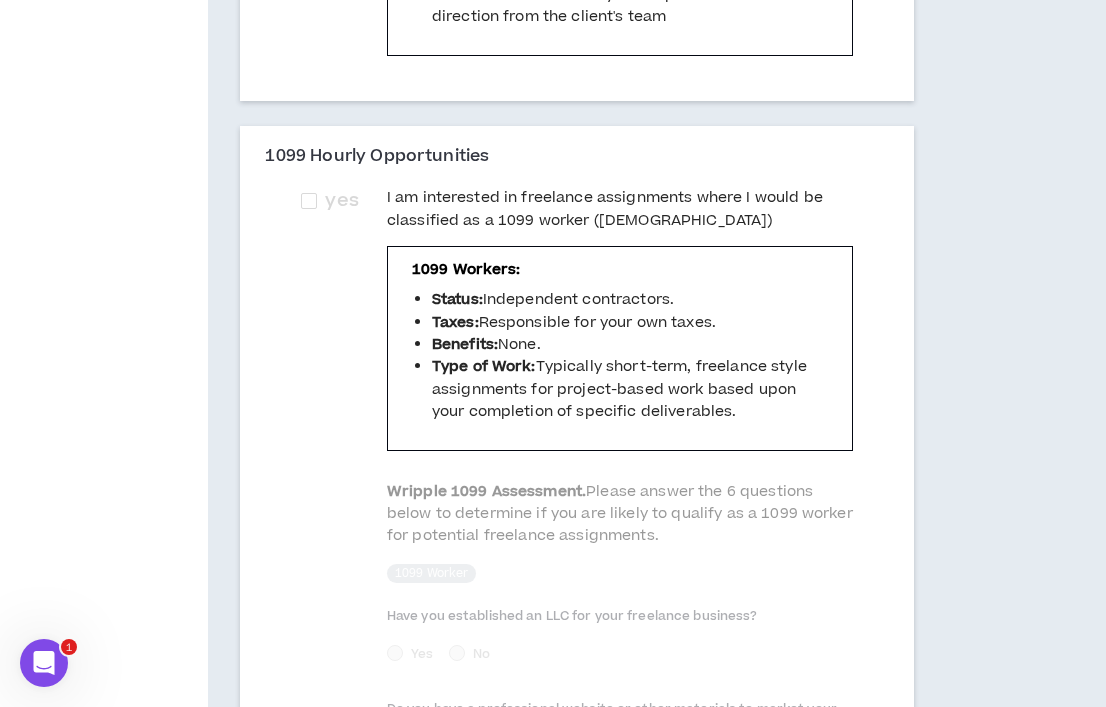 scroll, scrollTop: 716, scrollLeft: 0, axis: vertical 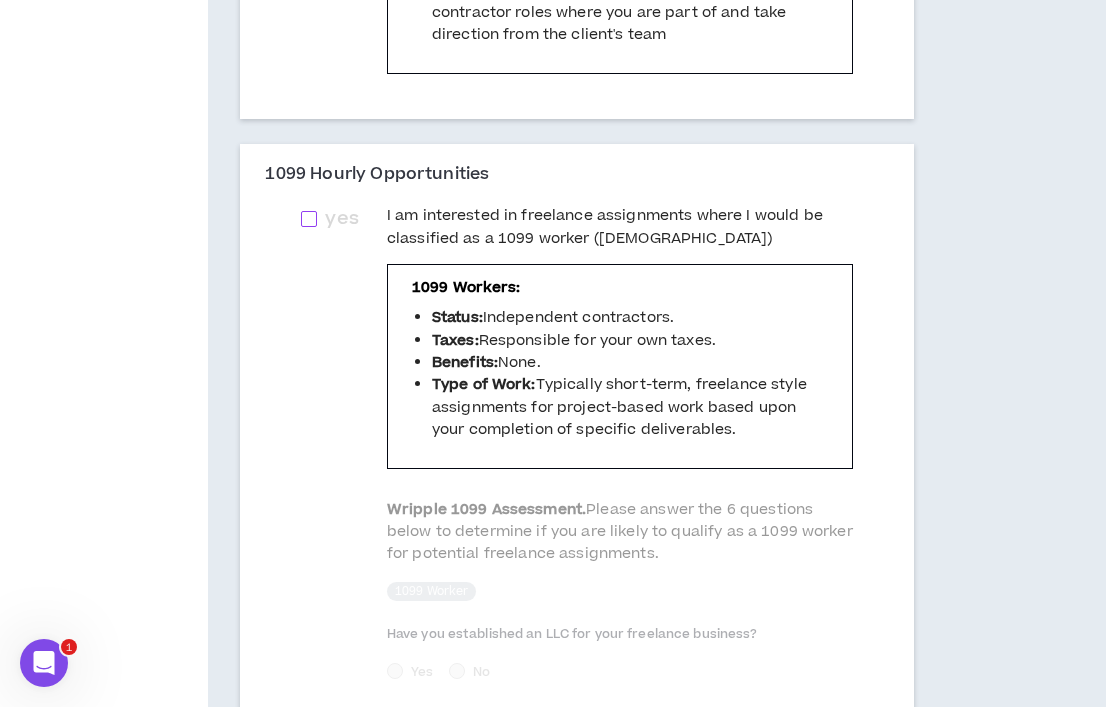 click at bounding box center [309, 219] 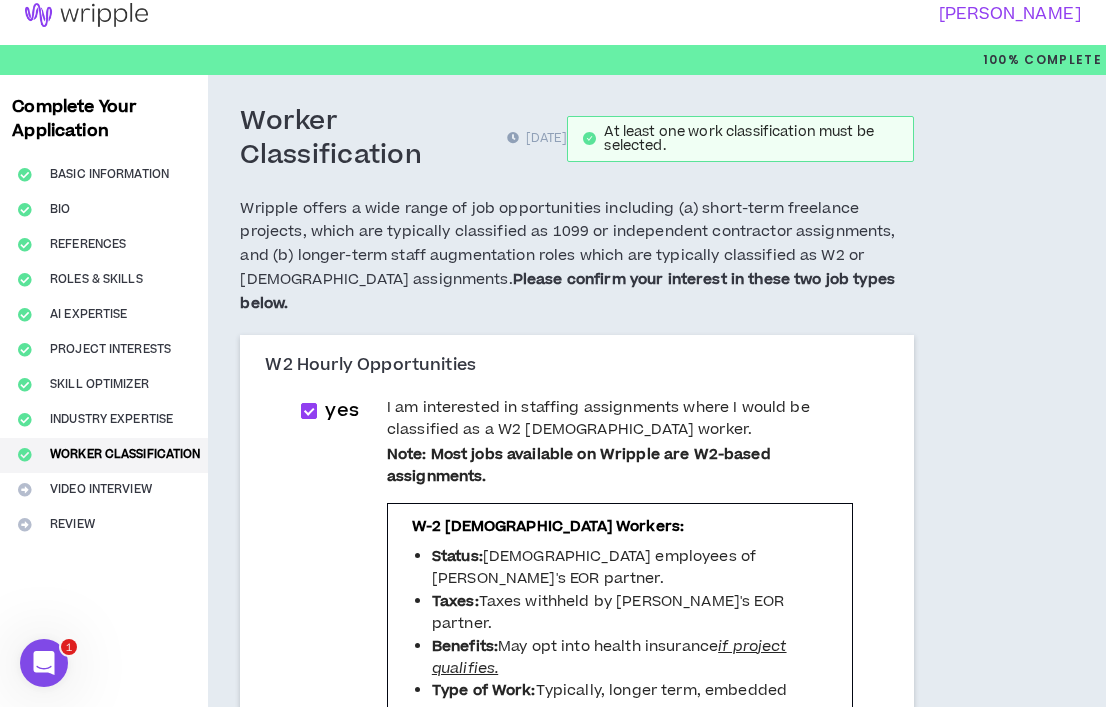 scroll, scrollTop: 18, scrollLeft: 0, axis: vertical 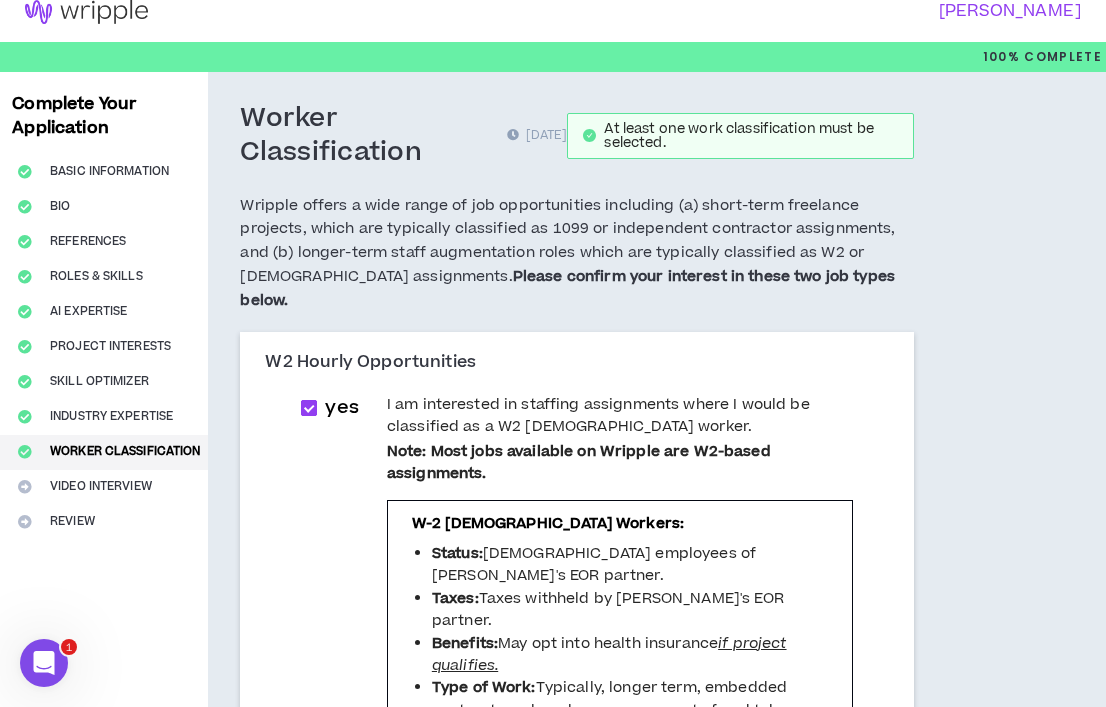 click at bounding box center [309, 408] 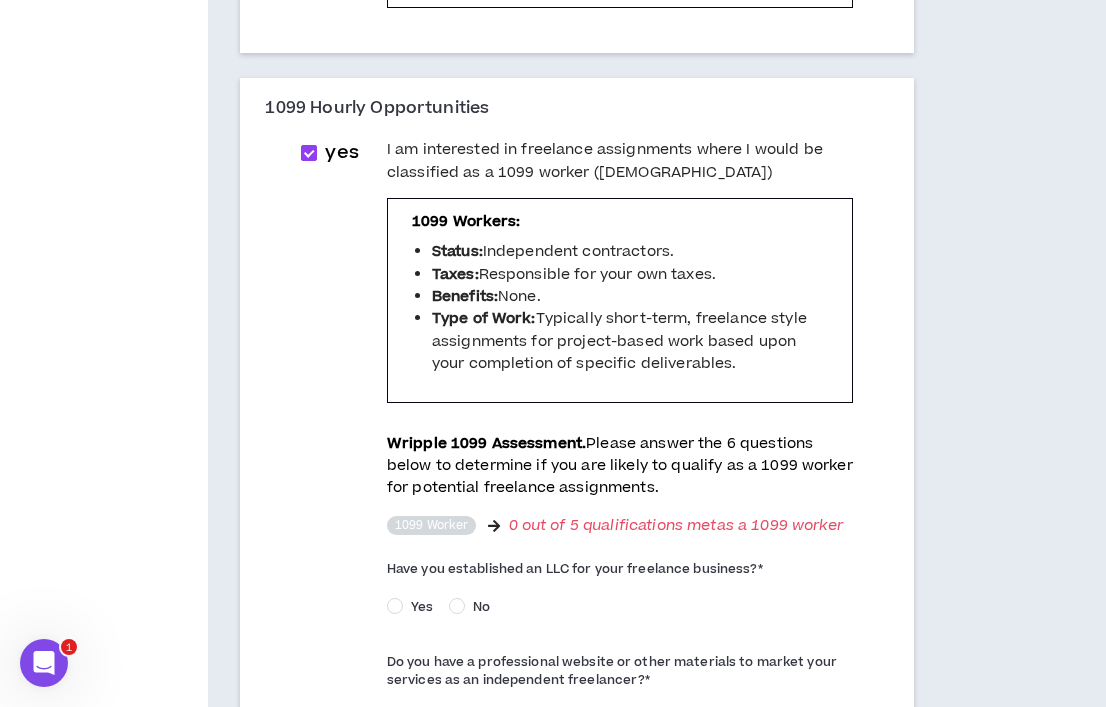 scroll, scrollTop: 935, scrollLeft: 0, axis: vertical 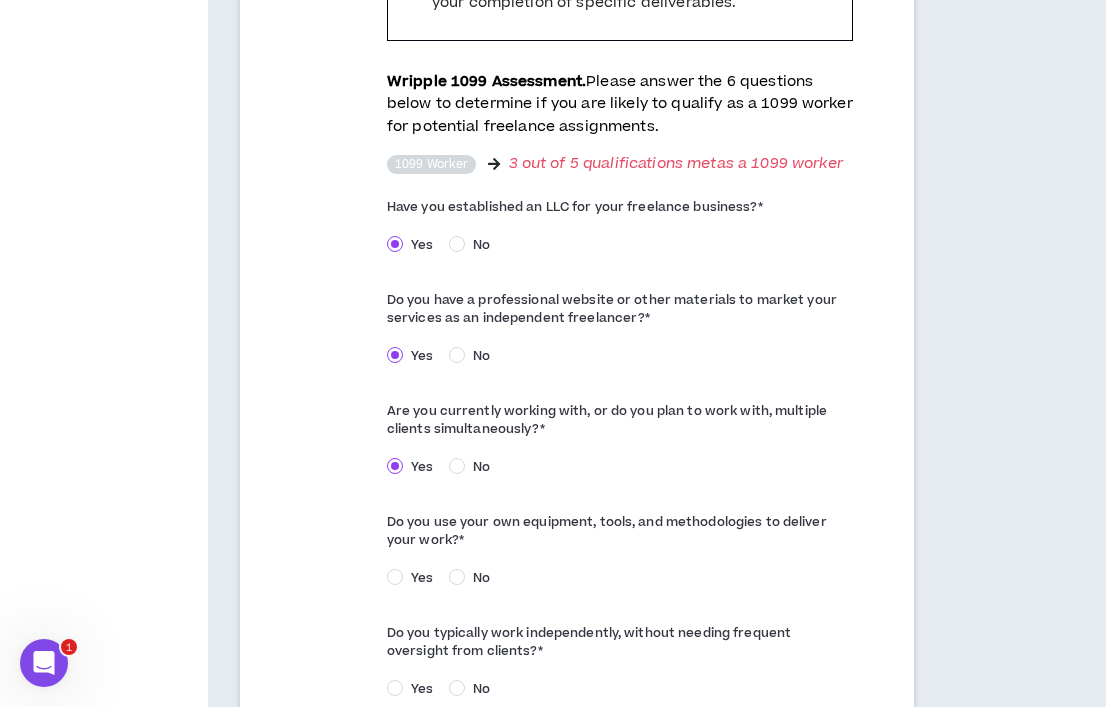 click on "Yes" at bounding box center [422, 578] 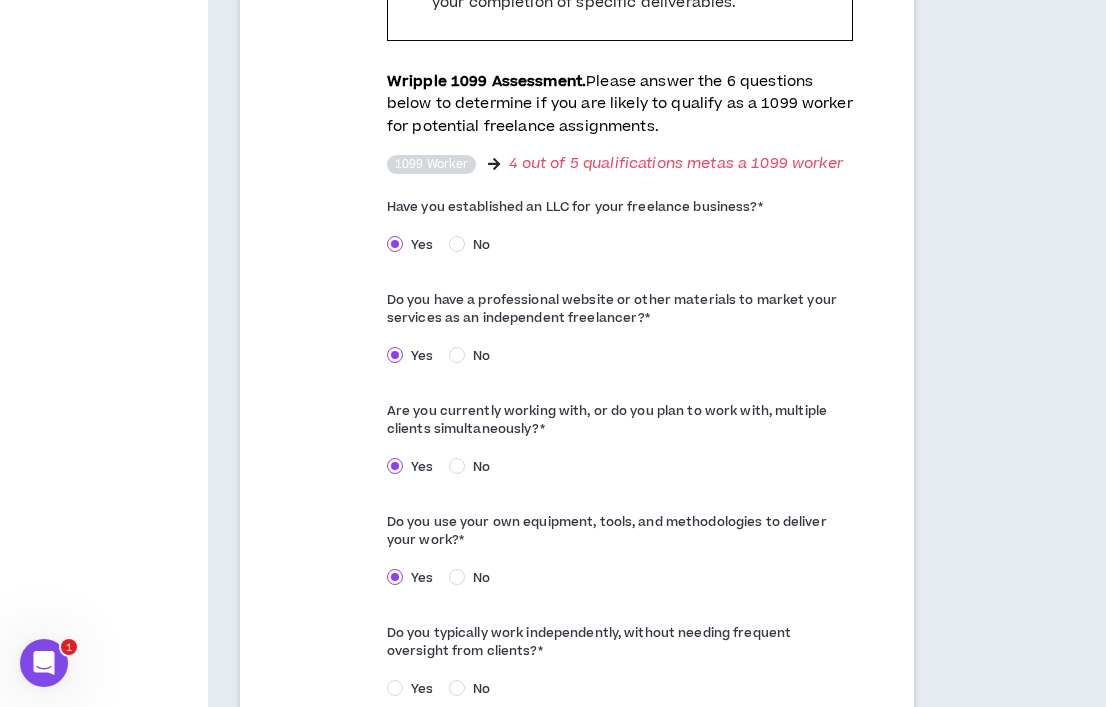click on "Yes" at bounding box center [422, 689] 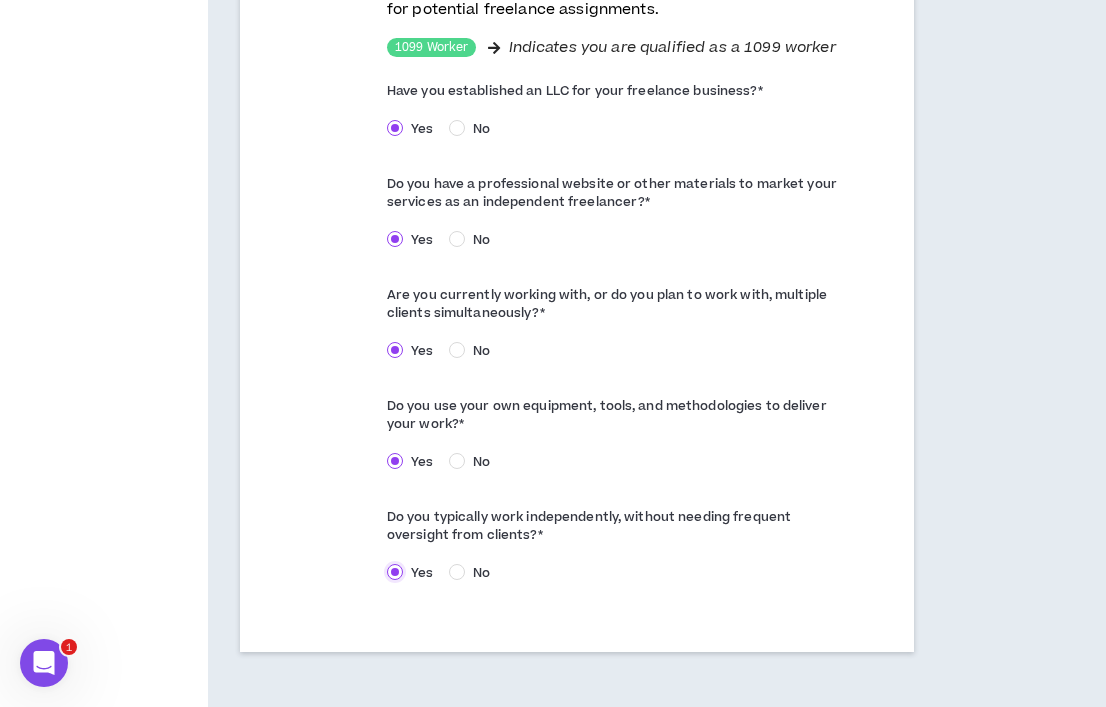 scroll, scrollTop: 1293, scrollLeft: 0, axis: vertical 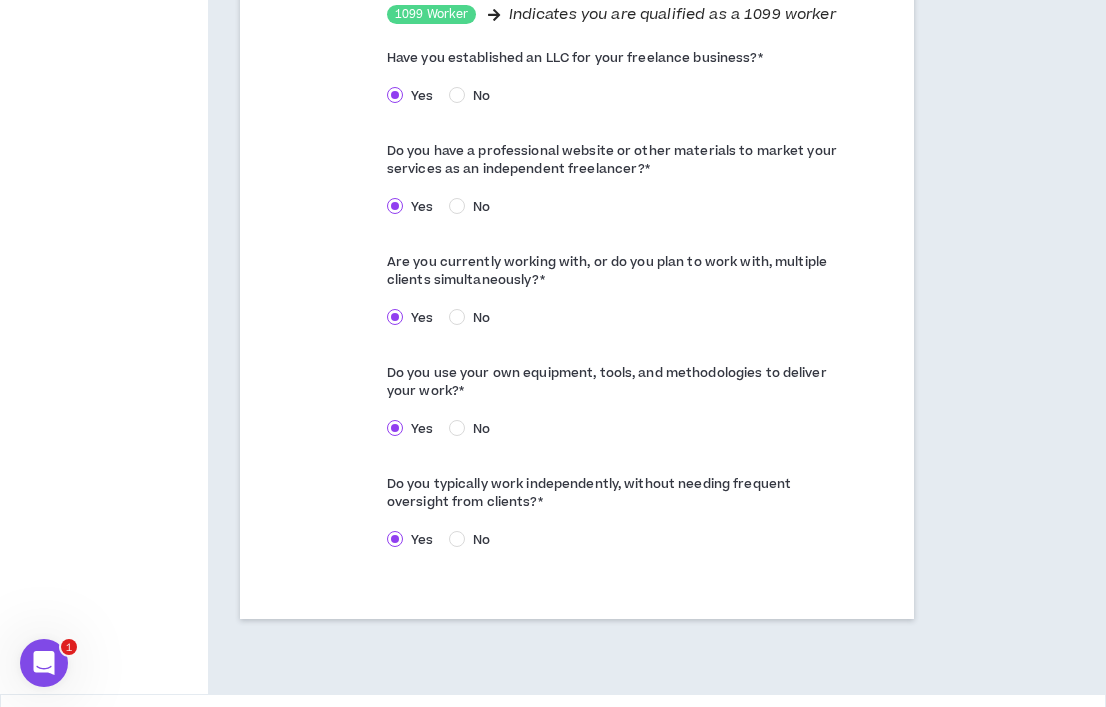 click on "Continue" at bounding box center (1020, 733) 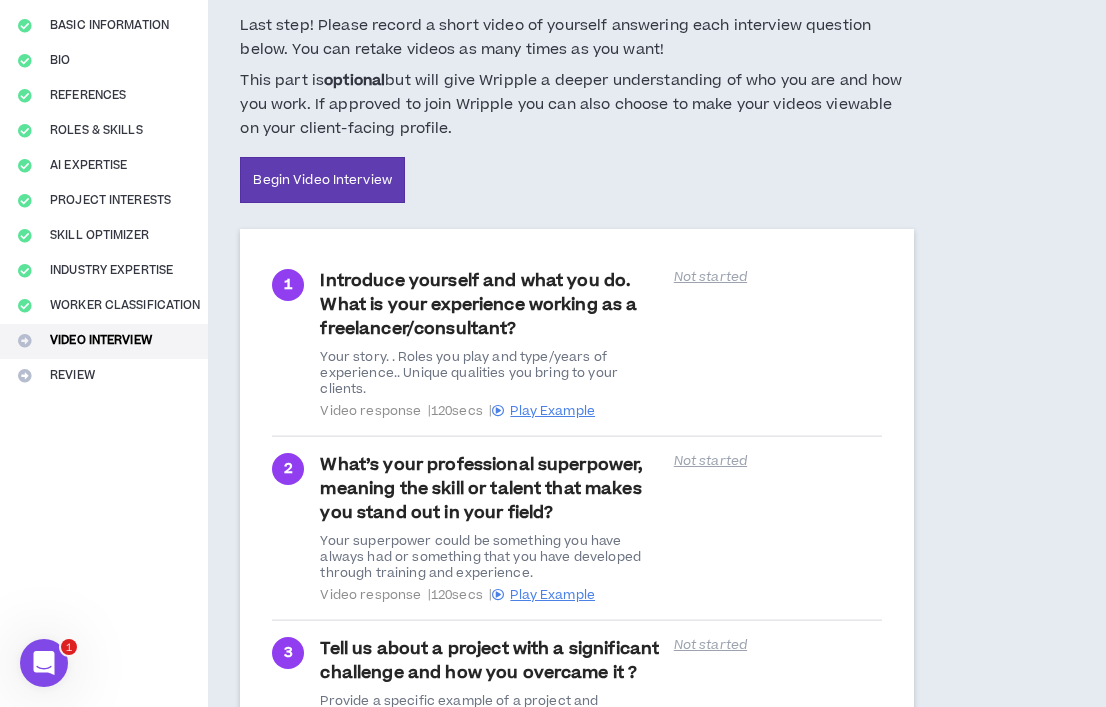 scroll, scrollTop: 388, scrollLeft: 0, axis: vertical 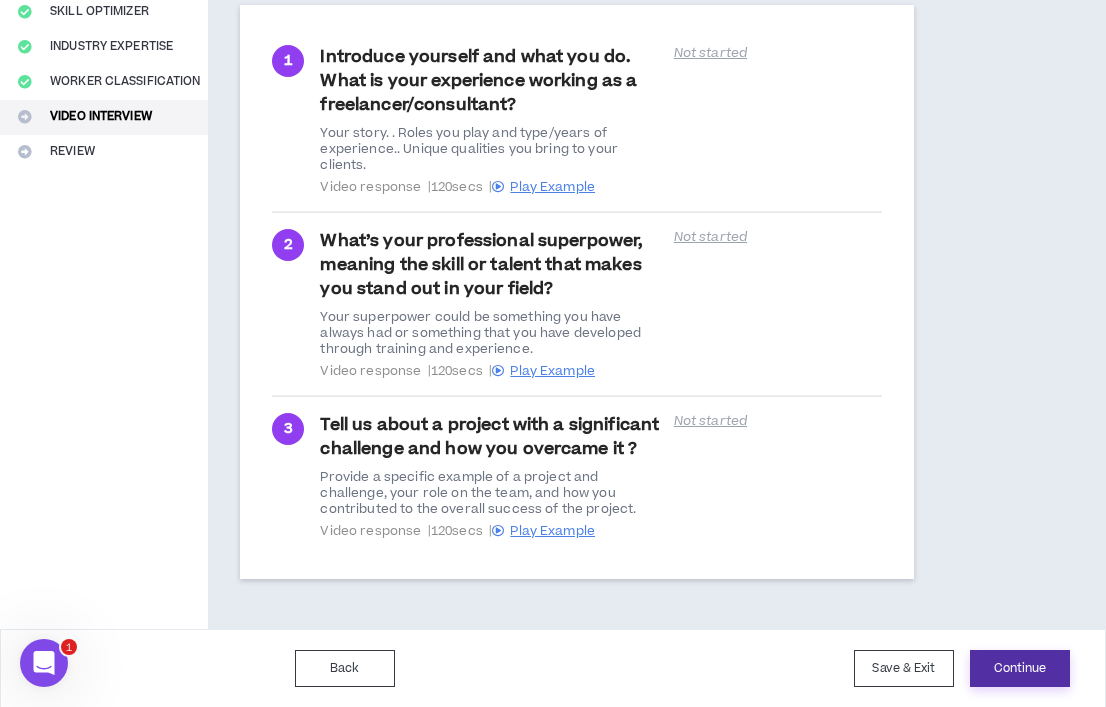 click on "Continue" at bounding box center [1020, 668] 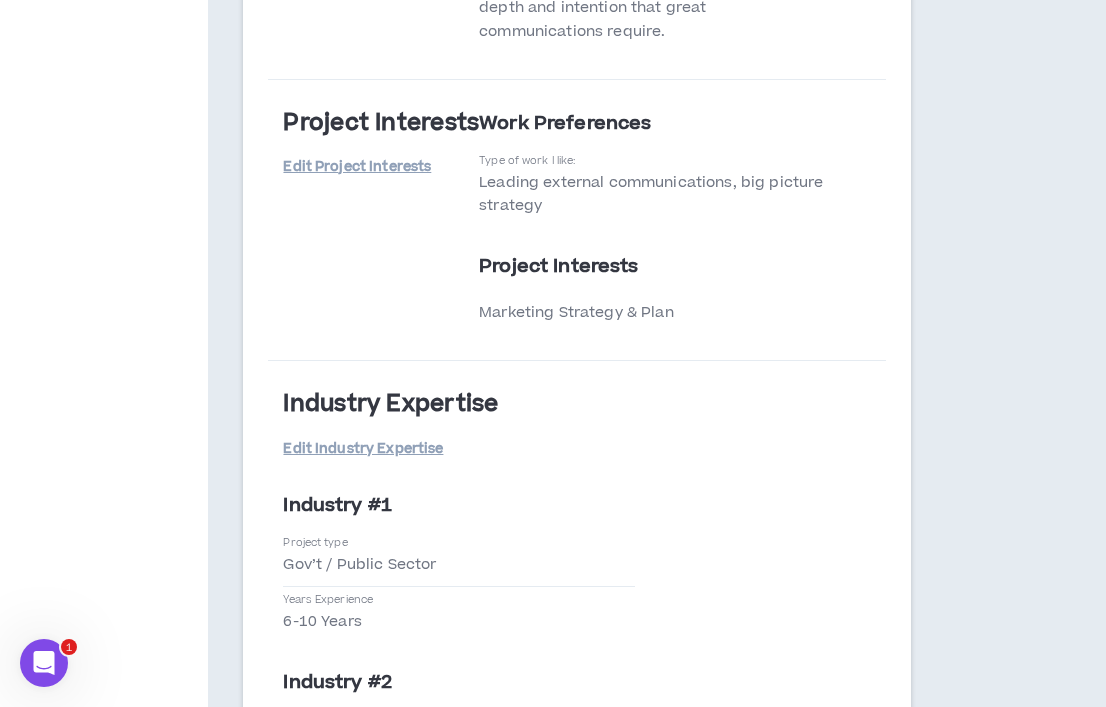 scroll, scrollTop: 4736, scrollLeft: 0, axis: vertical 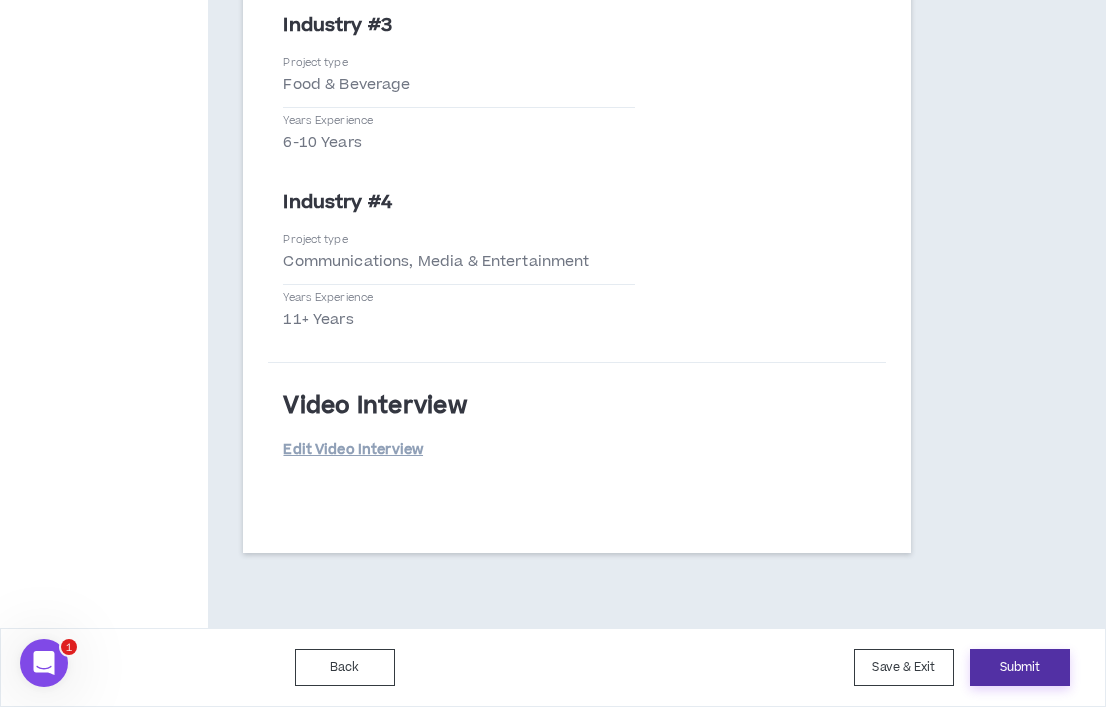 click on "Submit" at bounding box center [1020, 667] 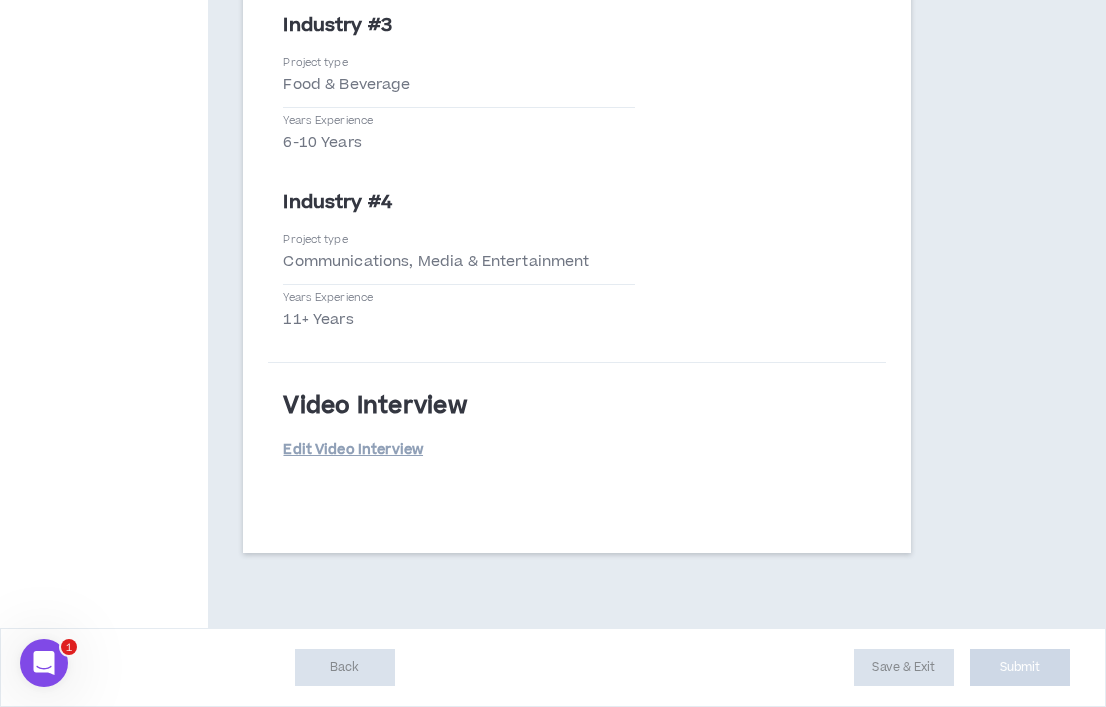 scroll, scrollTop: 0, scrollLeft: 0, axis: both 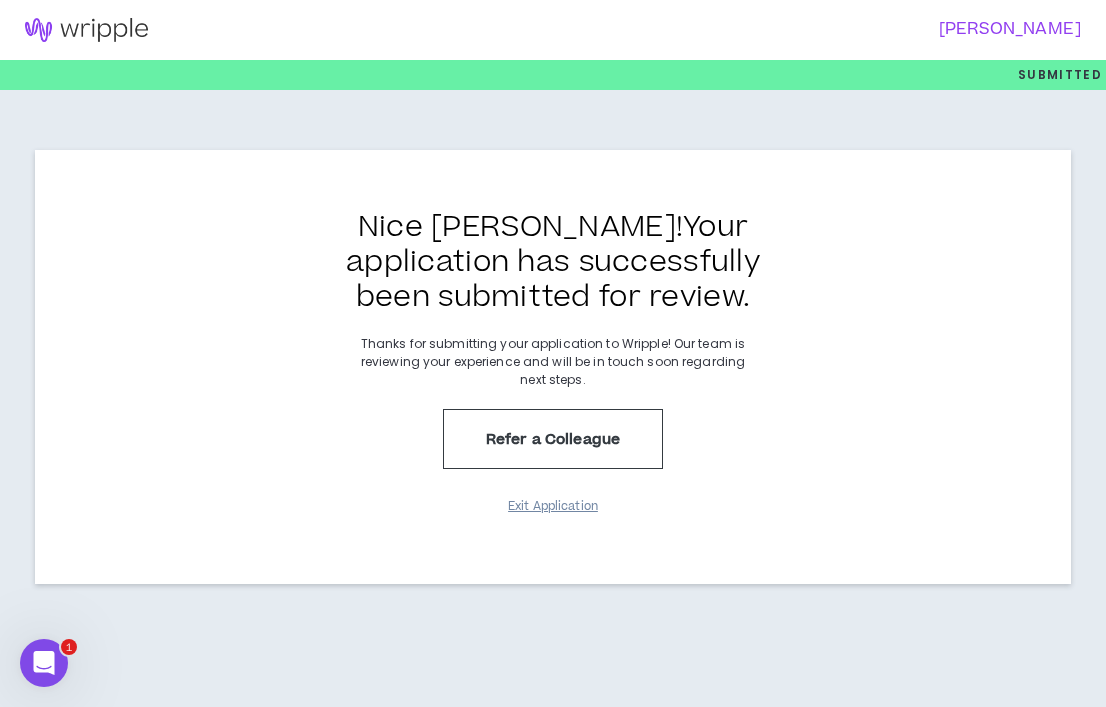 click on "Exit Application" at bounding box center (553, 506) 